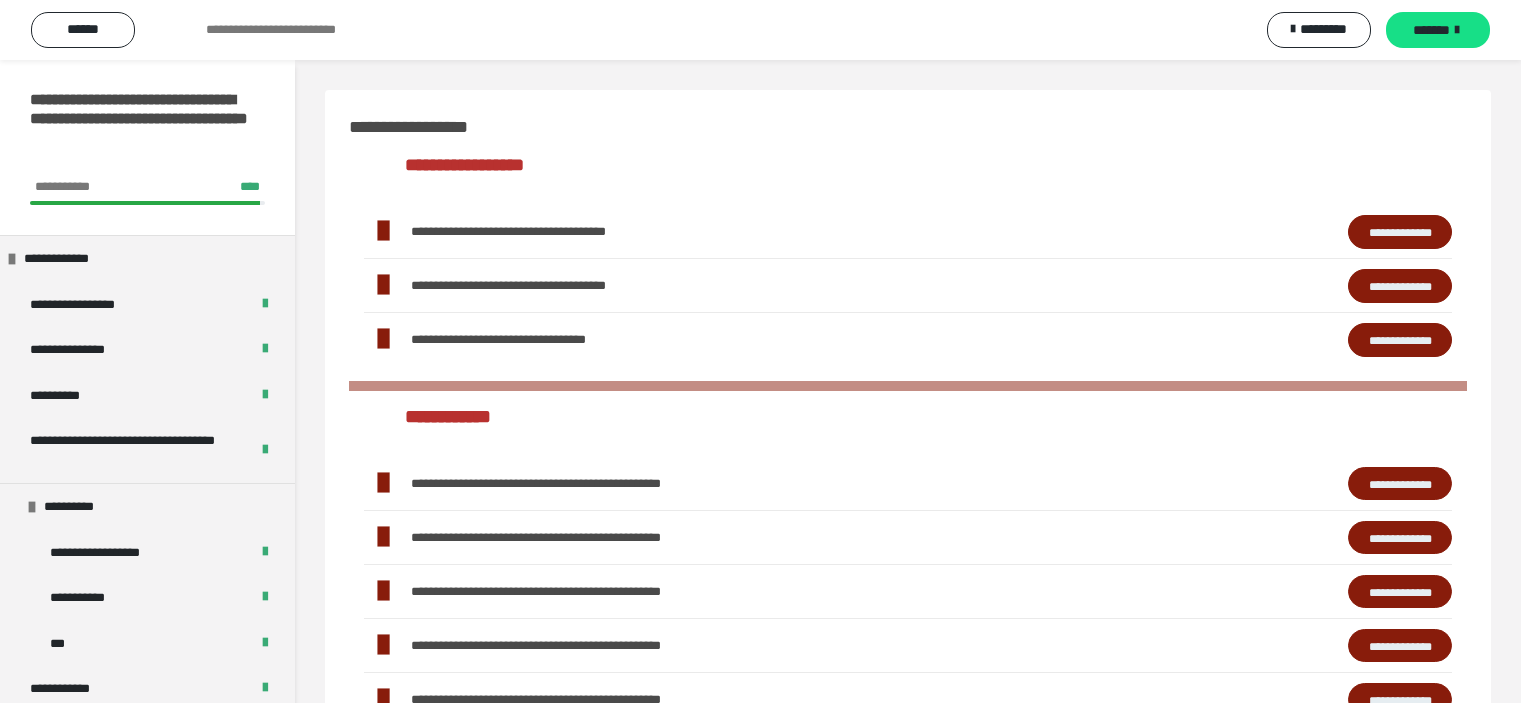 scroll, scrollTop: 645, scrollLeft: 0, axis: vertical 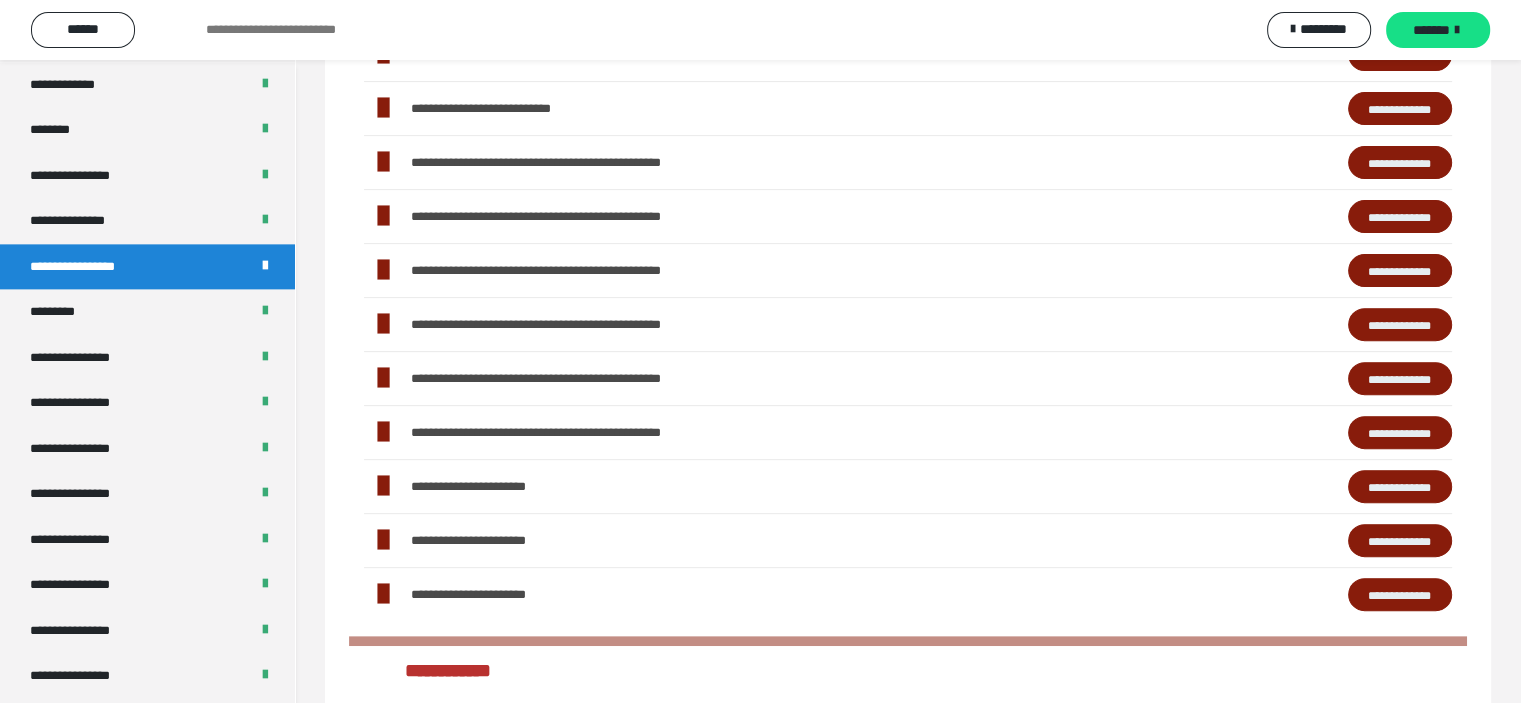 click on "**********" at bounding box center (1400, 379) 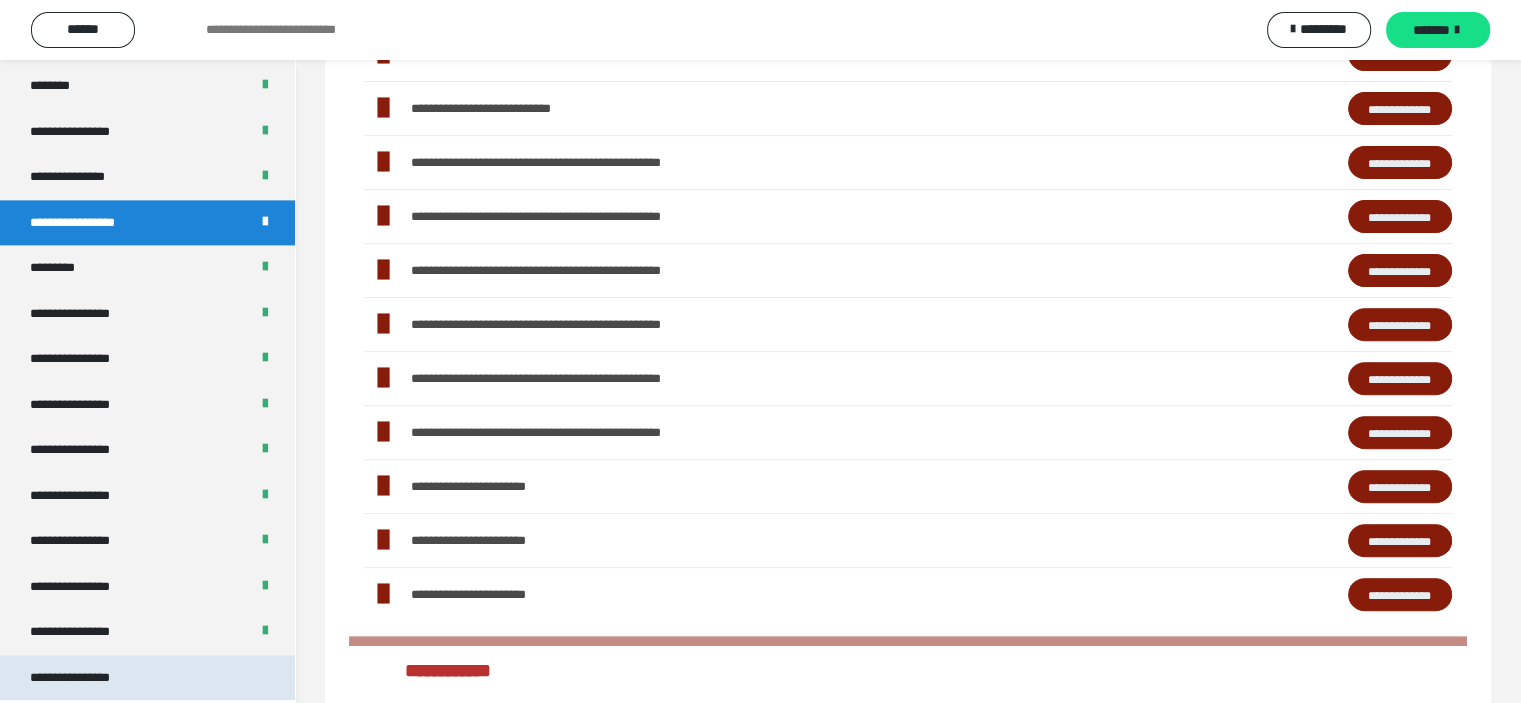 click on "**********" at bounding box center (147, 678) 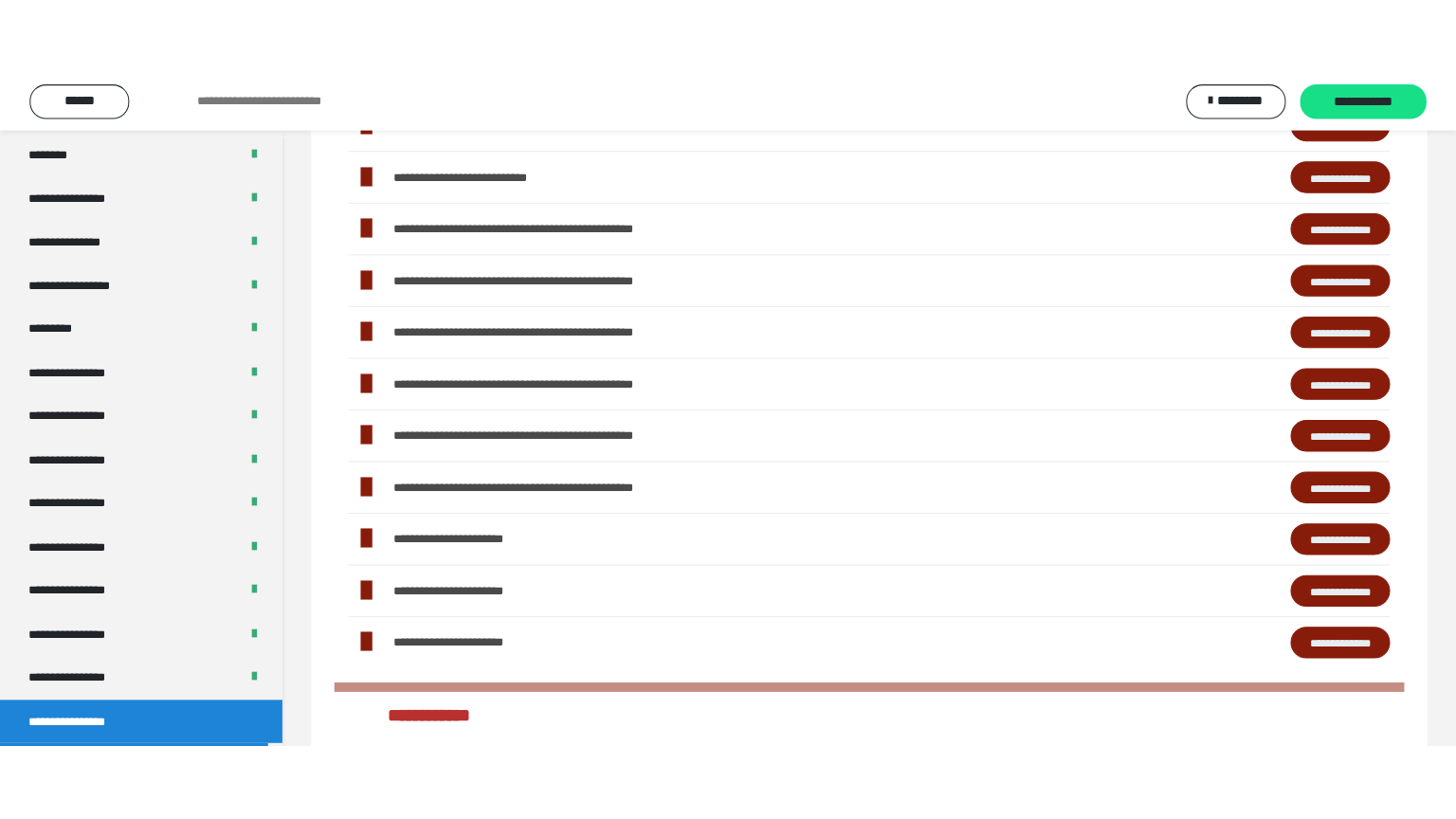 scroll, scrollTop: 57, scrollLeft: 0, axis: vertical 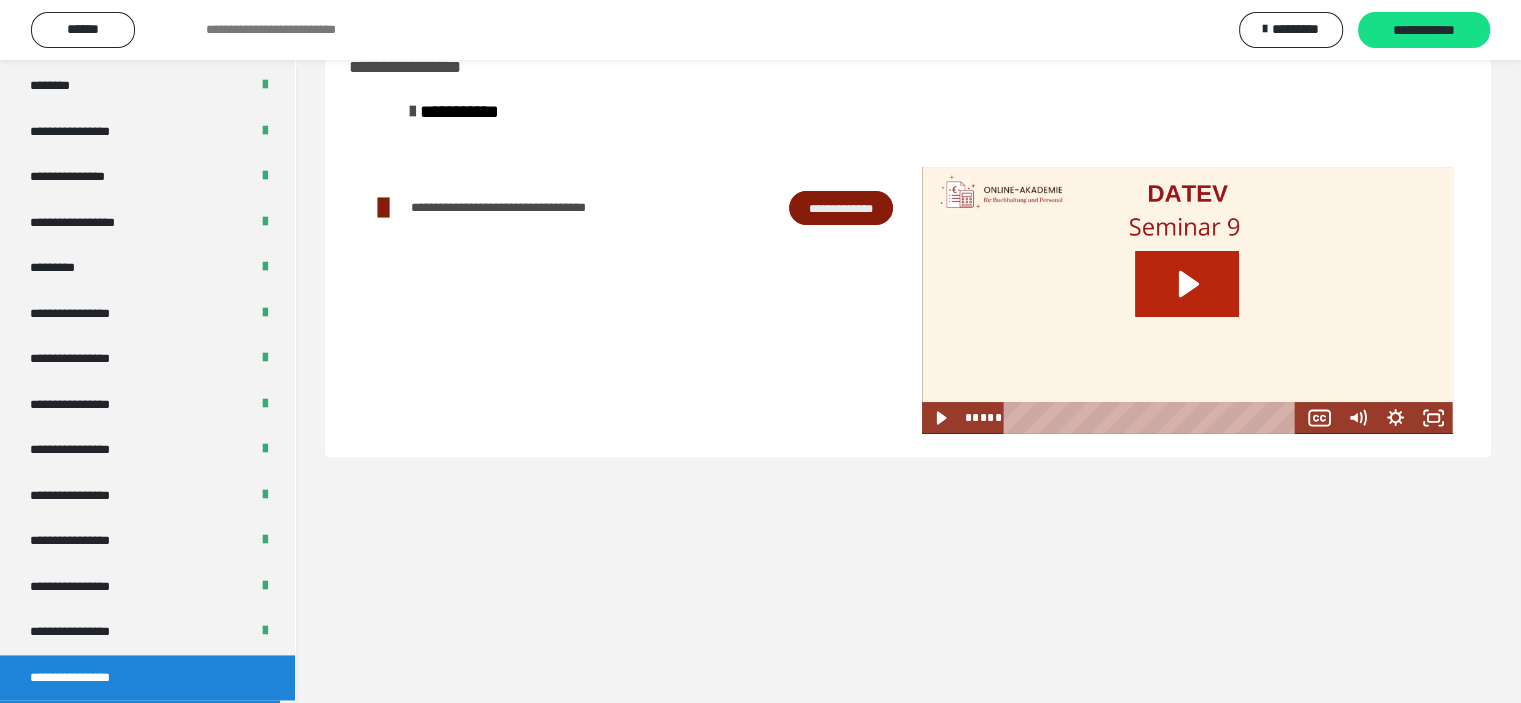 click 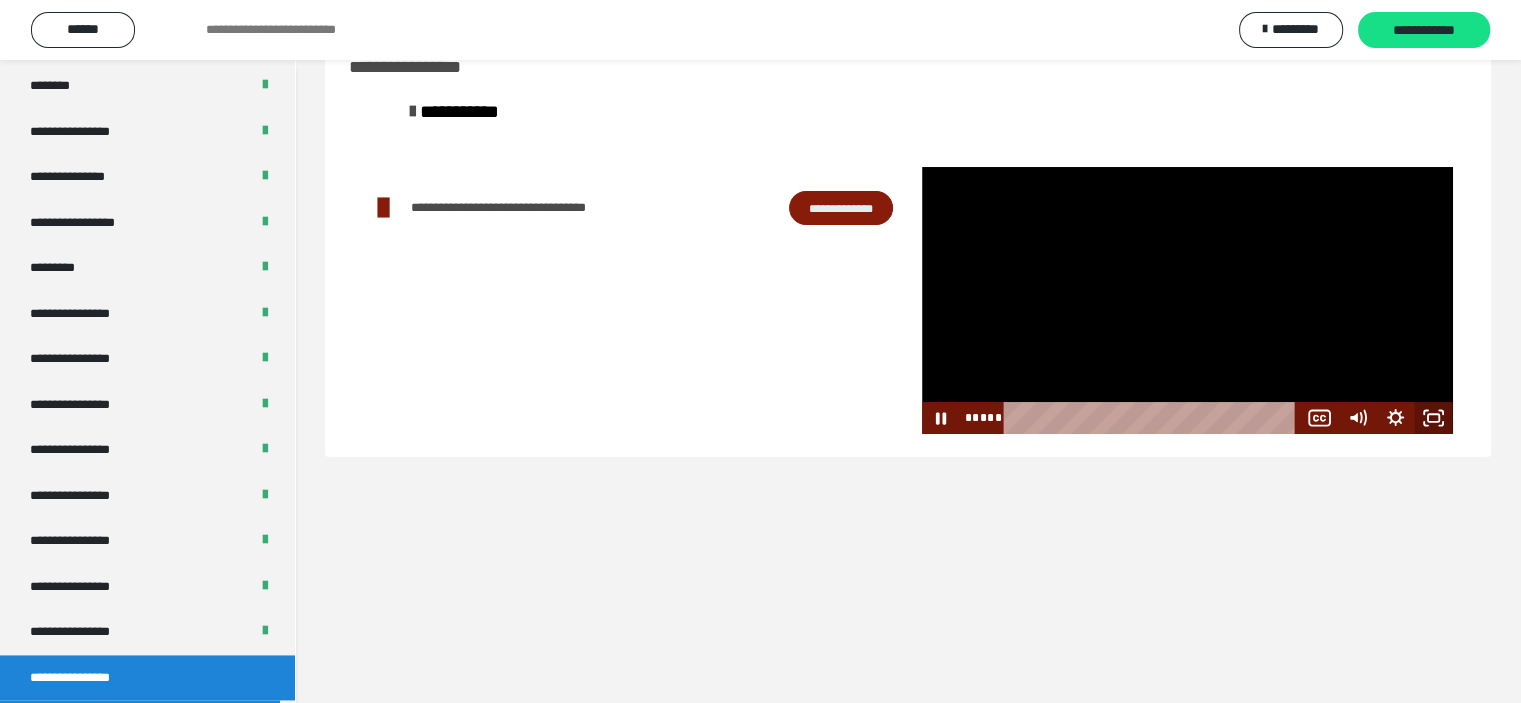 click 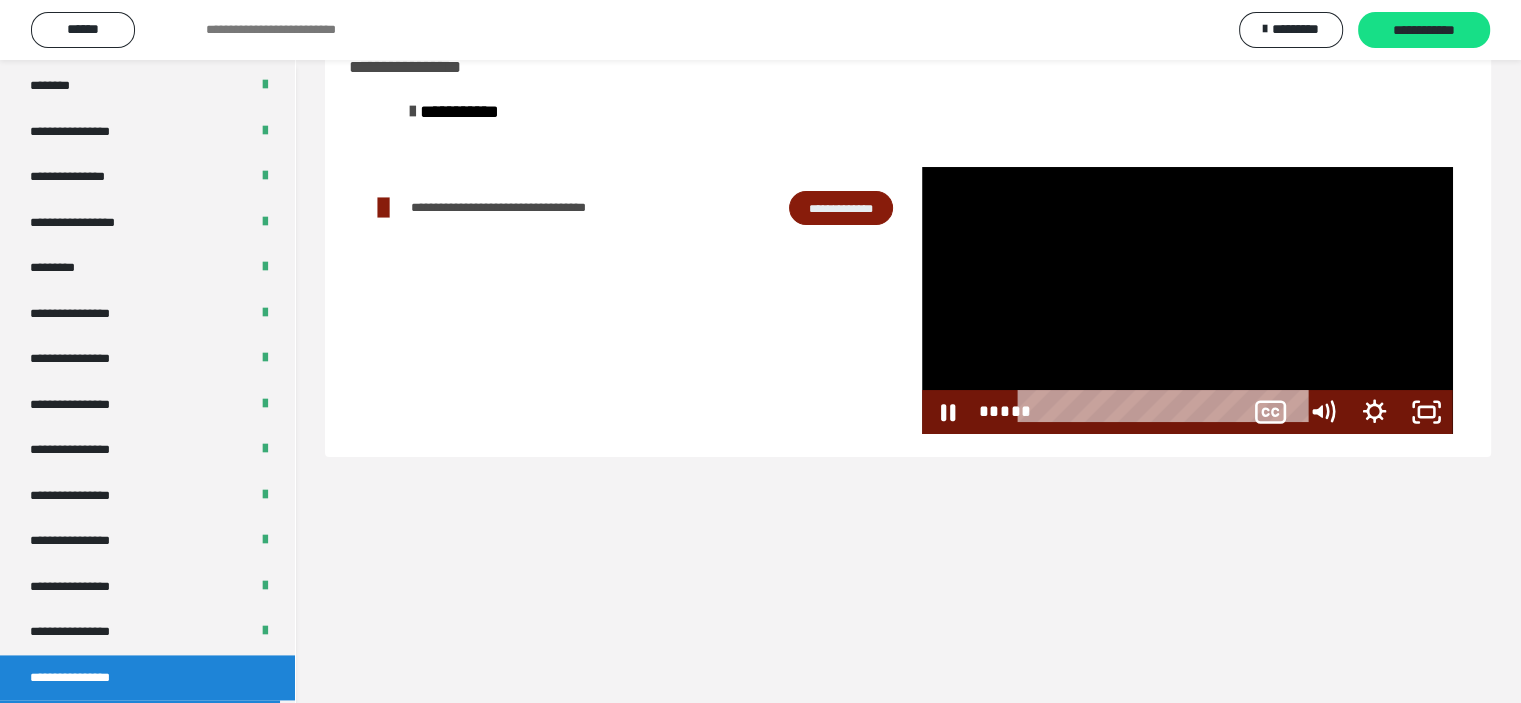 scroll, scrollTop: 2526, scrollLeft: 0, axis: vertical 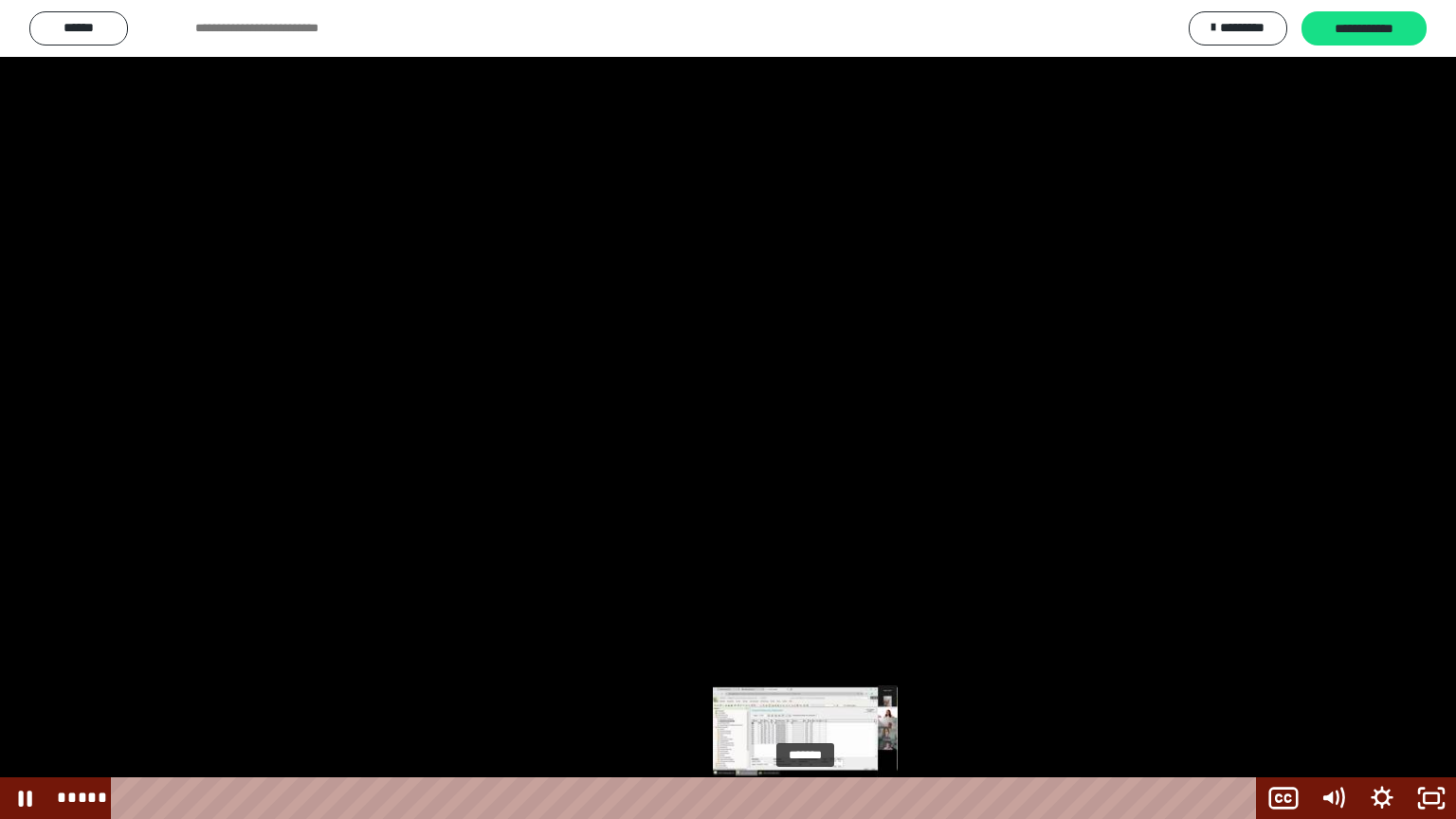 click on "*******" at bounding box center [687, 798] 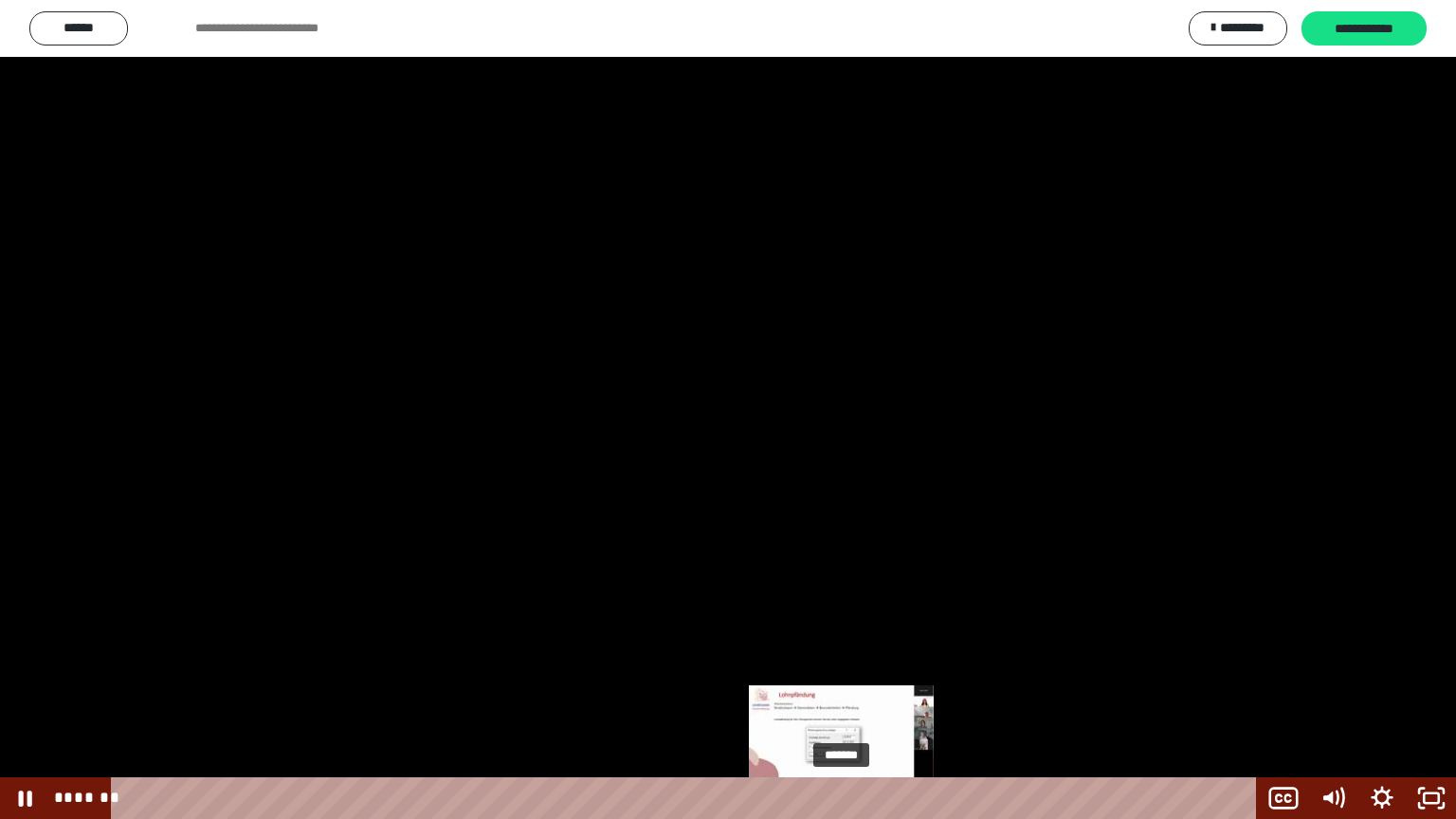 click on "*******" at bounding box center (687, 798) 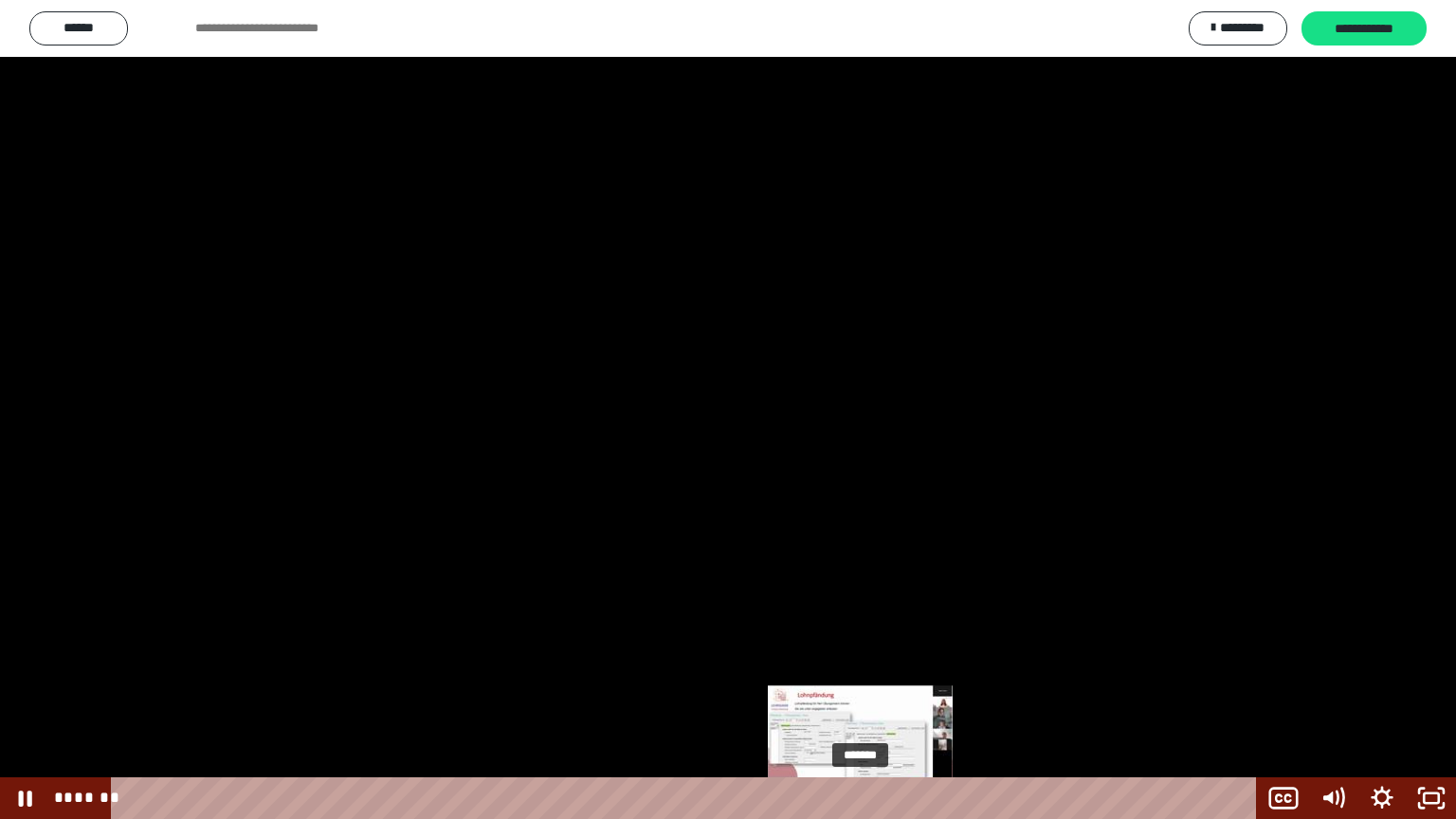 click on "*******" at bounding box center [687, 798] 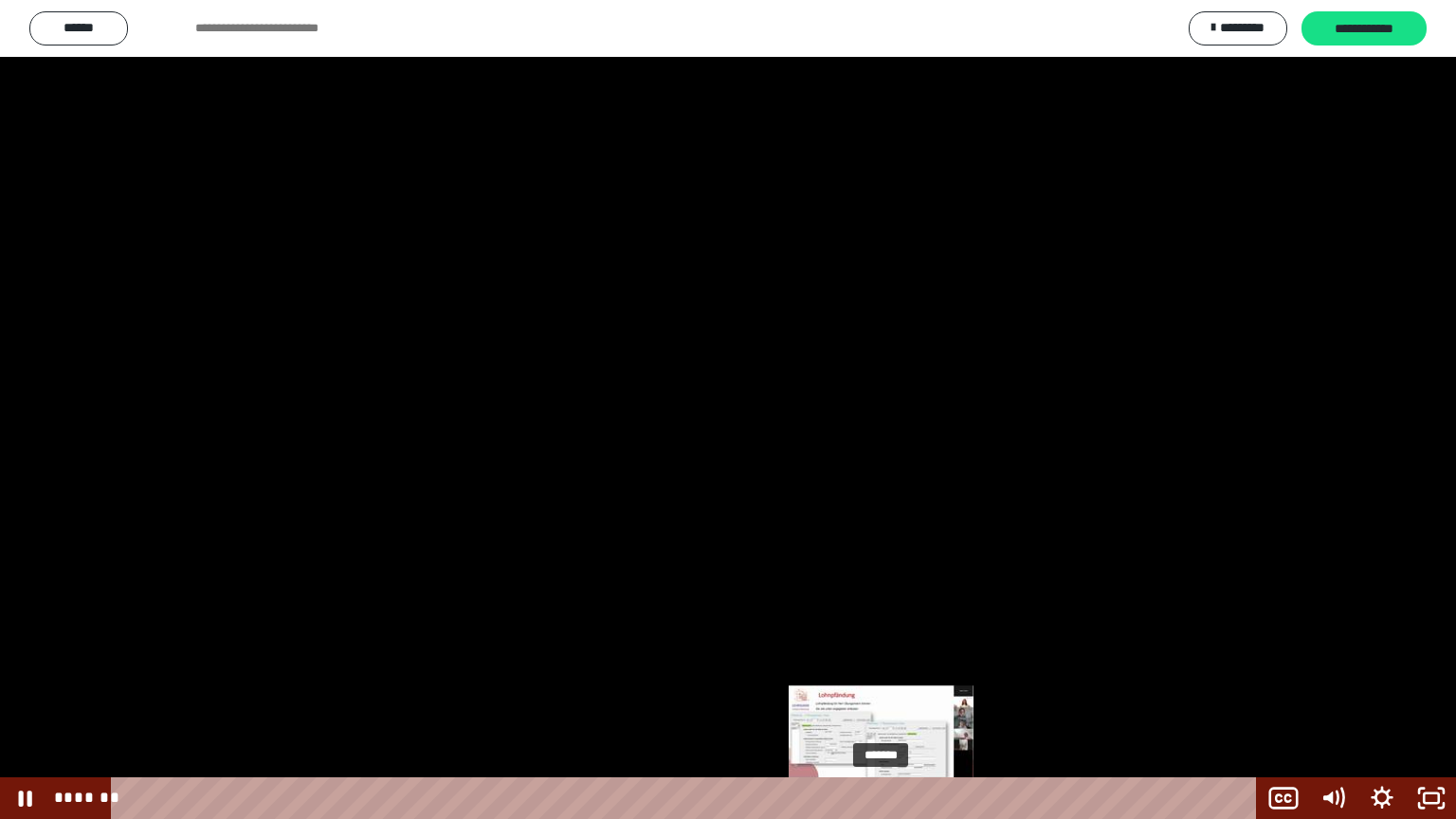 click on "*******" at bounding box center [687, 798] 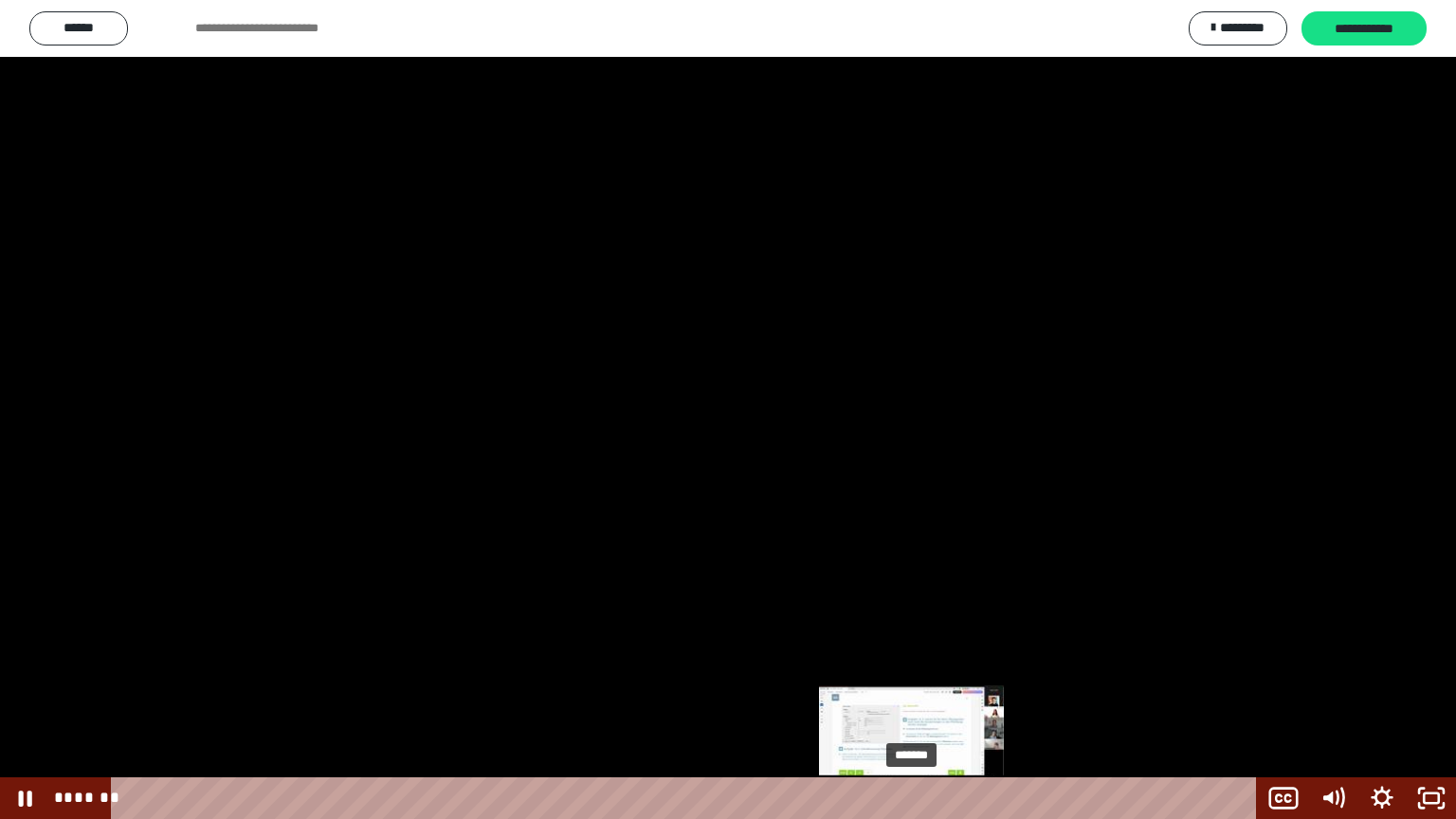 click on "*******" at bounding box center (687, 798) 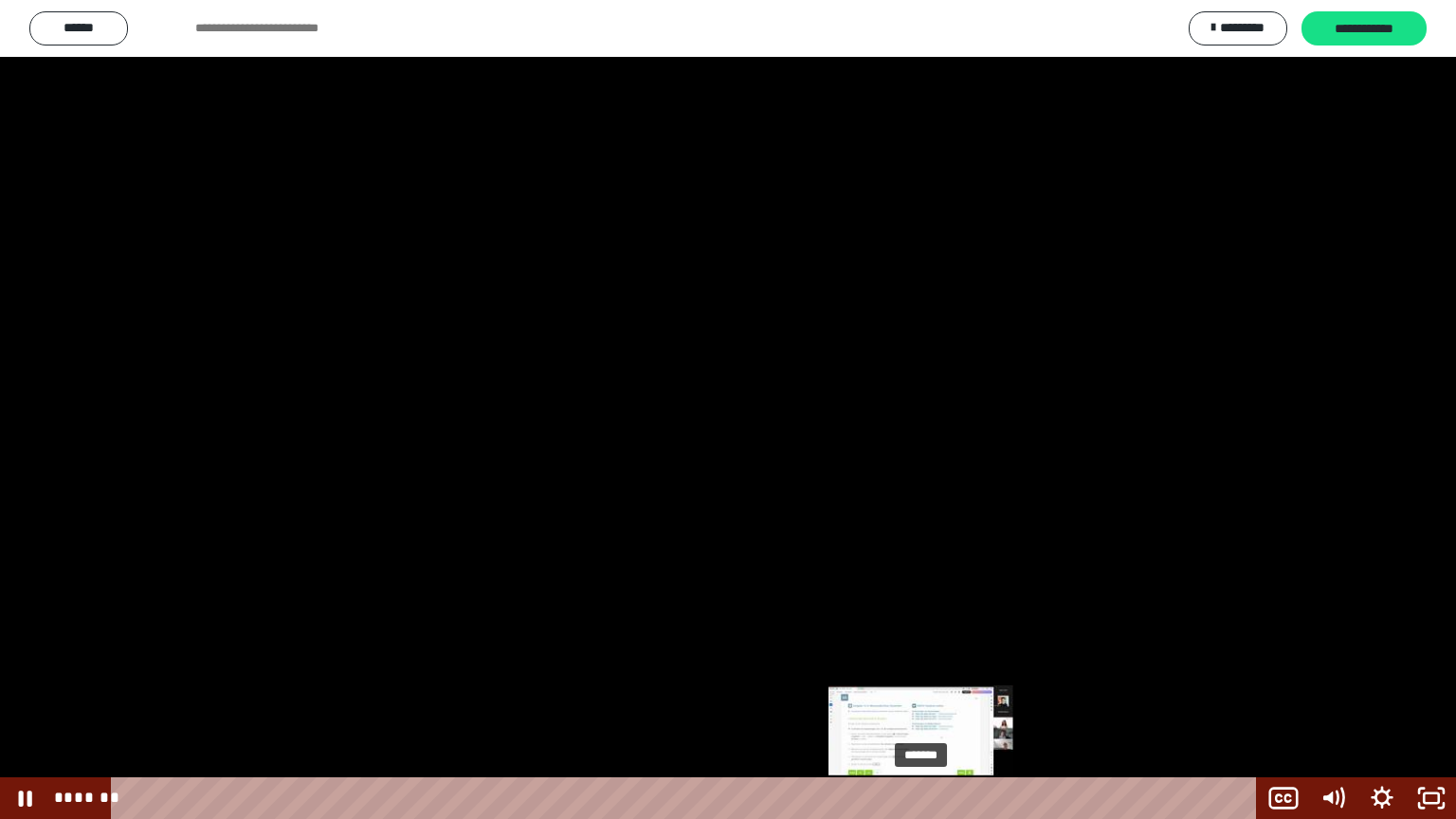 click on "*******" at bounding box center (687, 798) 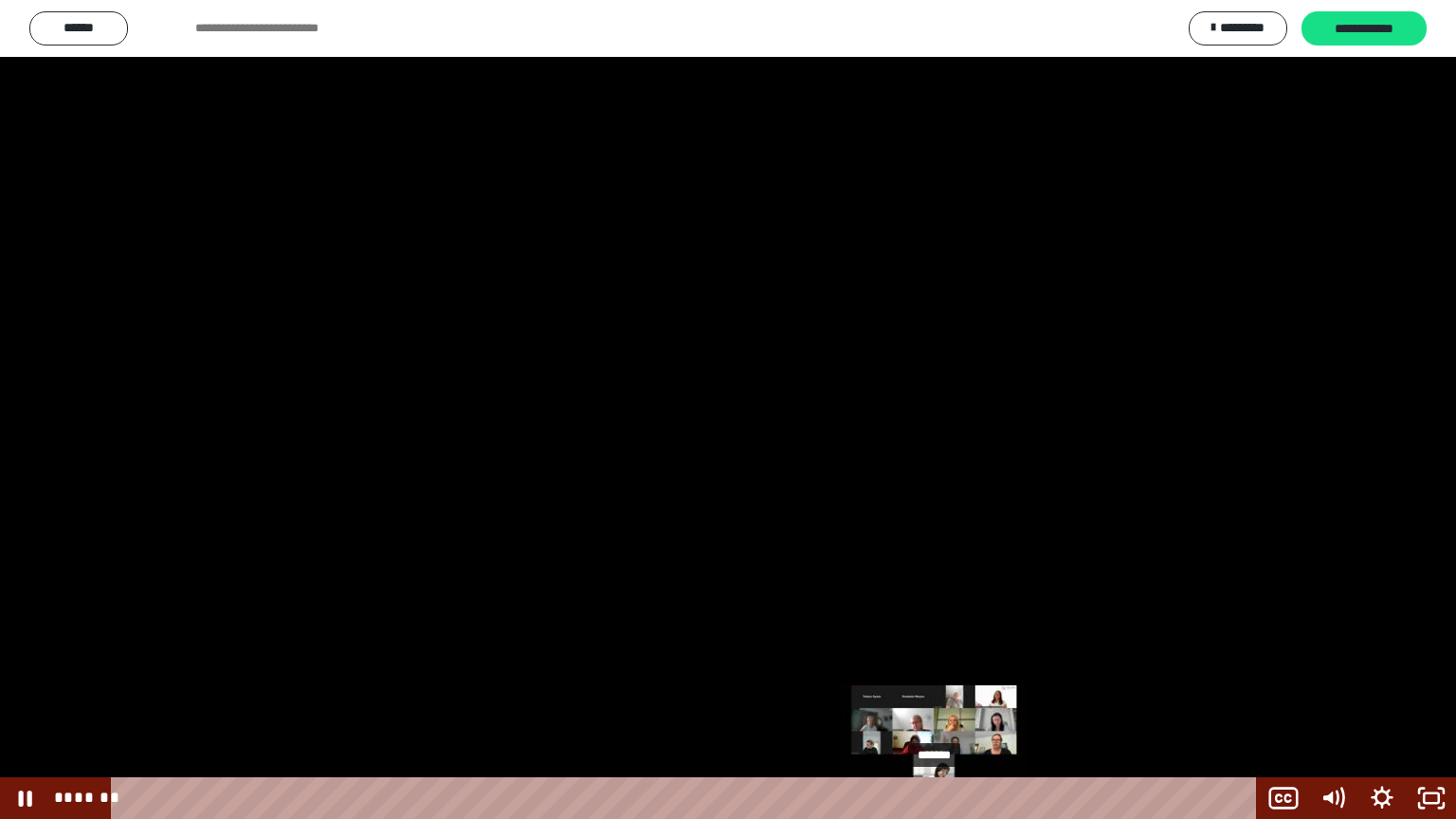 click on "*******" at bounding box center (687, 798) 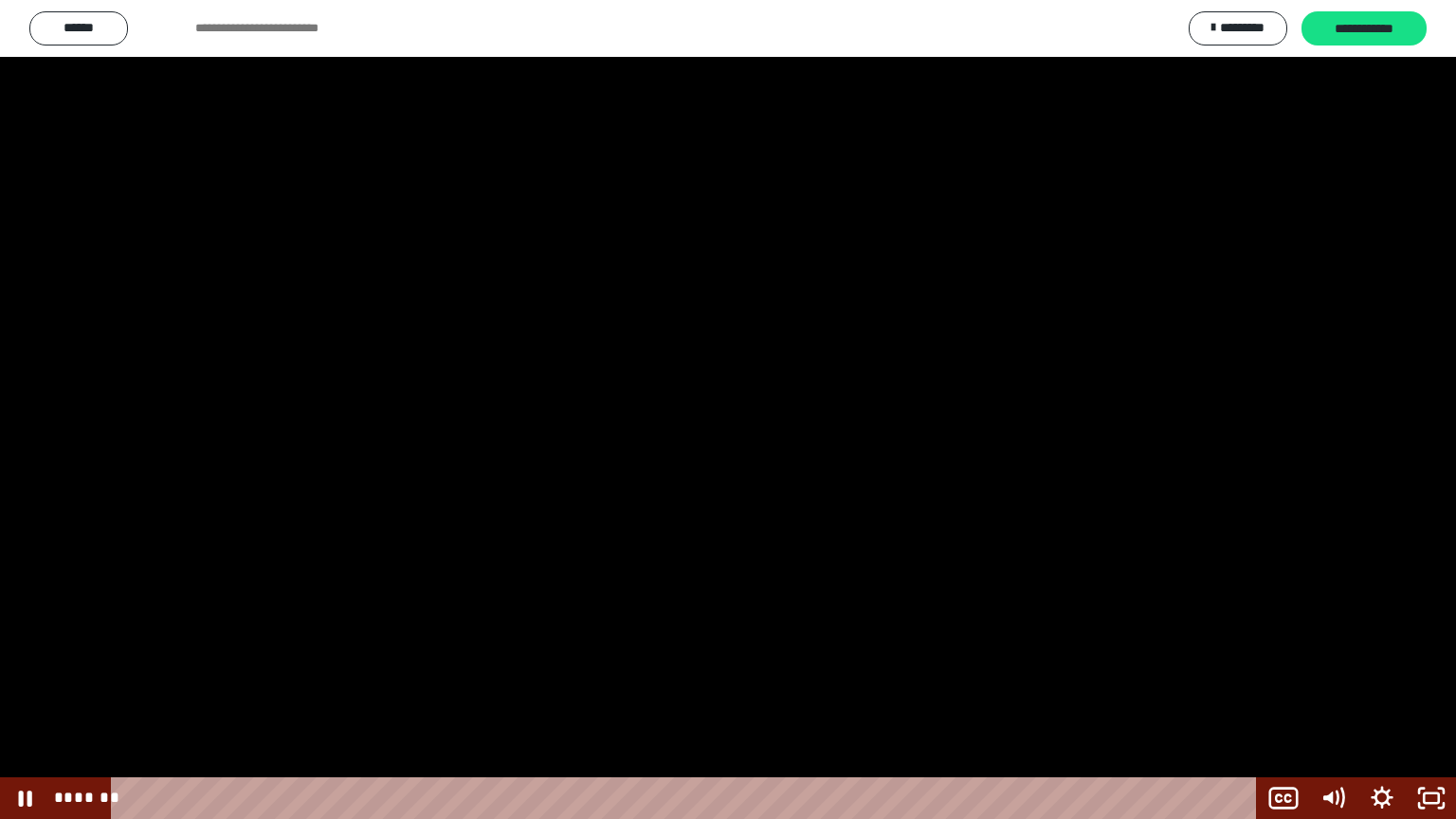 click at bounding box center (728, 410) 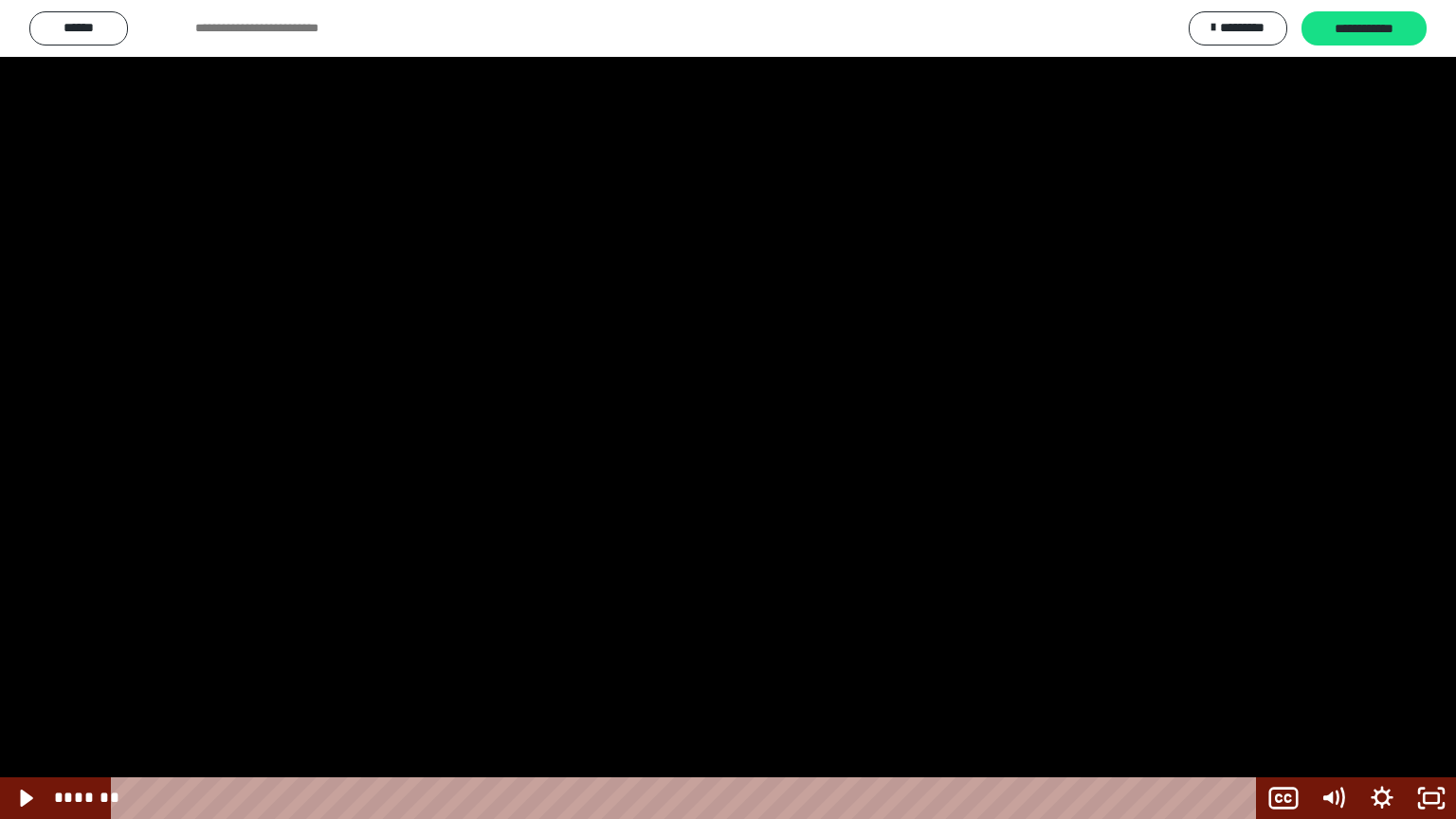 click at bounding box center (728, 410) 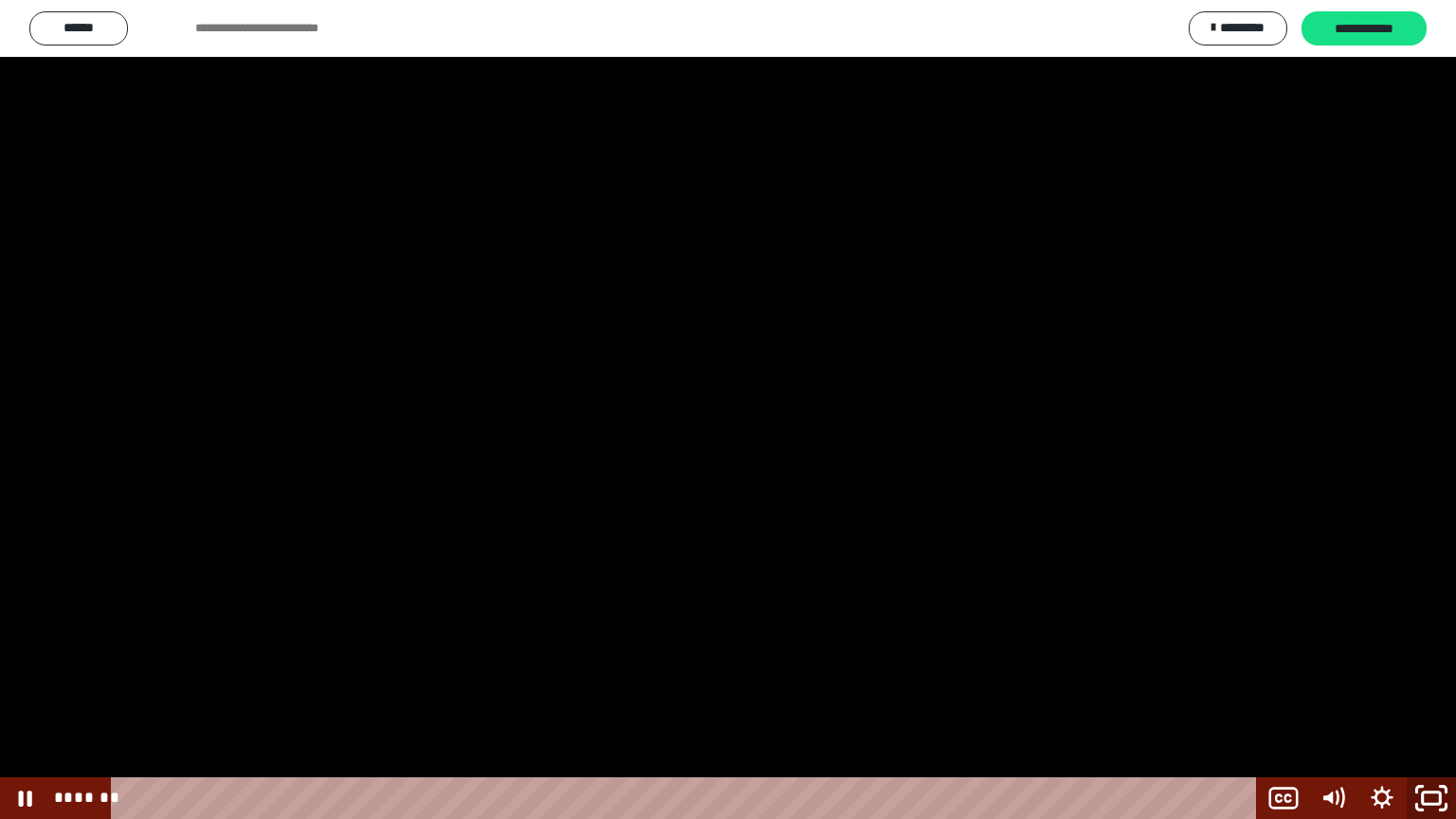 click 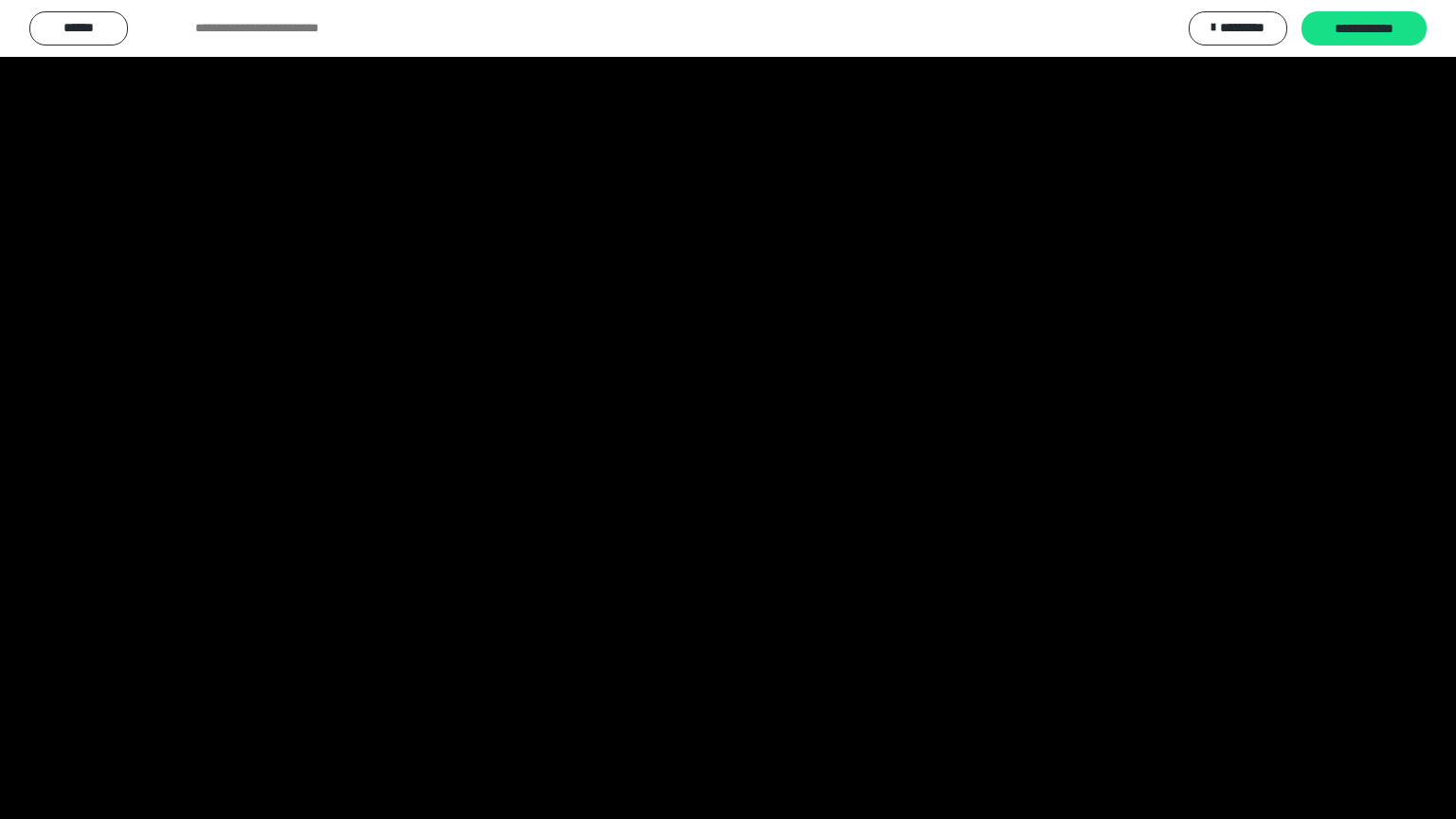 scroll, scrollTop: 2502, scrollLeft: 0, axis: vertical 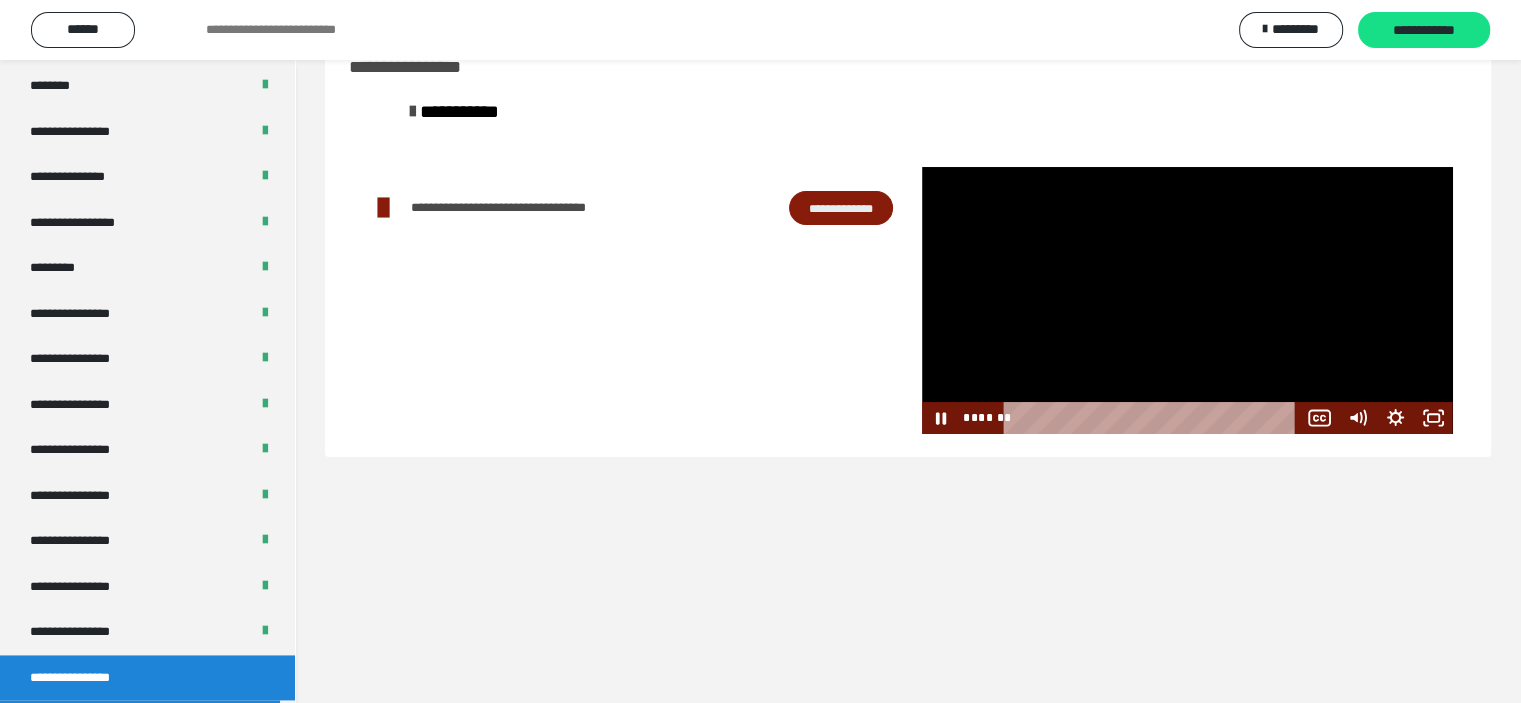 click at bounding box center (1187, 300) 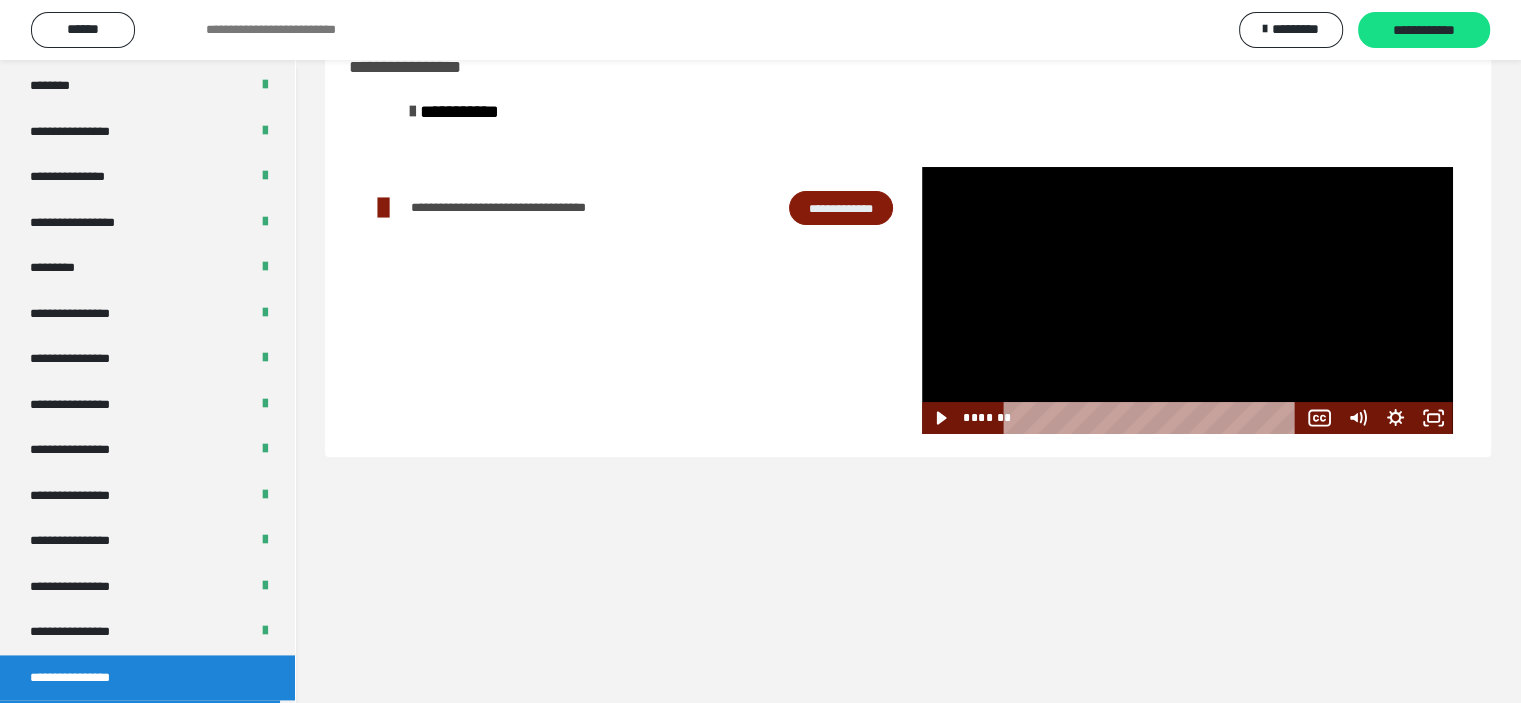 click at bounding box center [1187, 300] 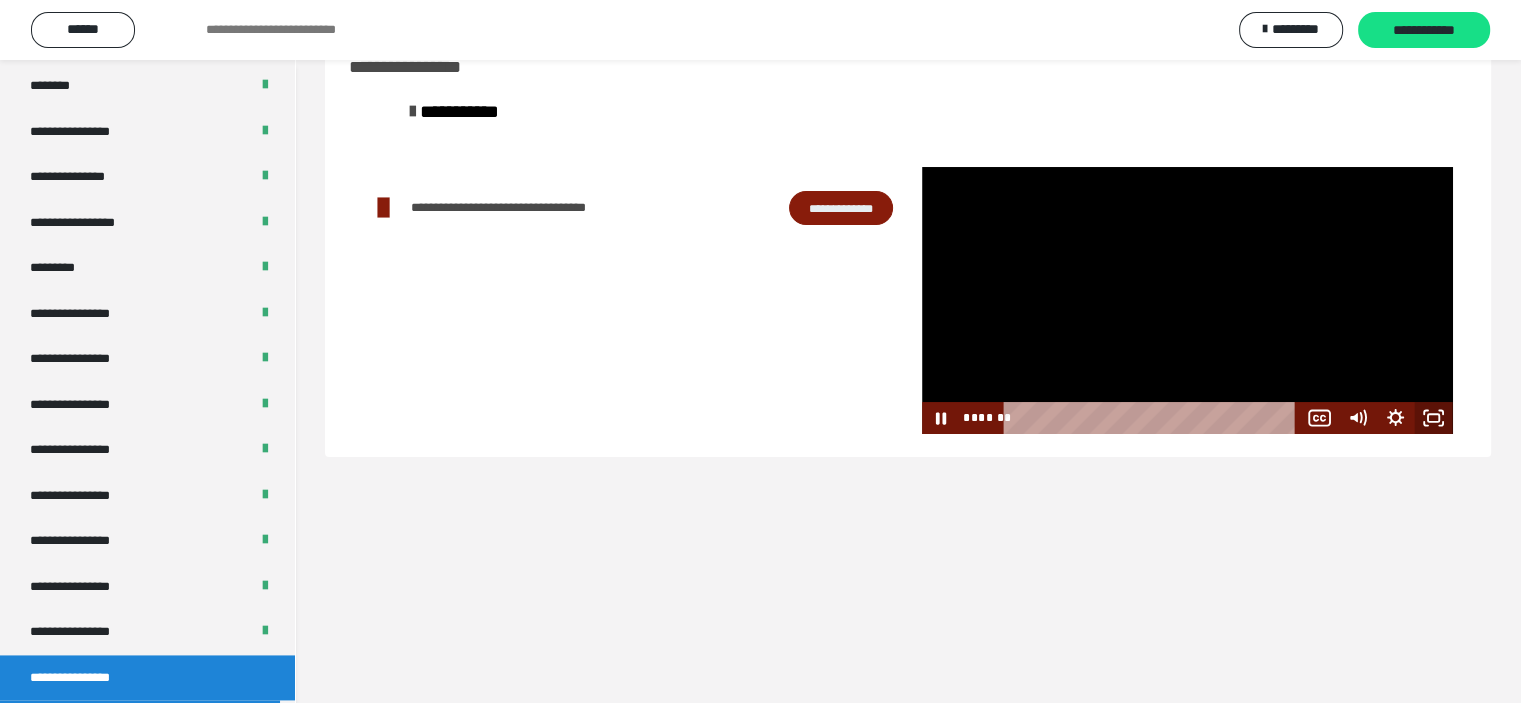 click 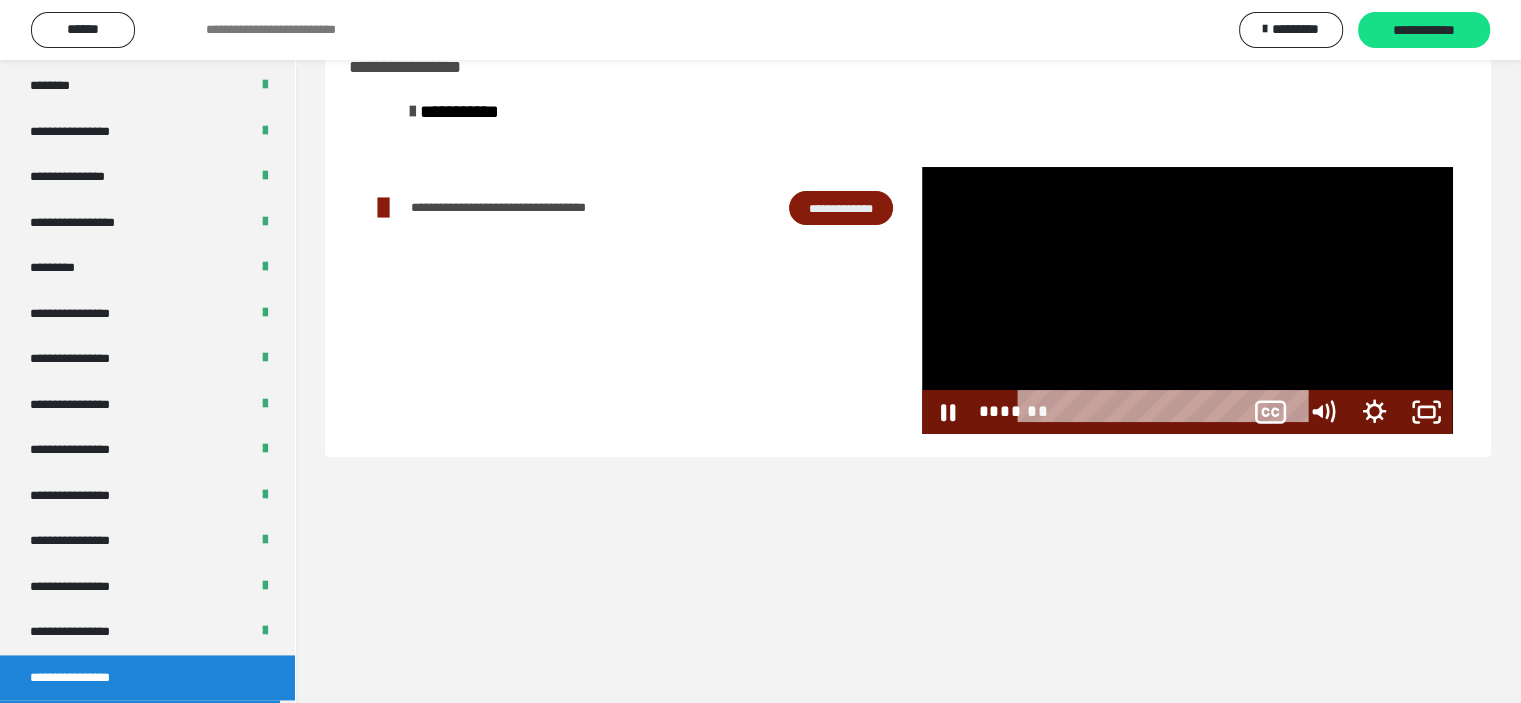scroll, scrollTop: 2526, scrollLeft: 0, axis: vertical 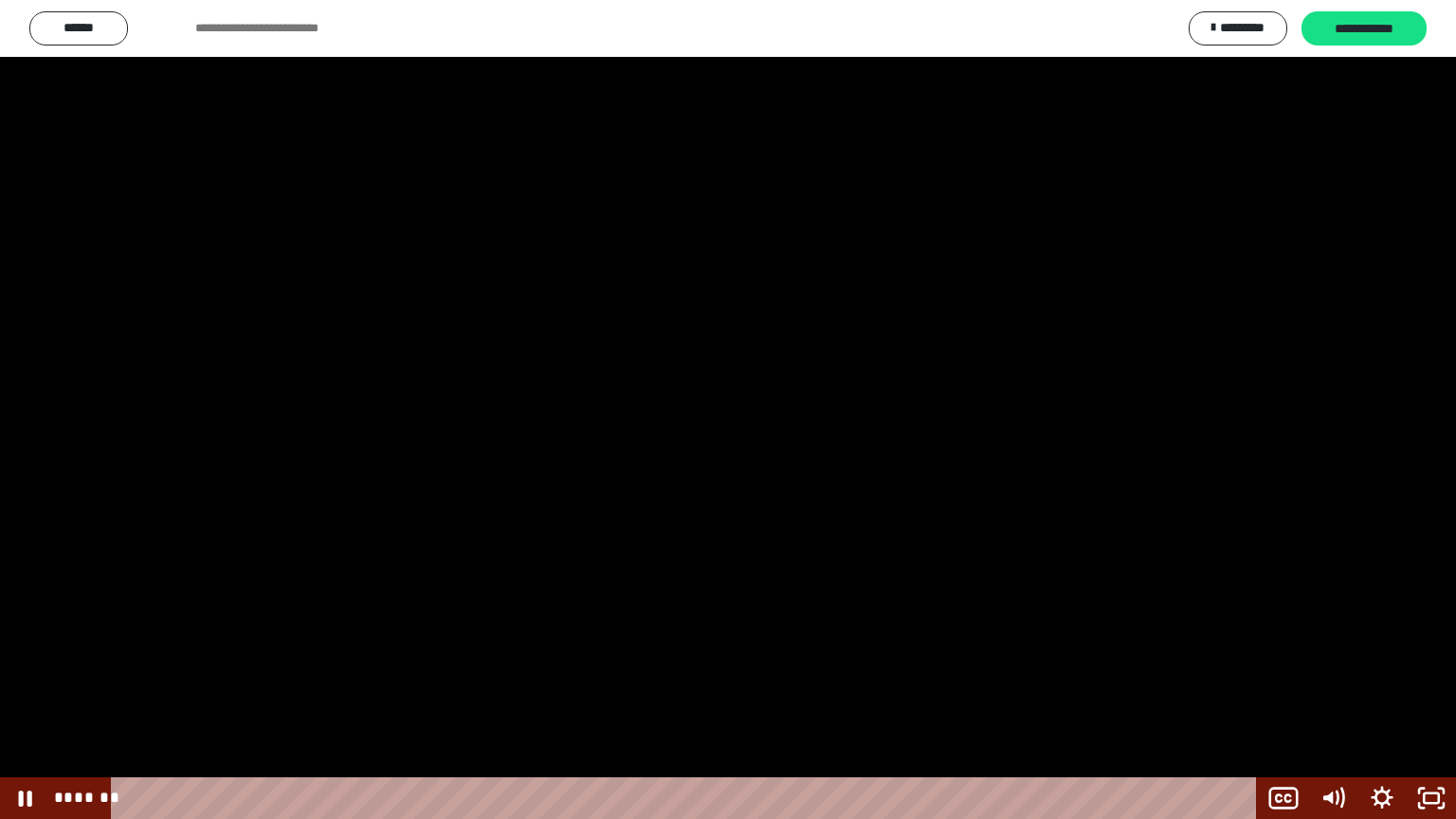 click at bounding box center [728, 410] 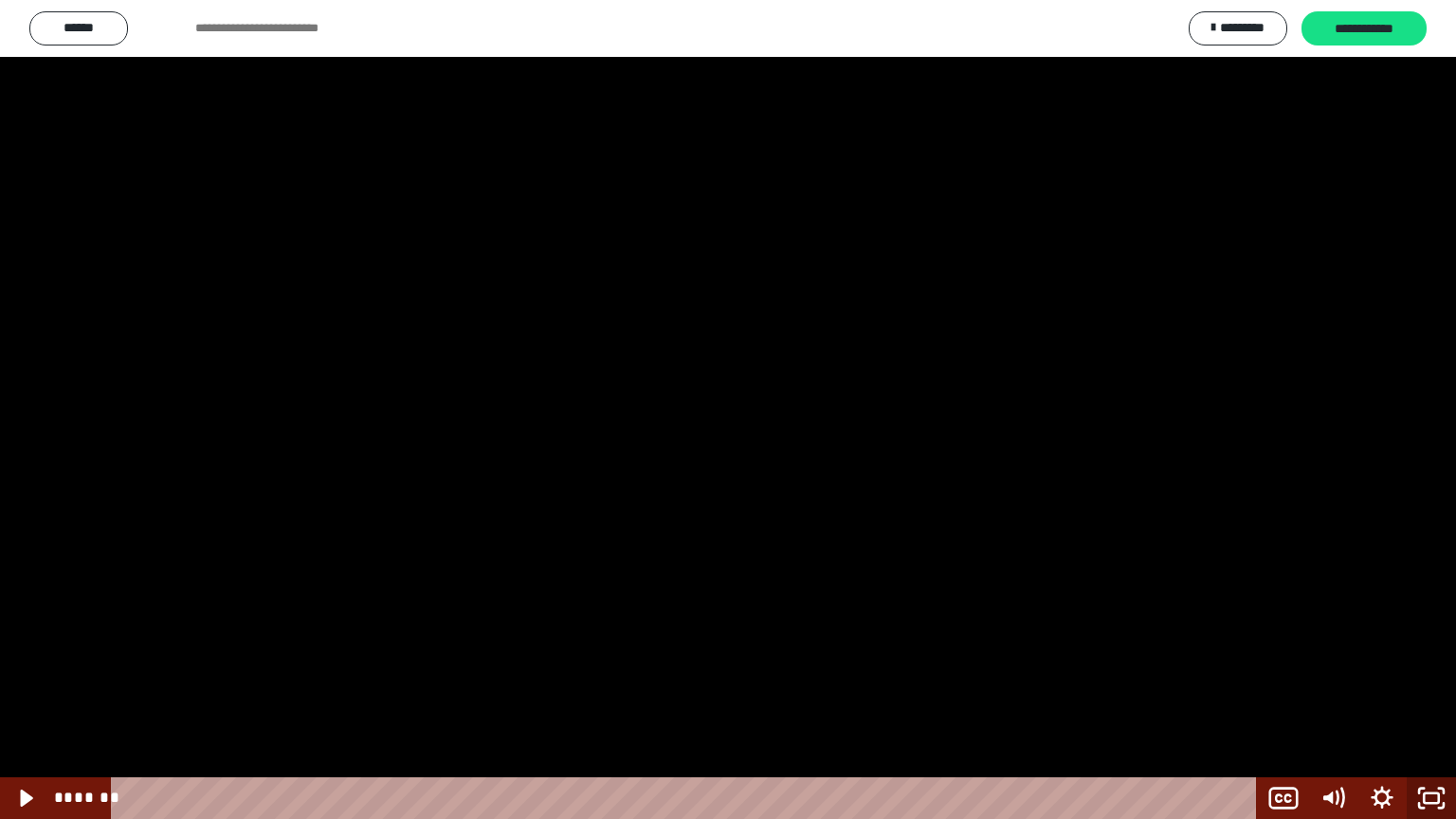 click 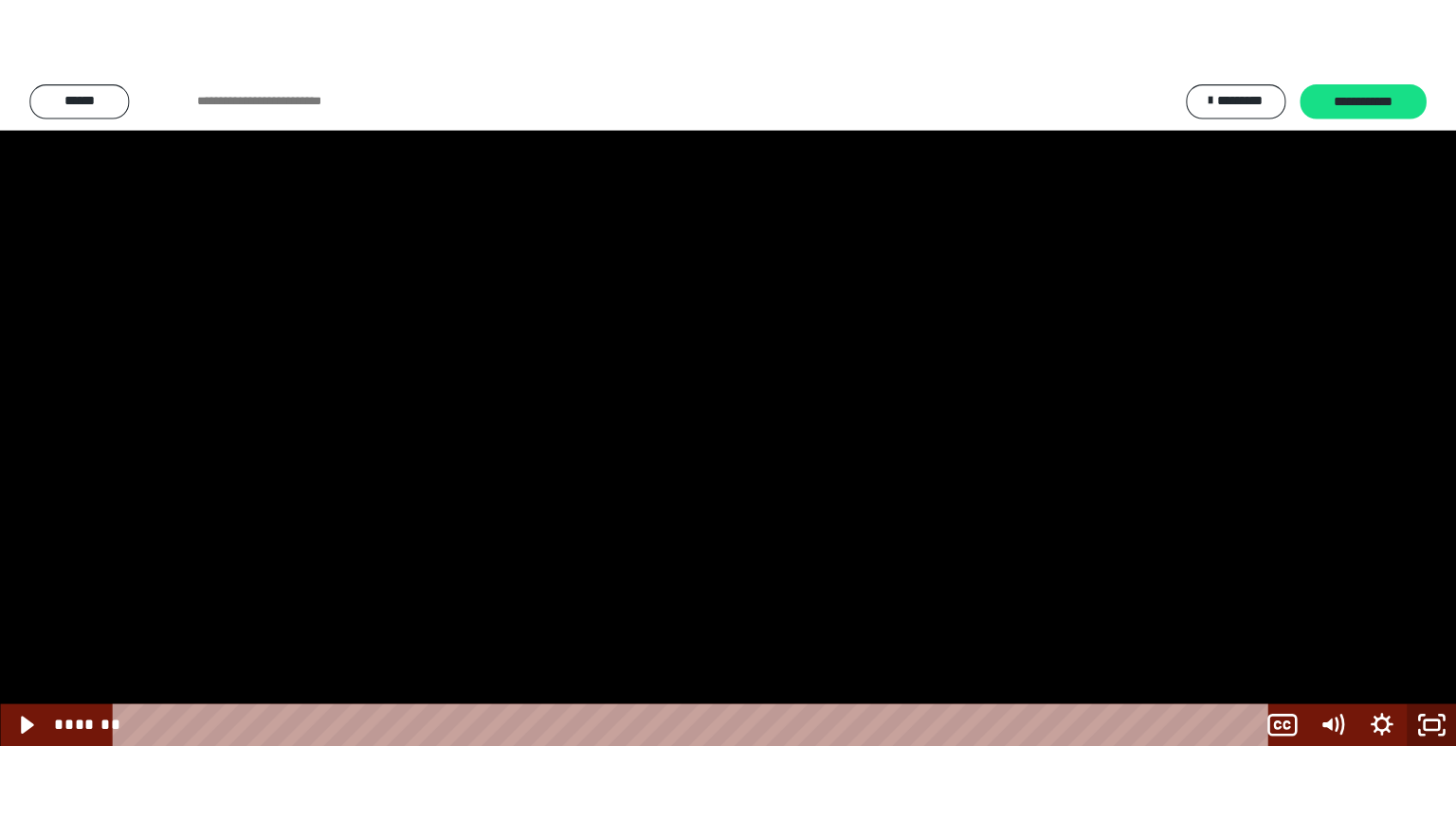 scroll, scrollTop: 2502, scrollLeft: 0, axis: vertical 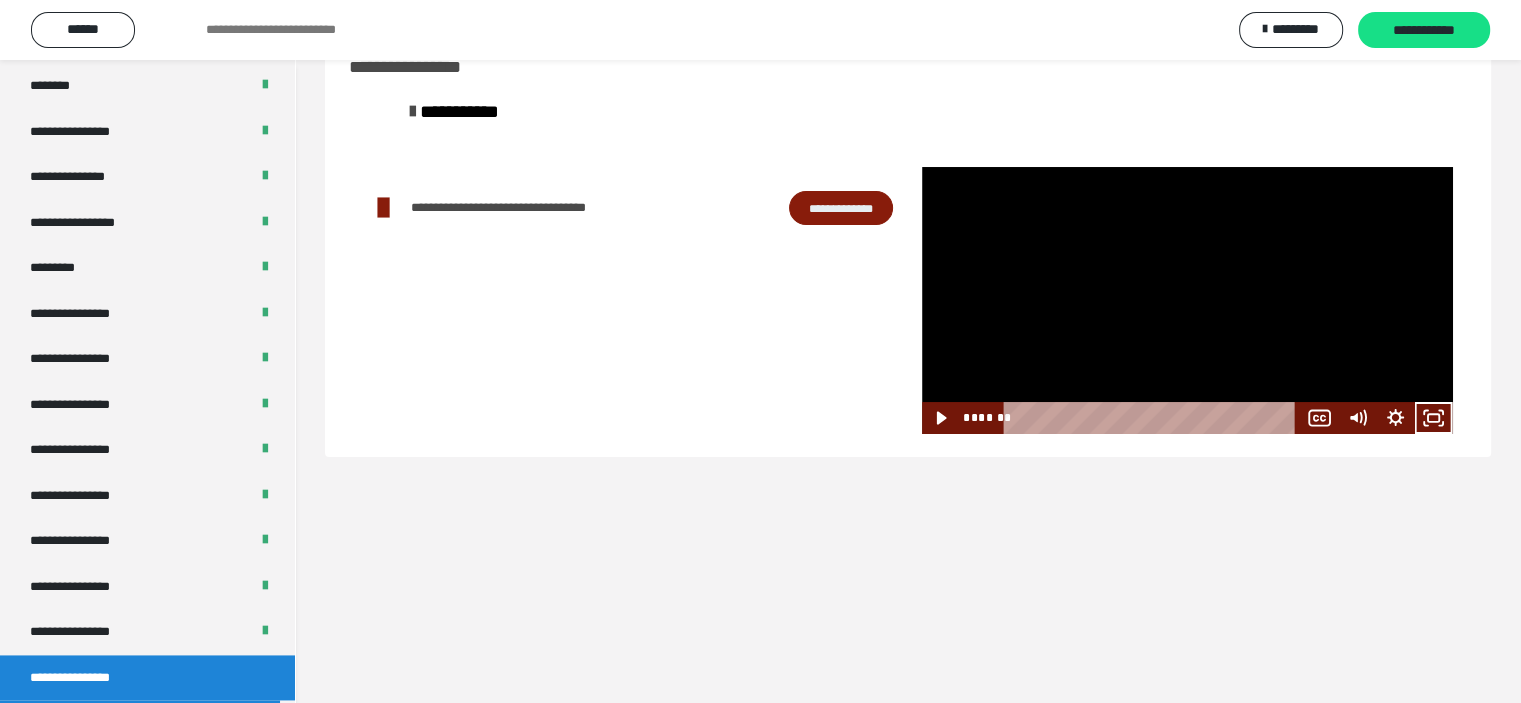 click at bounding box center (1187, 300) 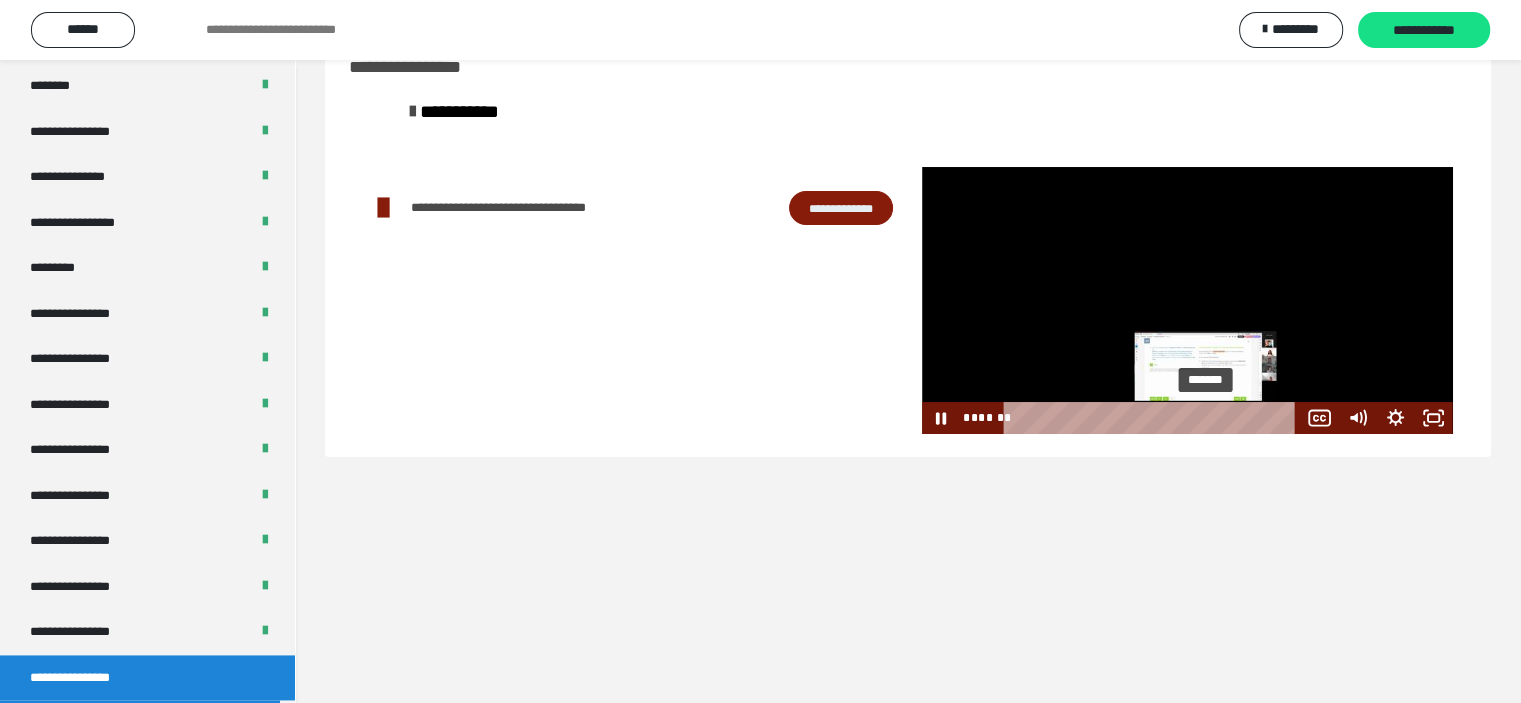 click at bounding box center (1216, 417) 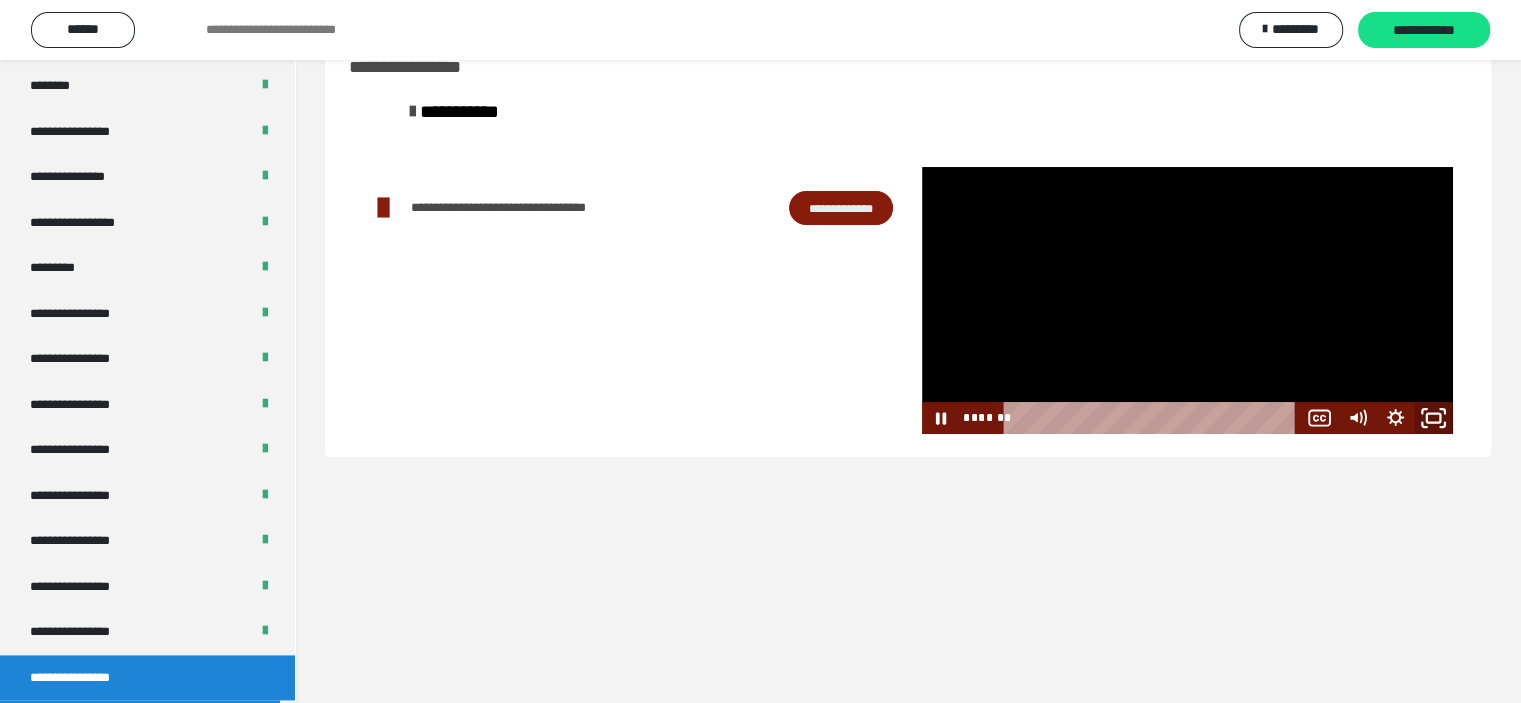 click 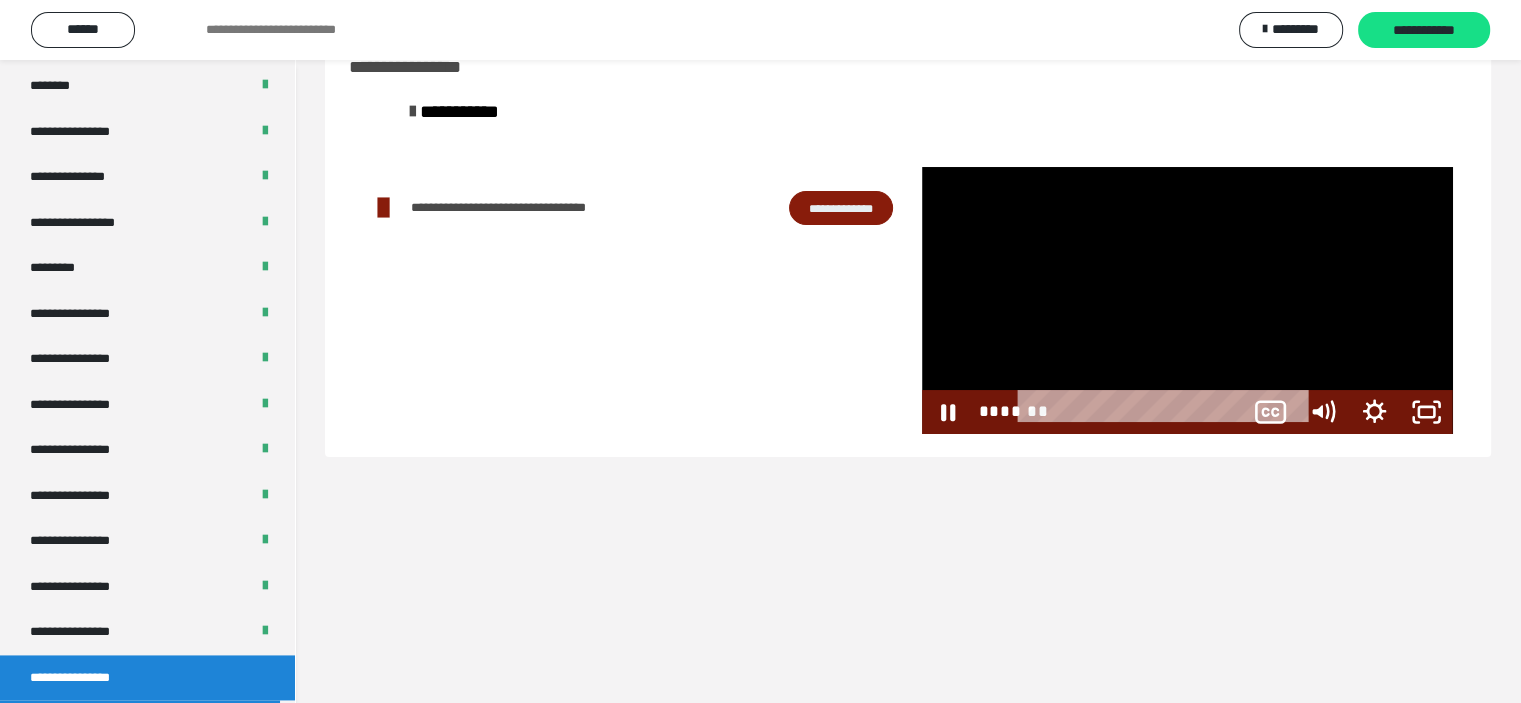 scroll, scrollTop: 2526, scrollLeft: 0, axis: vertical 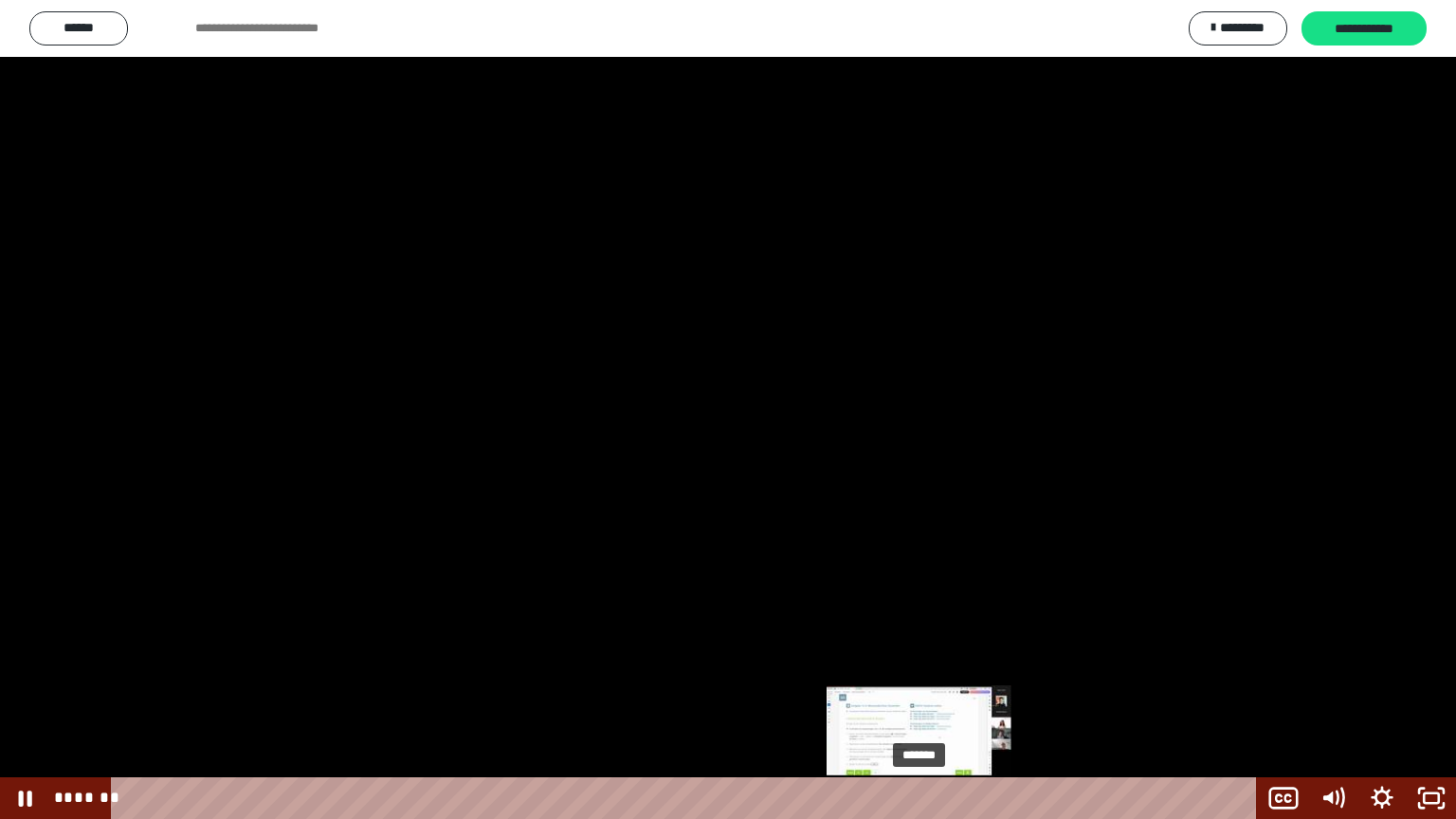 click on "*******" at bounding box center [687, 798] 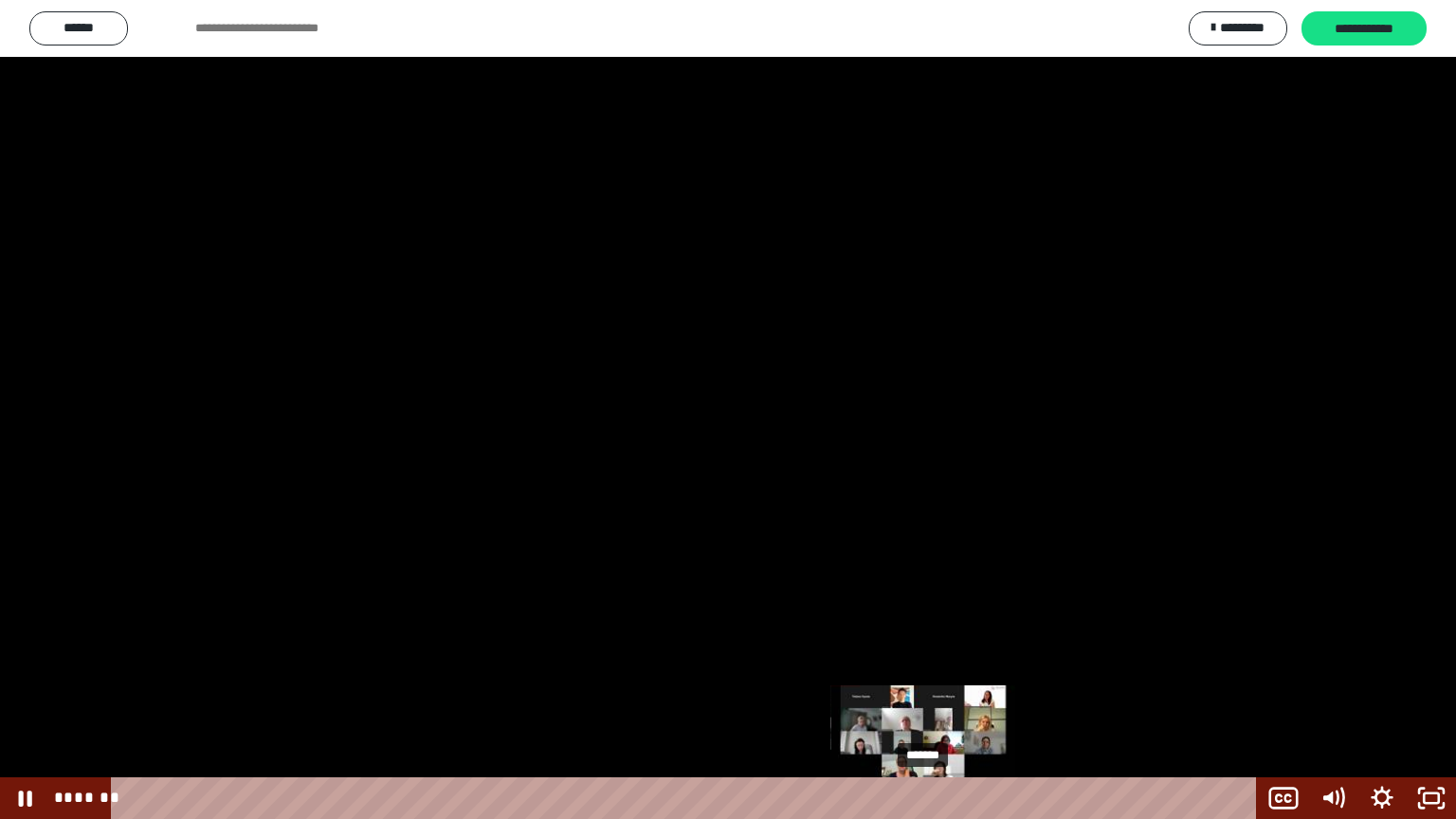 click at bounding box center (922, 798) 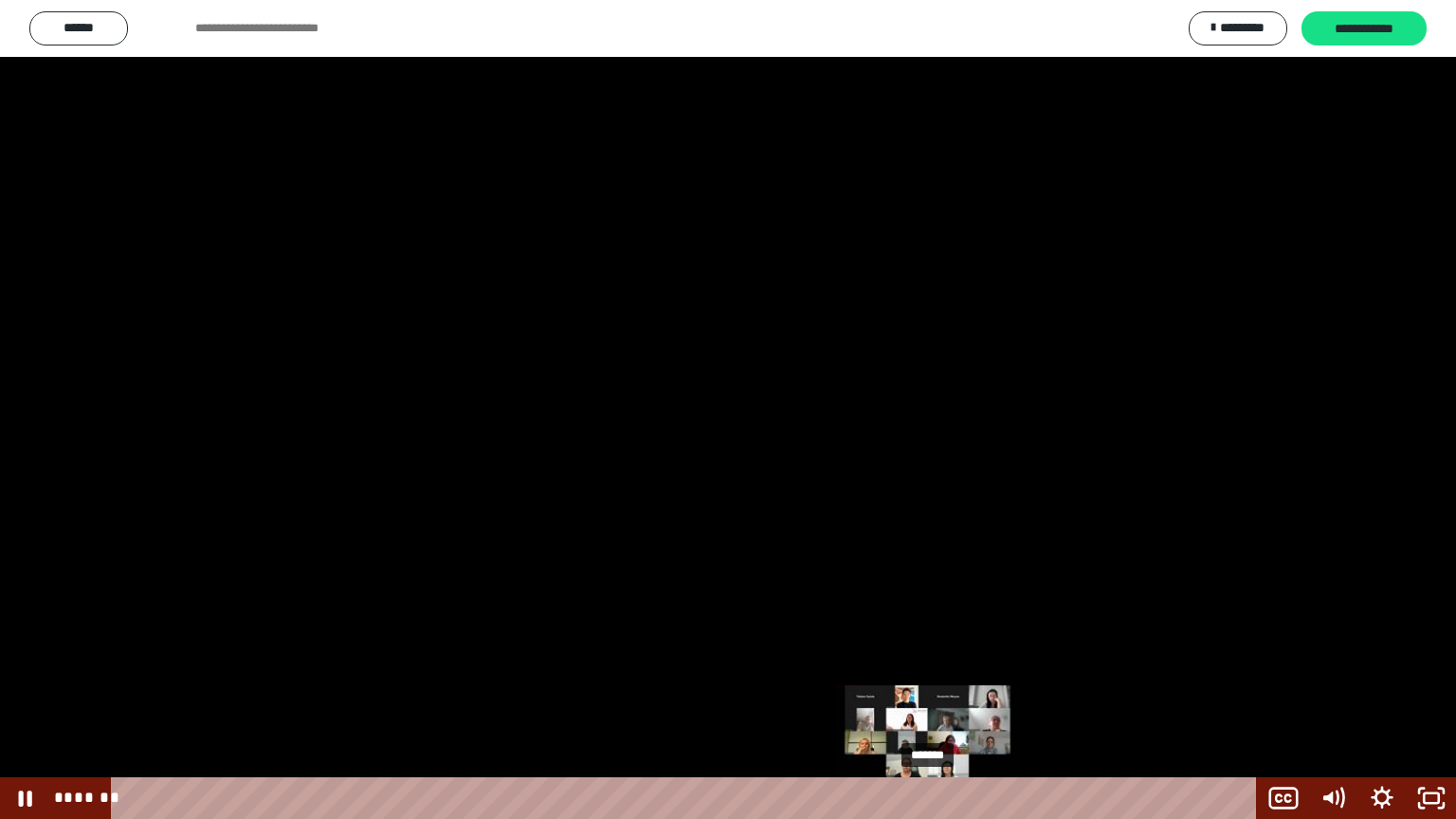 click on "*******" at bounding box center [687, 798] 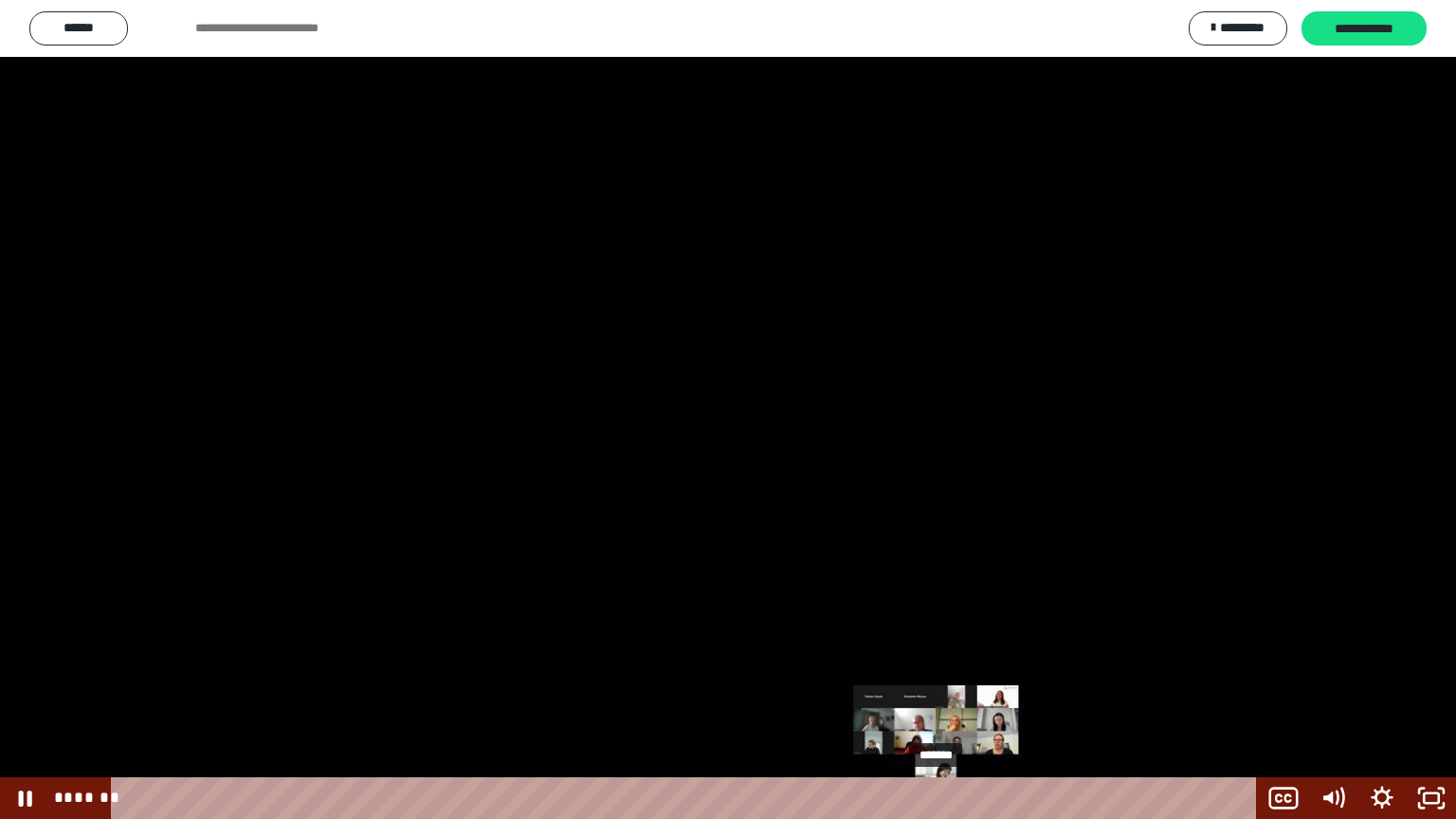 click on "*******" at bounding box center [687, 798] 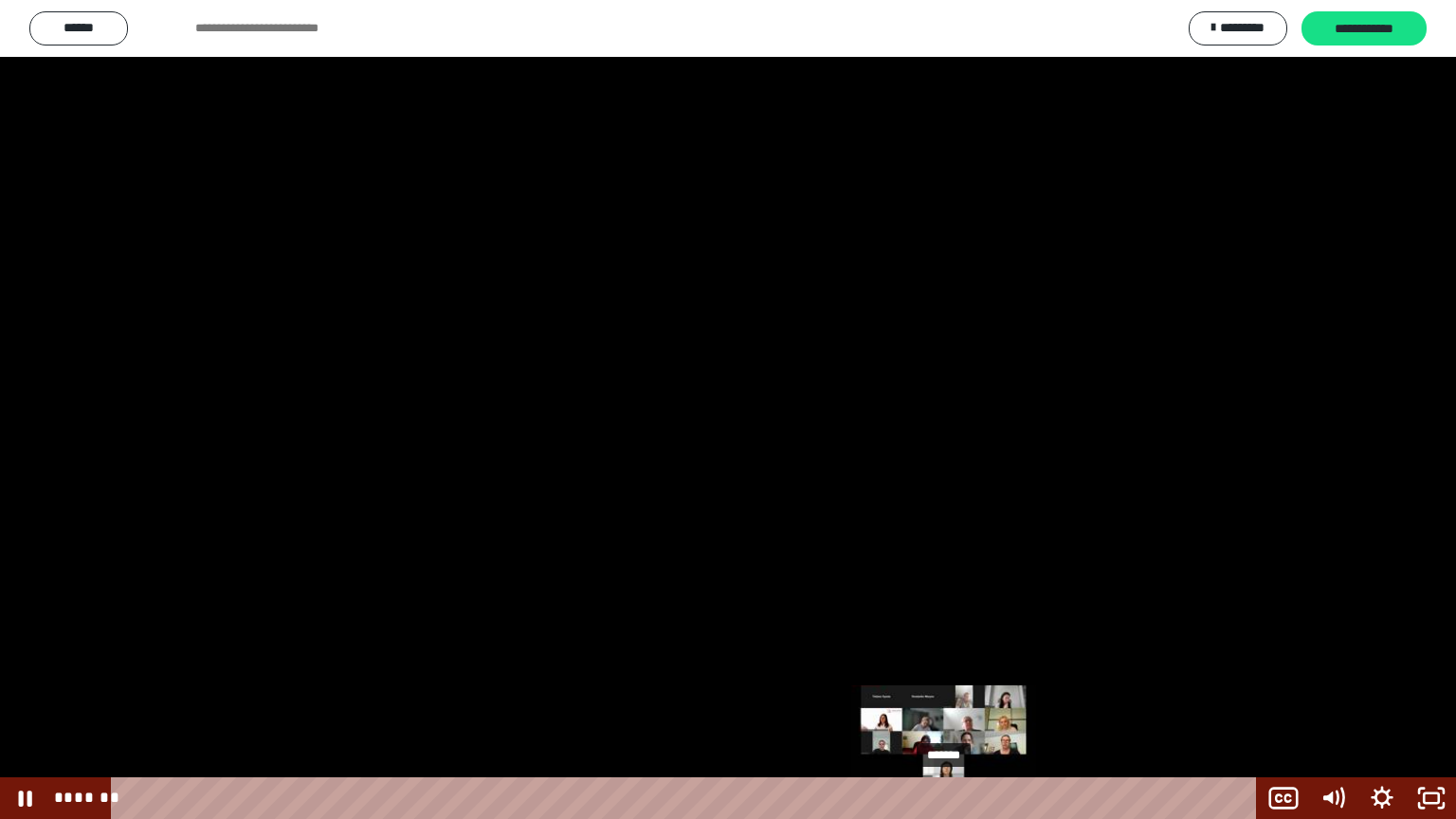 click on "*******" at bounding box center [687, 798] 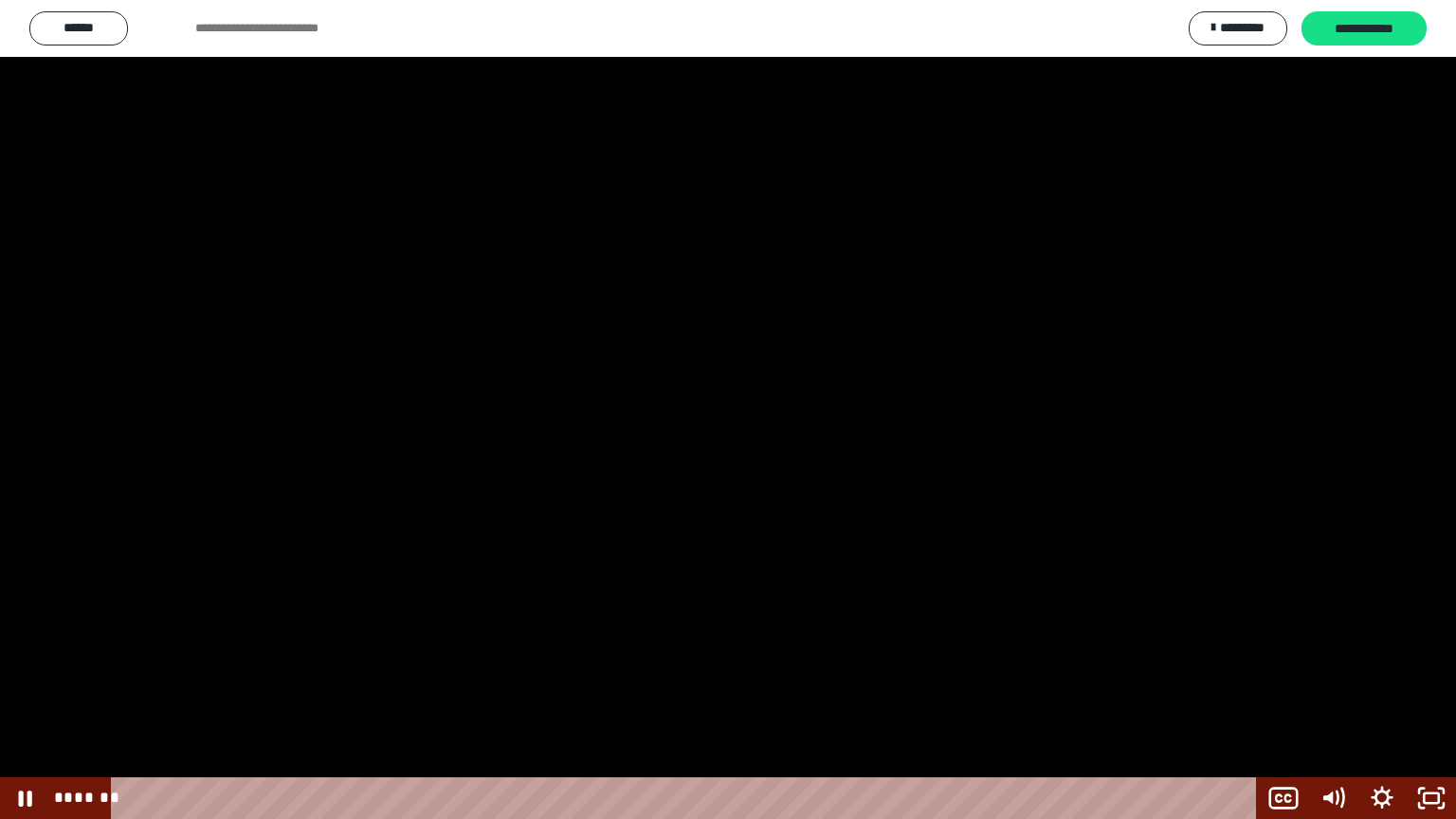 click at bounding box center (728, 410) 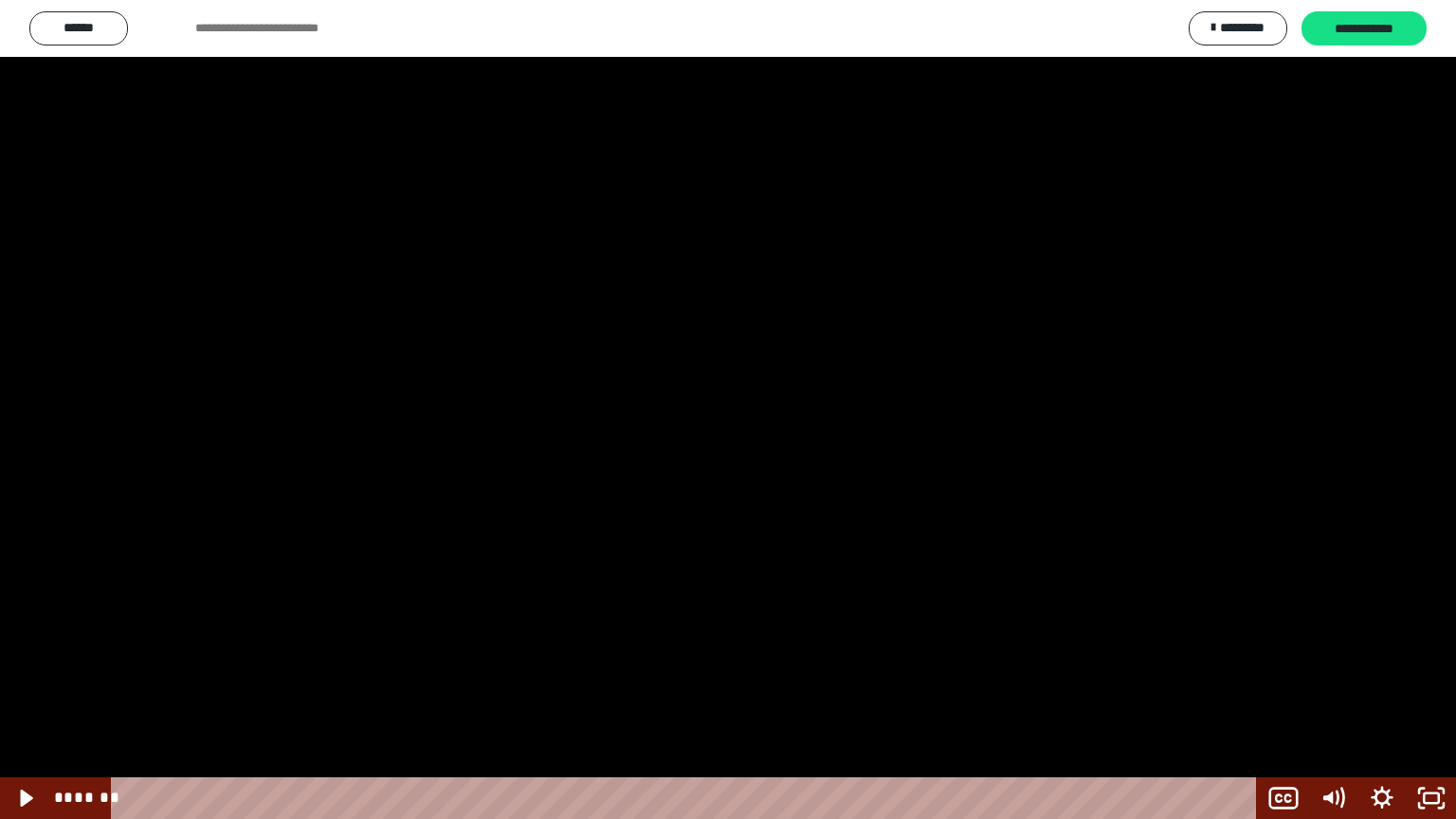 click at bounding box center [728, 410] 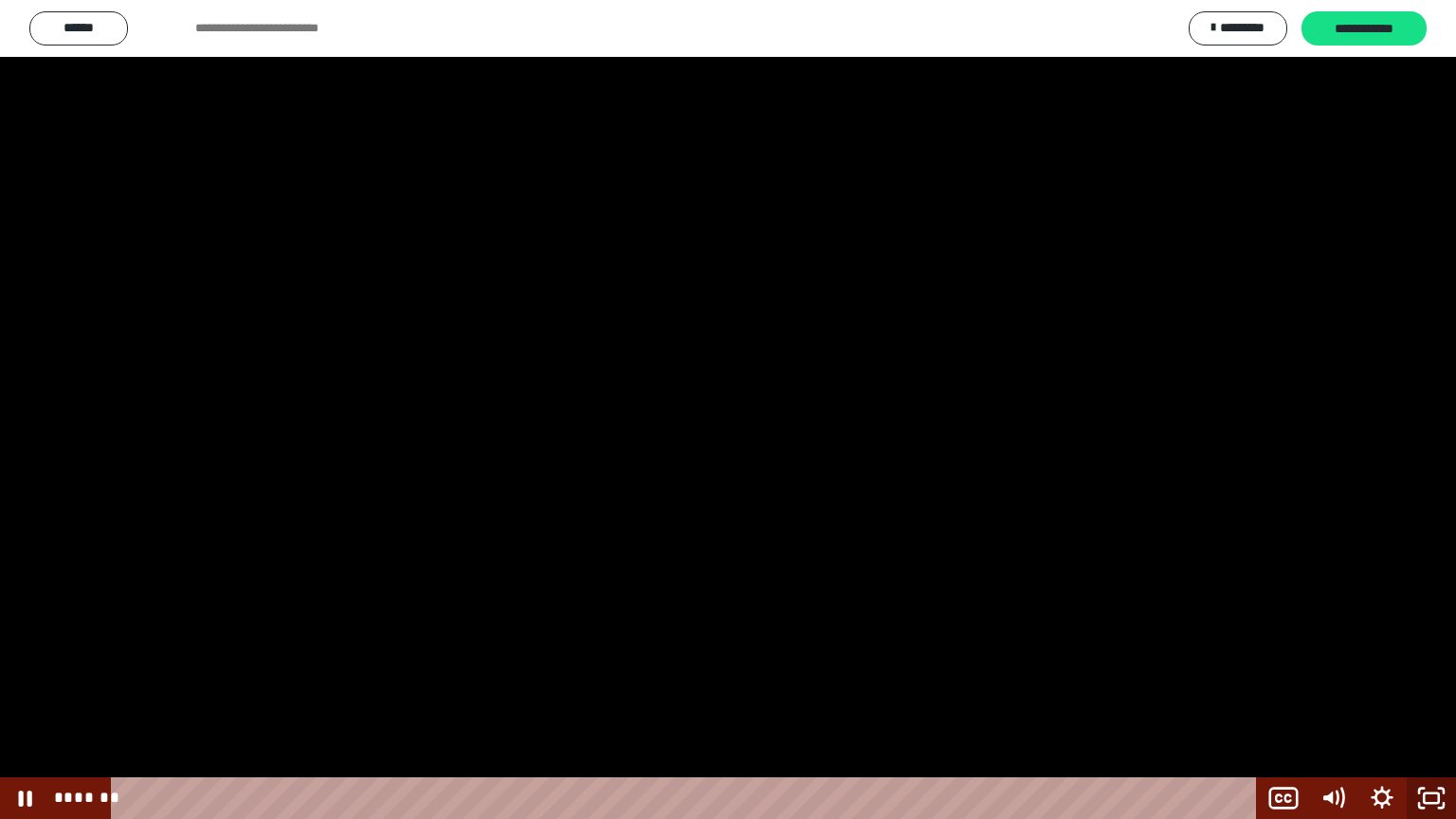 click 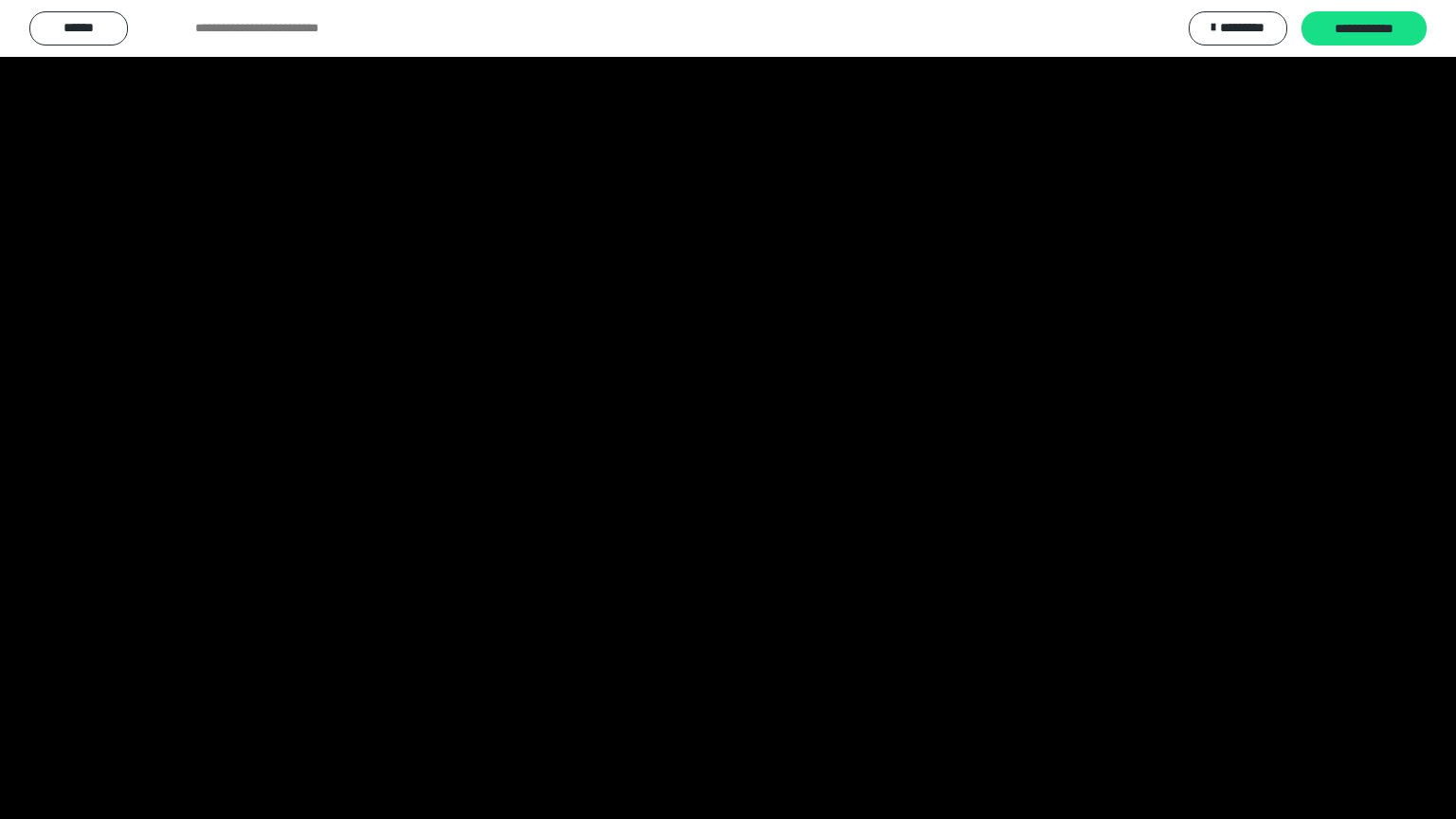 scroll, scrollTop: 2502, scrollLeft: 0, axis: vertical 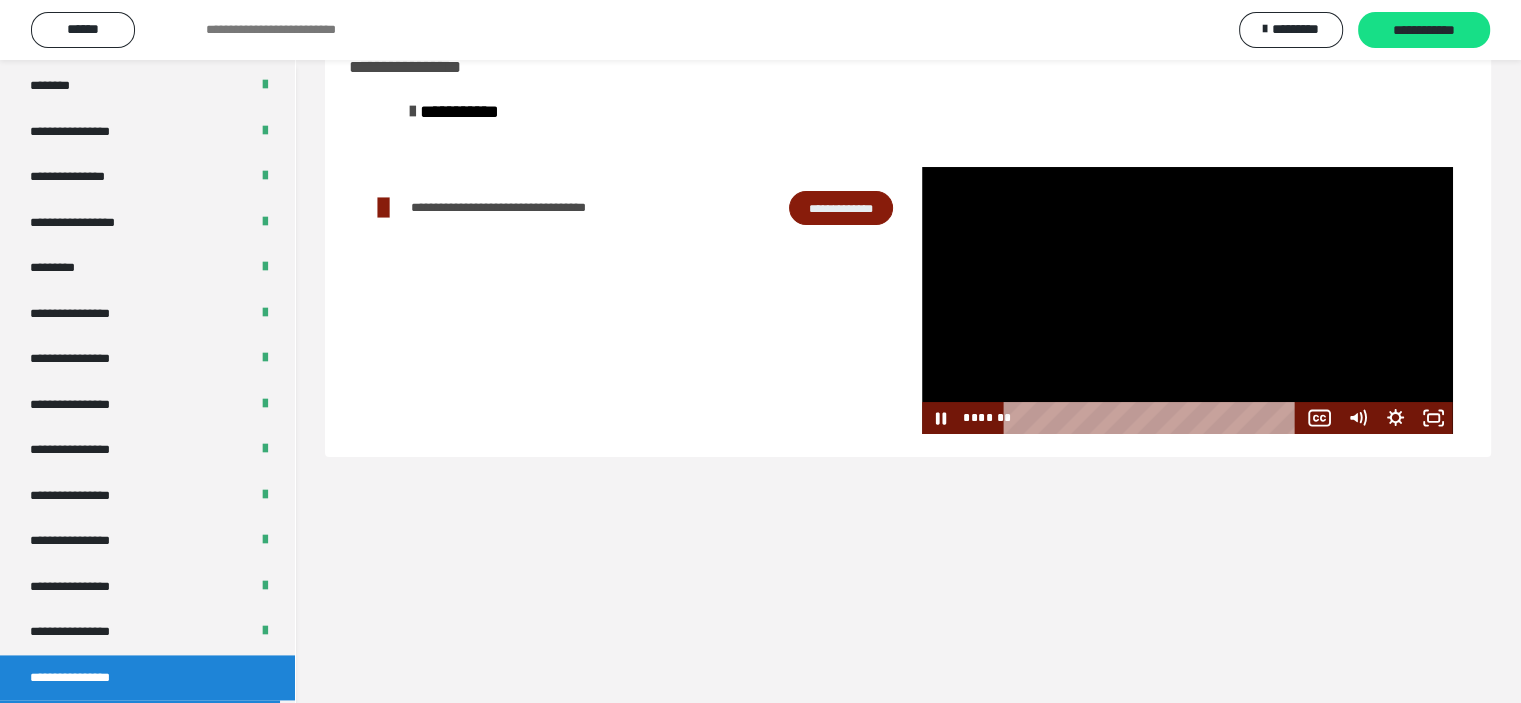 click at bounding box center [1187, 300] 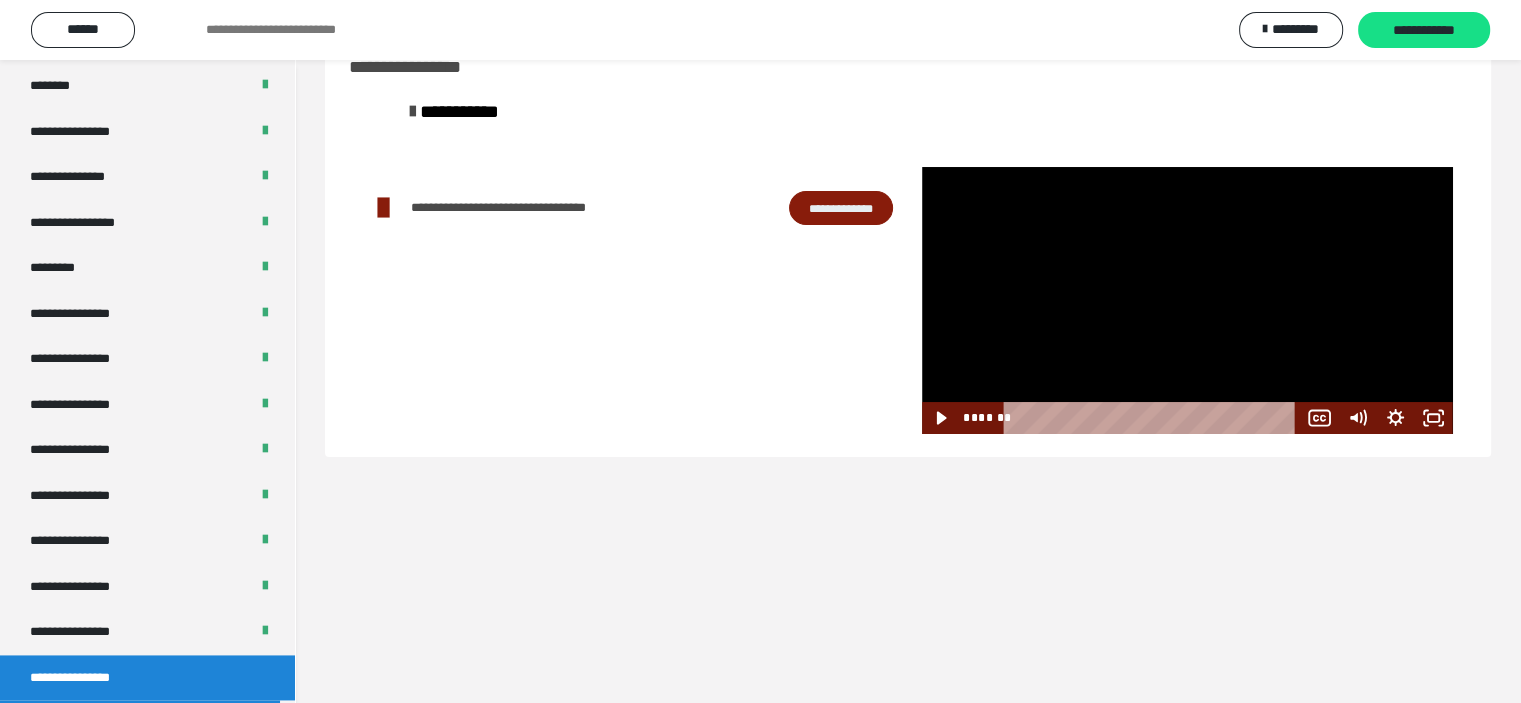 click at bounding box center [1187, 300] 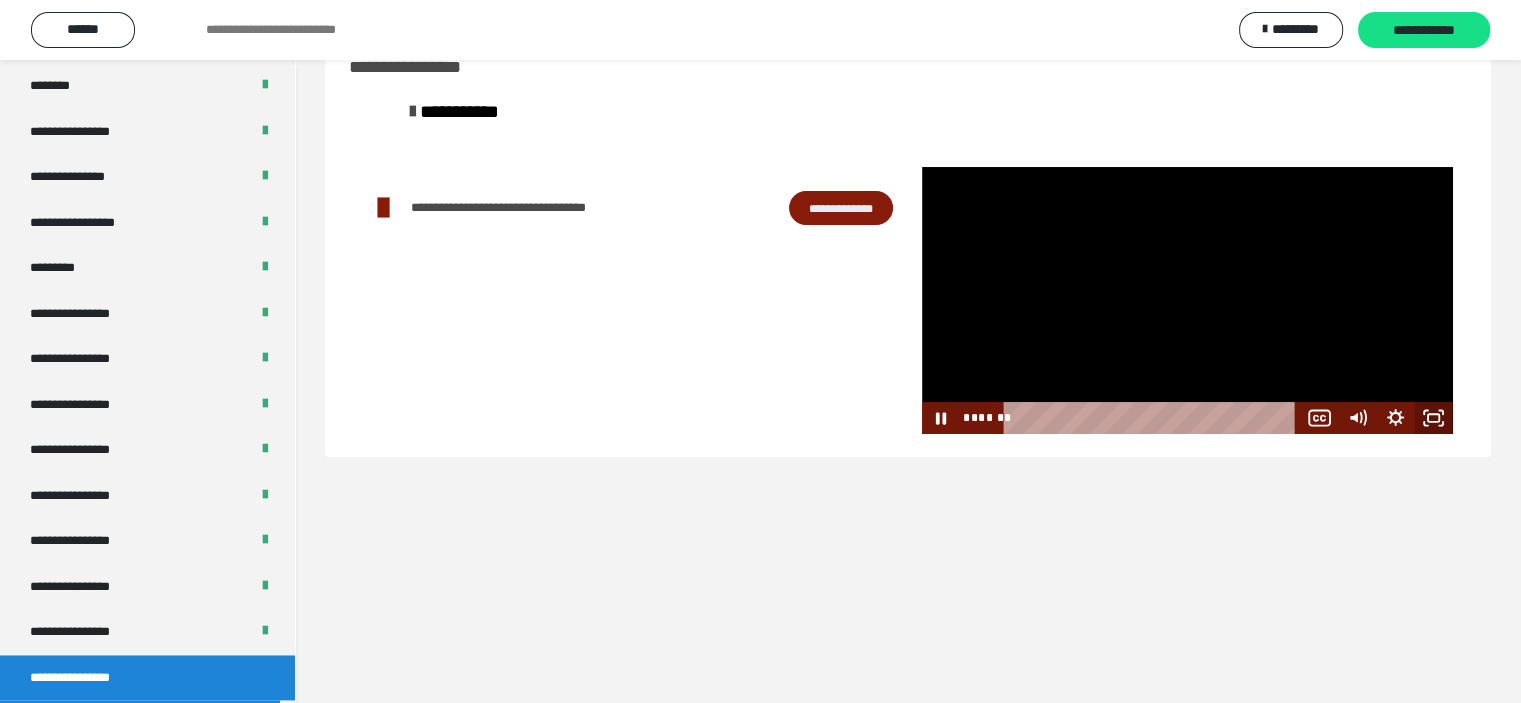 click 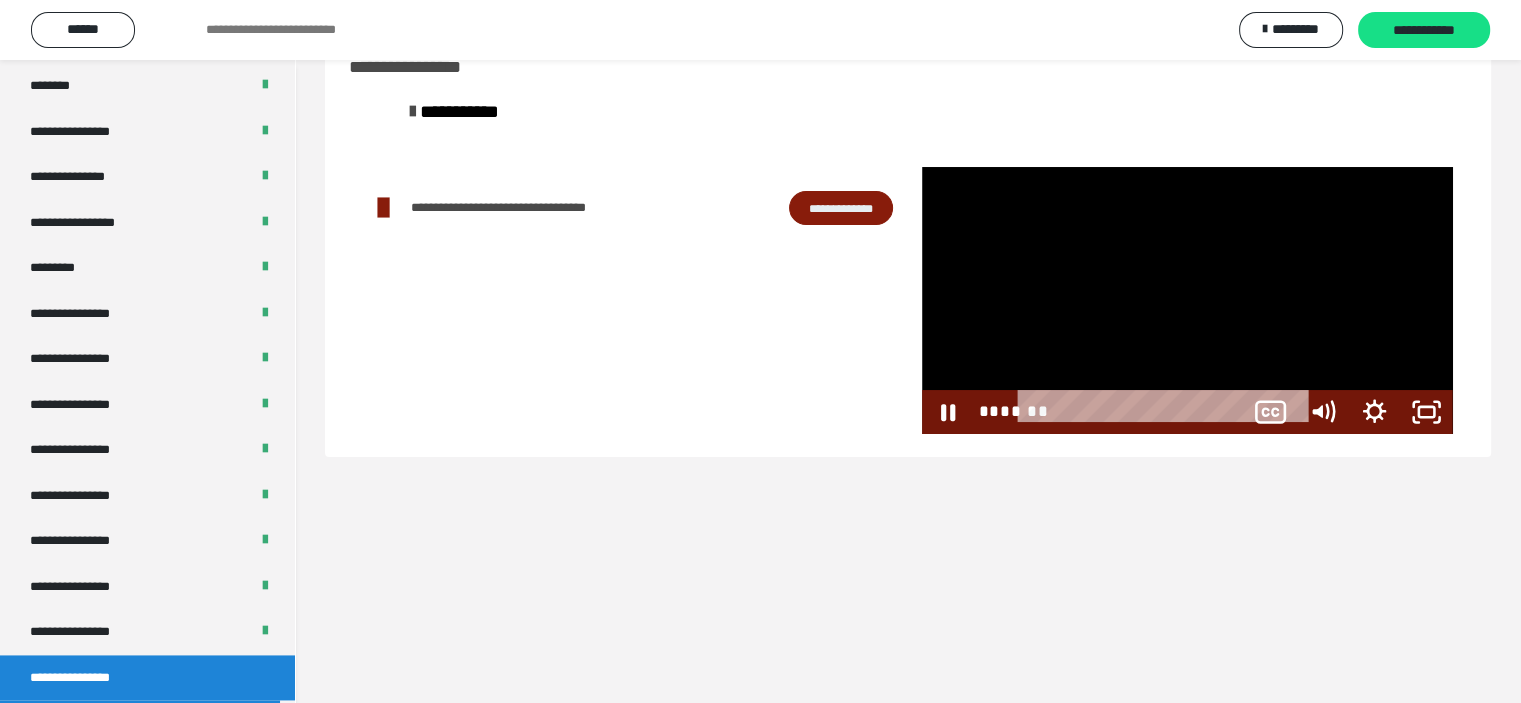 scroll, scrollTop: 2526, scrollLeft: 0, axis: vertical 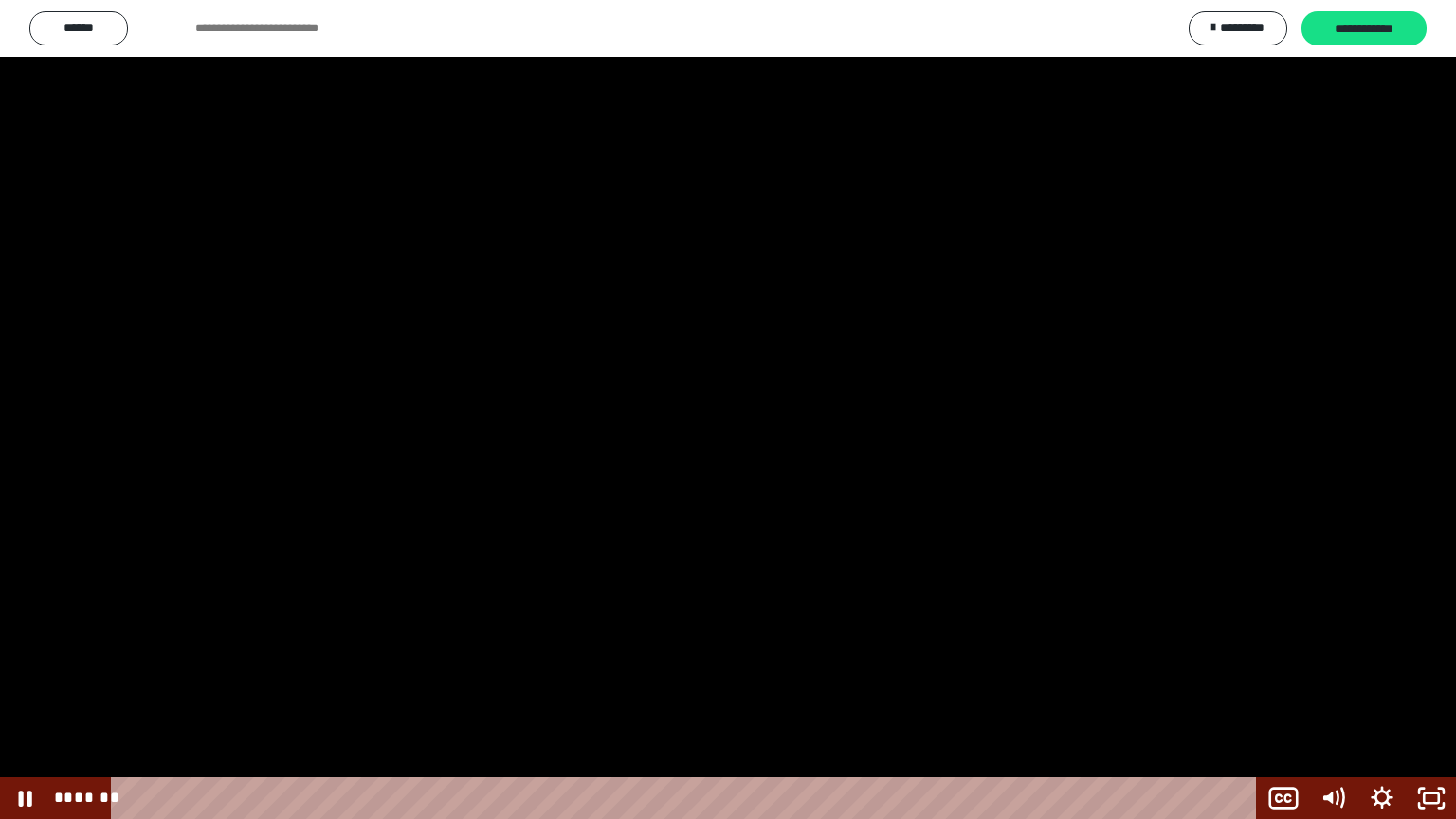 click at bounding box center (728, 410) 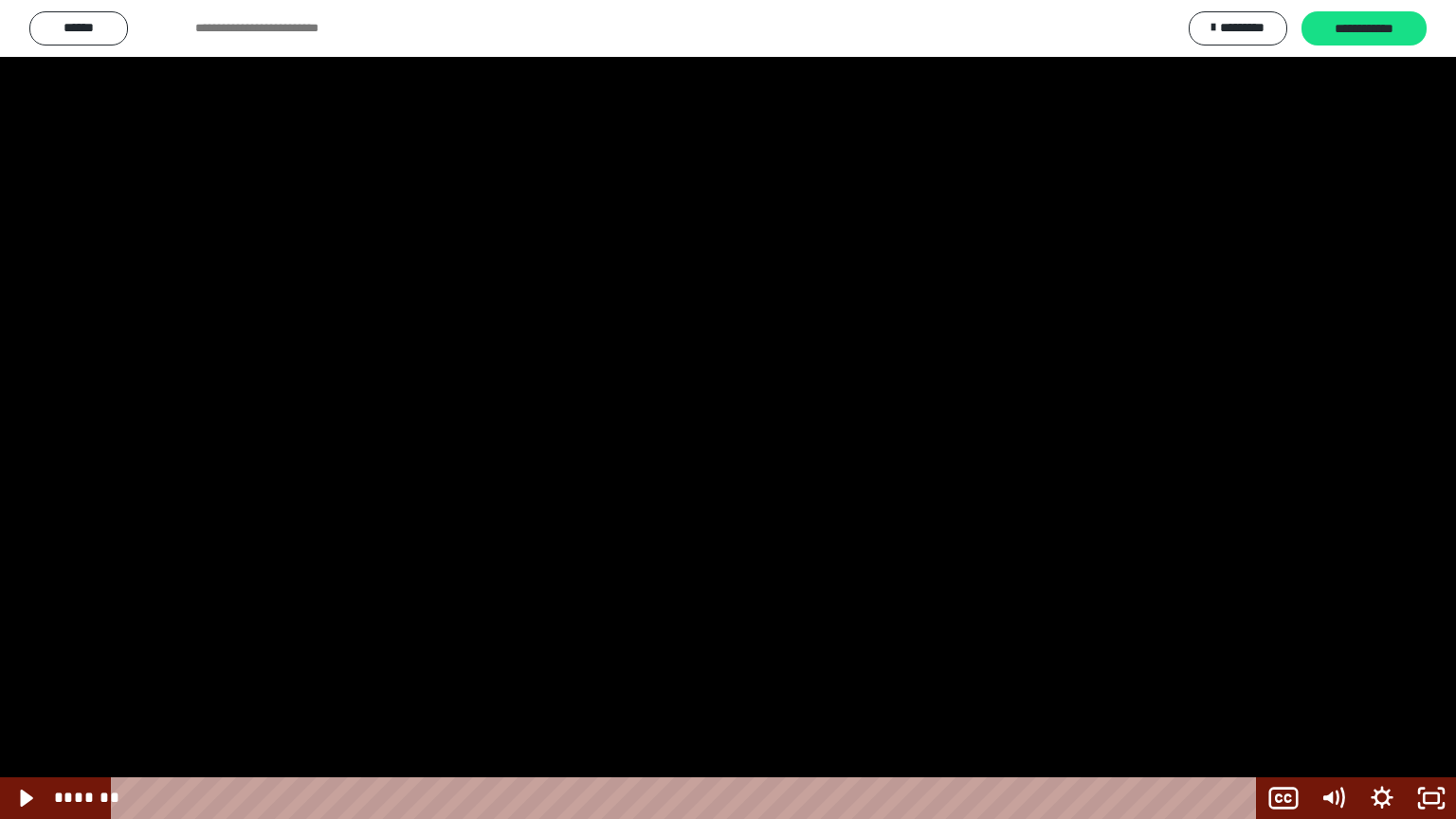 click at bounding box center (728, 410) 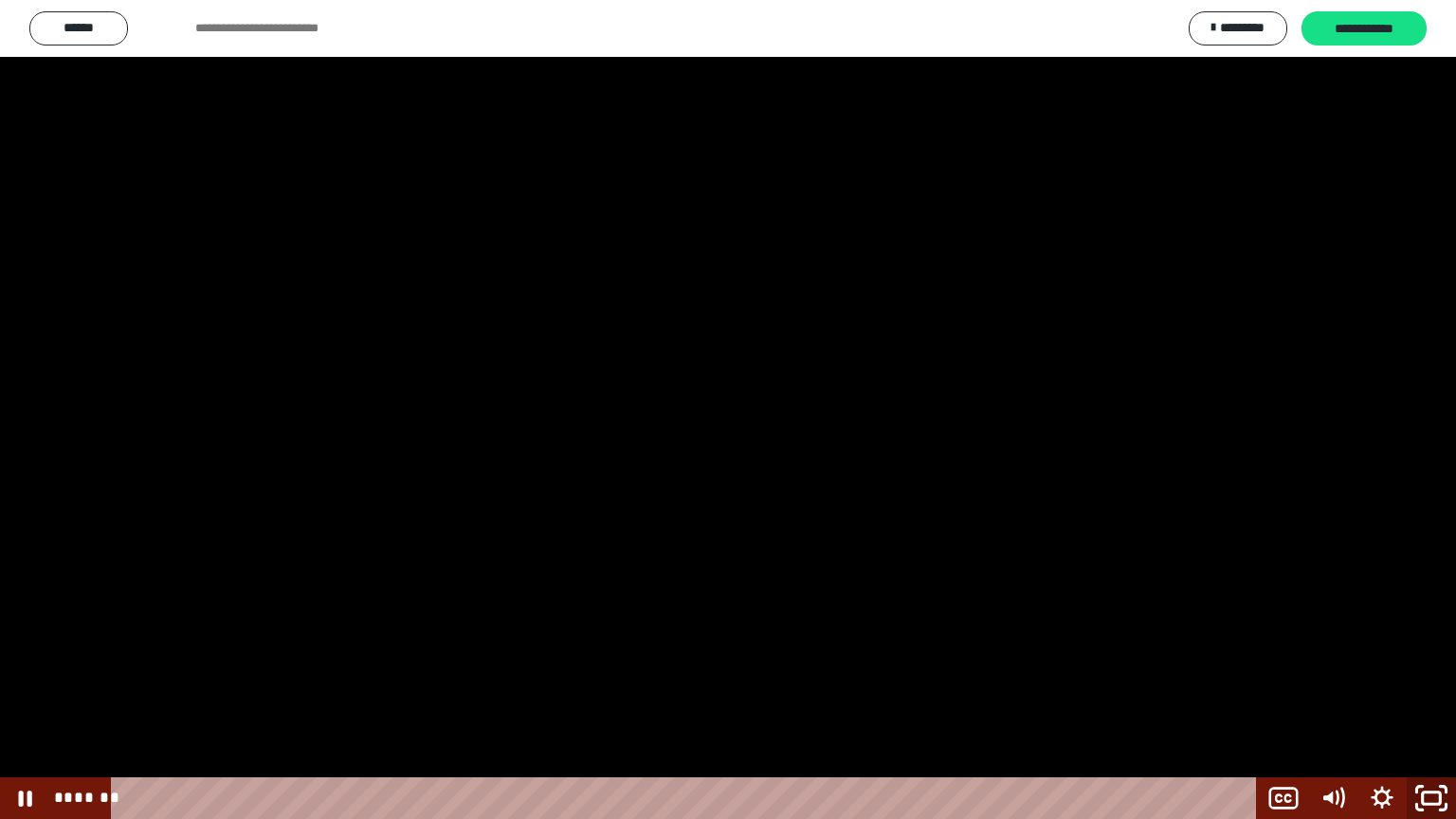 click 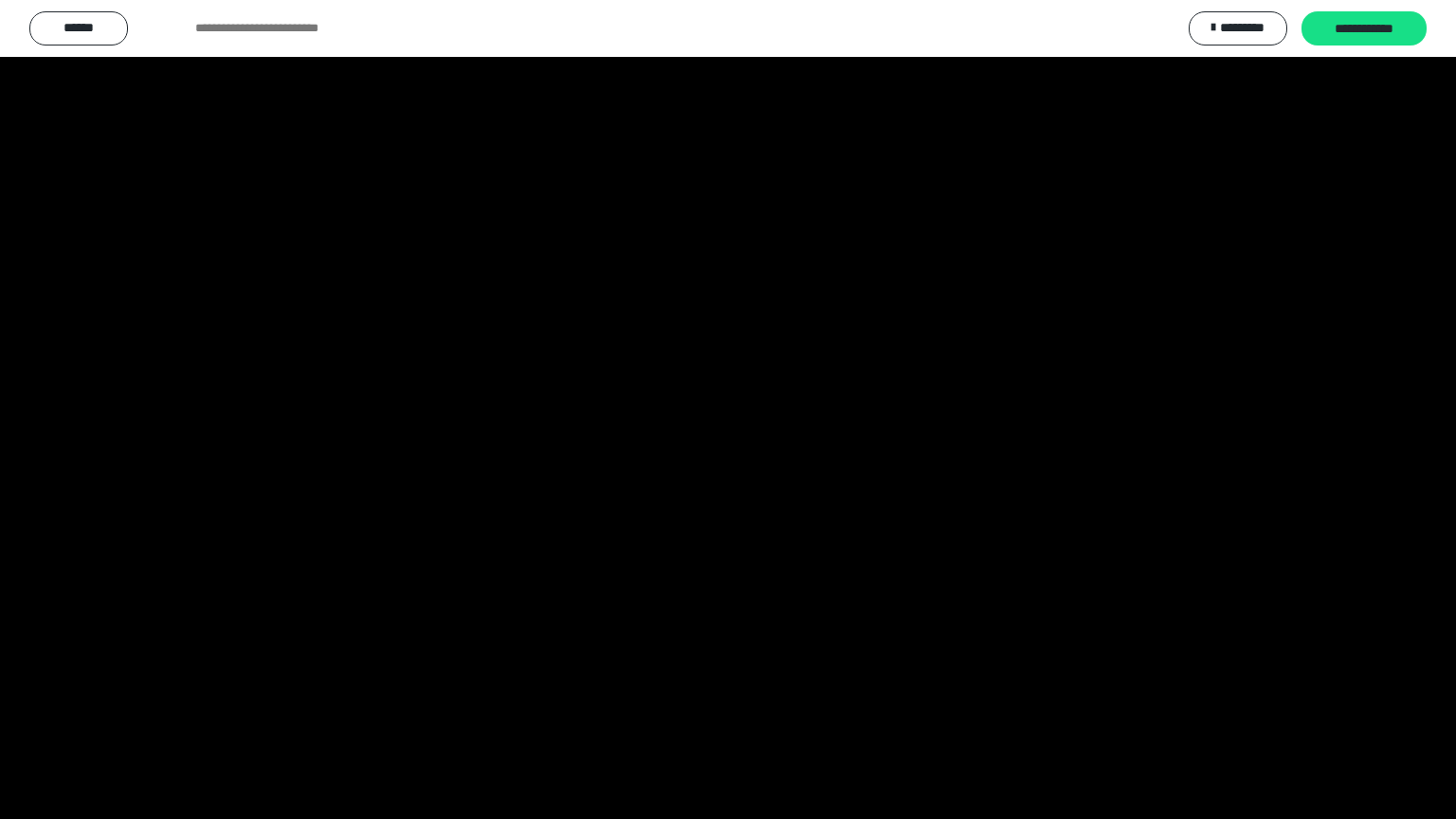 scroll, scrollTop: 2502, scrollLeft: 0, axis: vertical 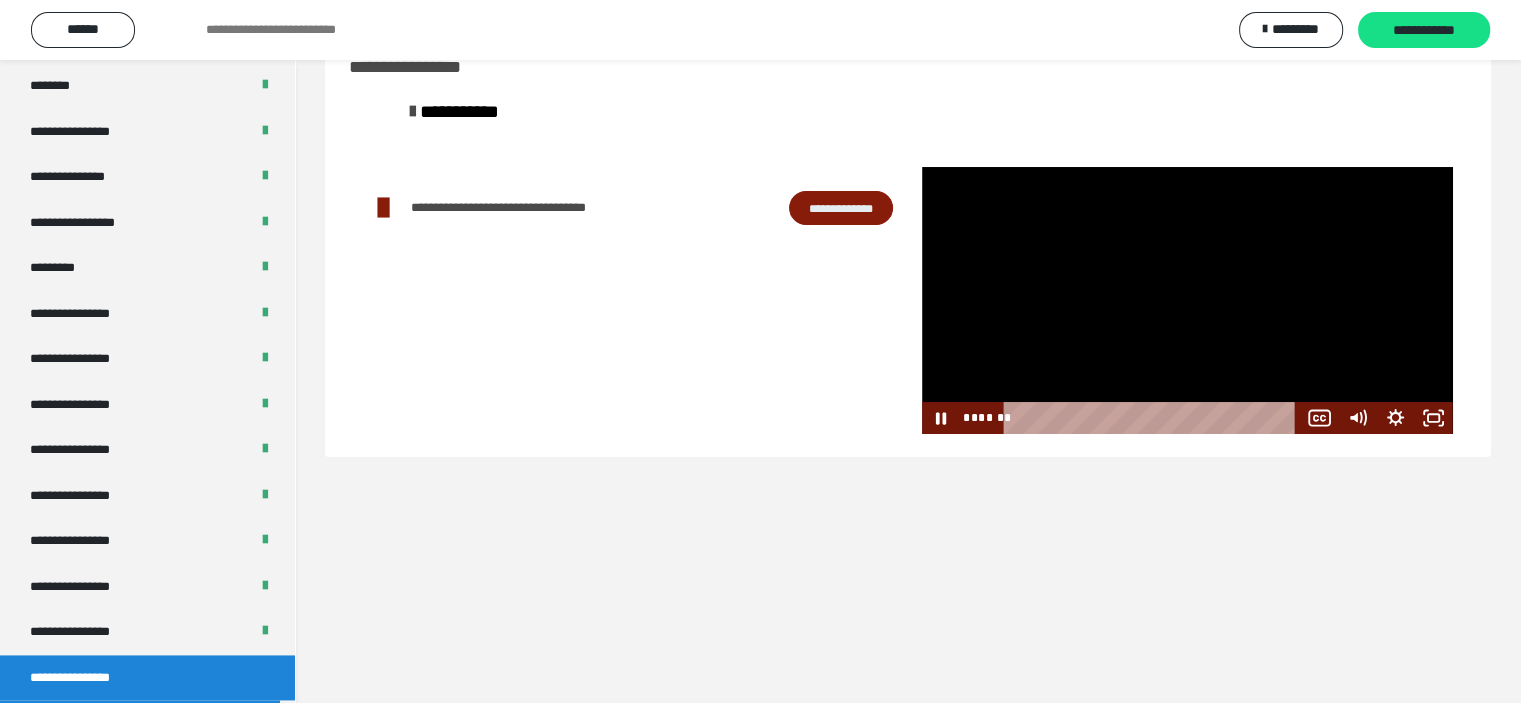 click at bounding box center (1187, 300) 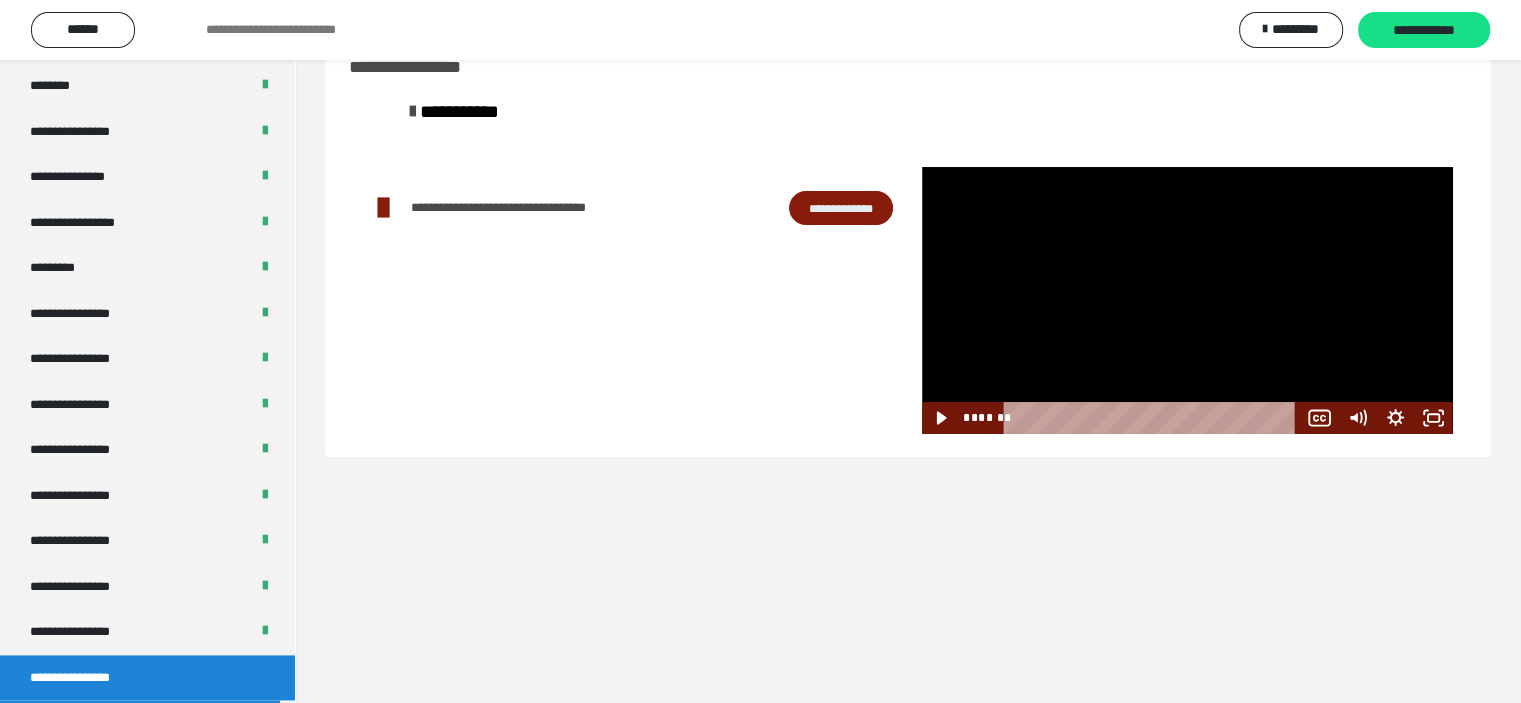 click at bounding box center [1187, 300] 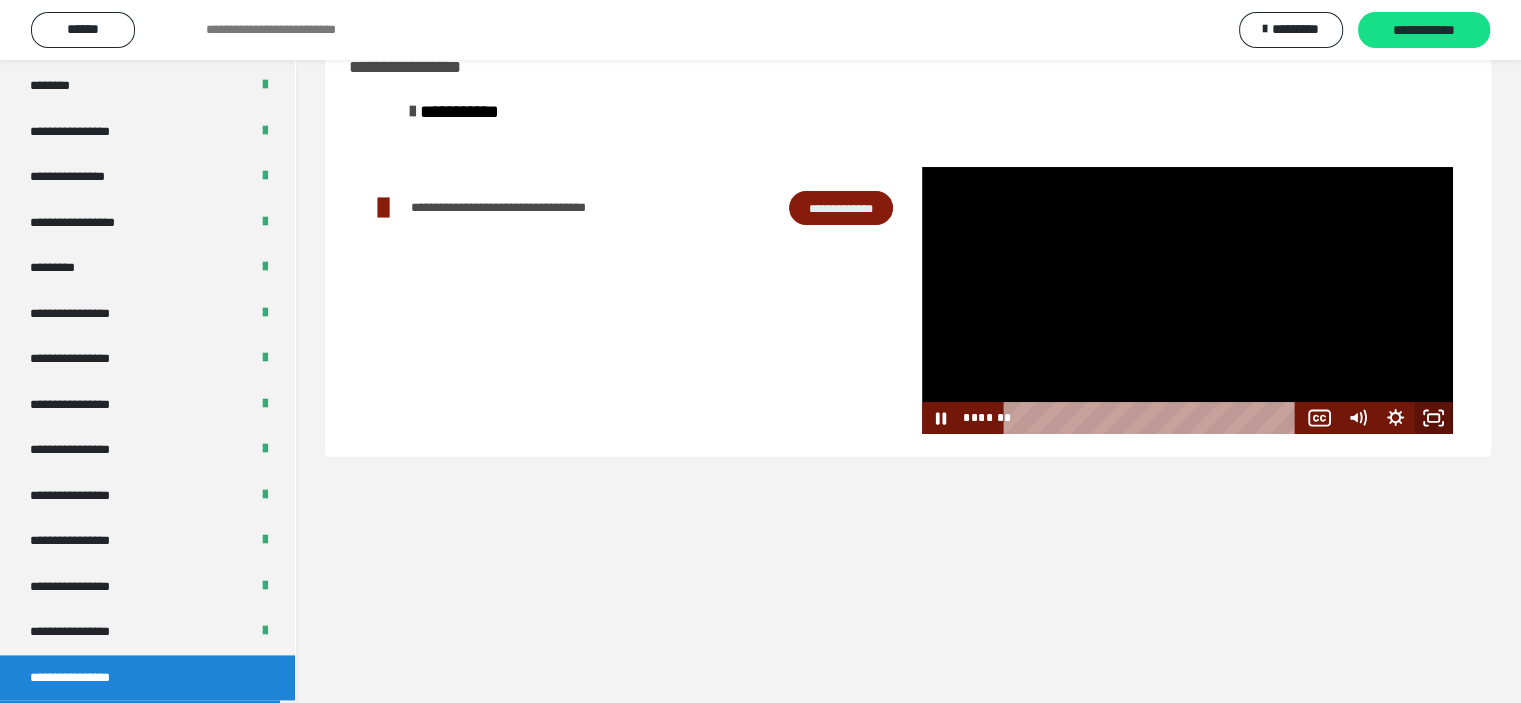 click 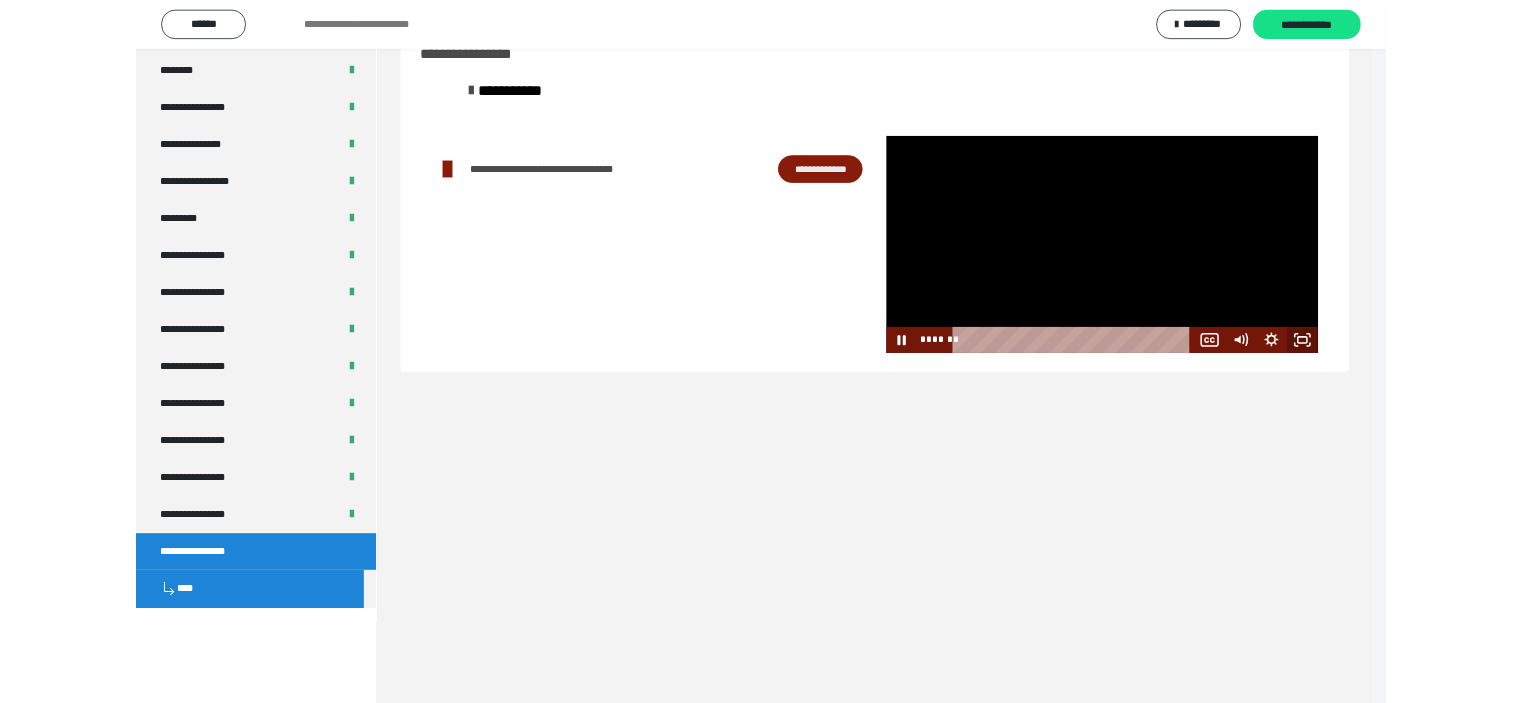 scroll, scrollTop: 2526, scrollLeft: 0, axis: vertical 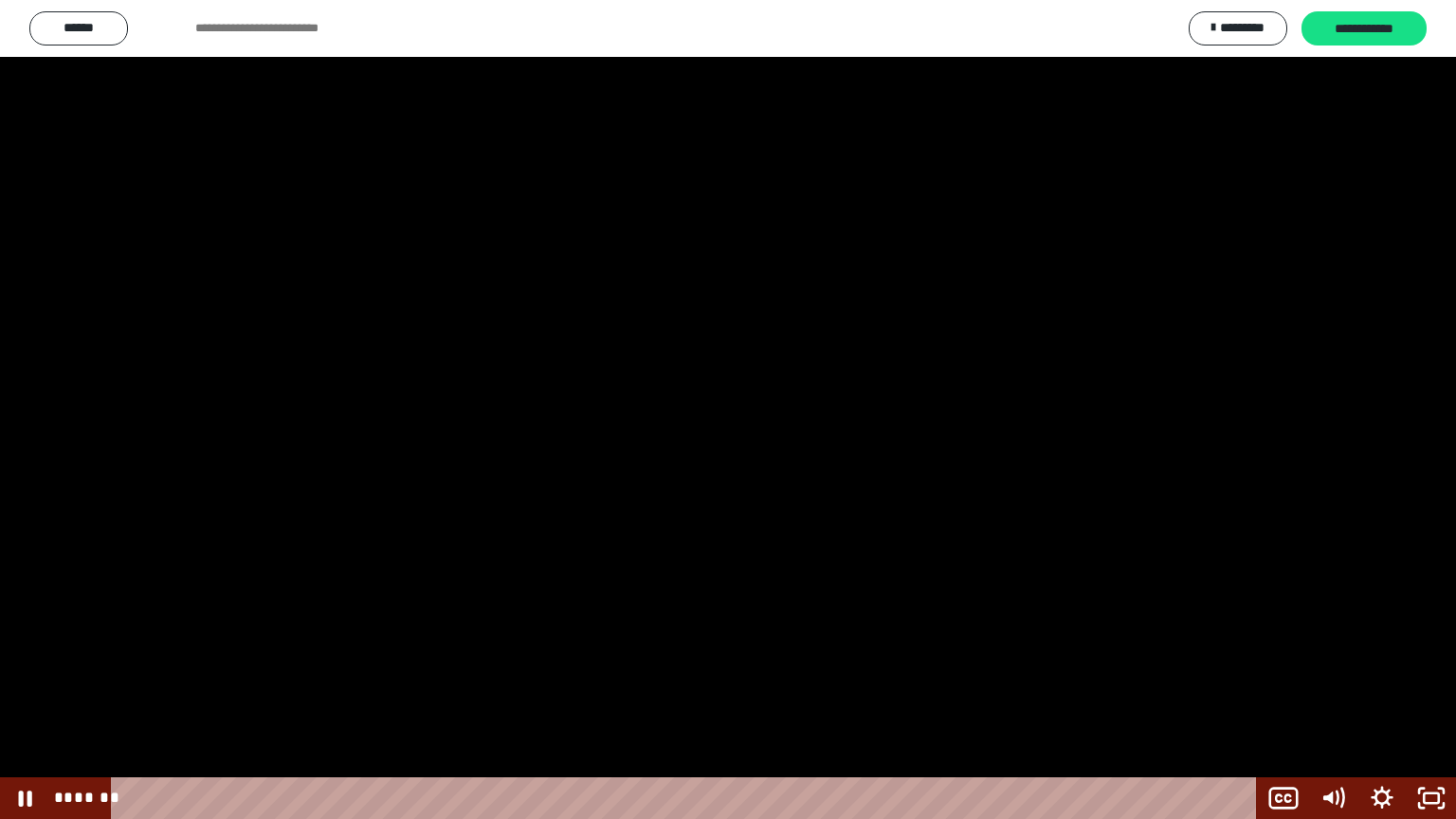 click at bounding box center (728, 410) 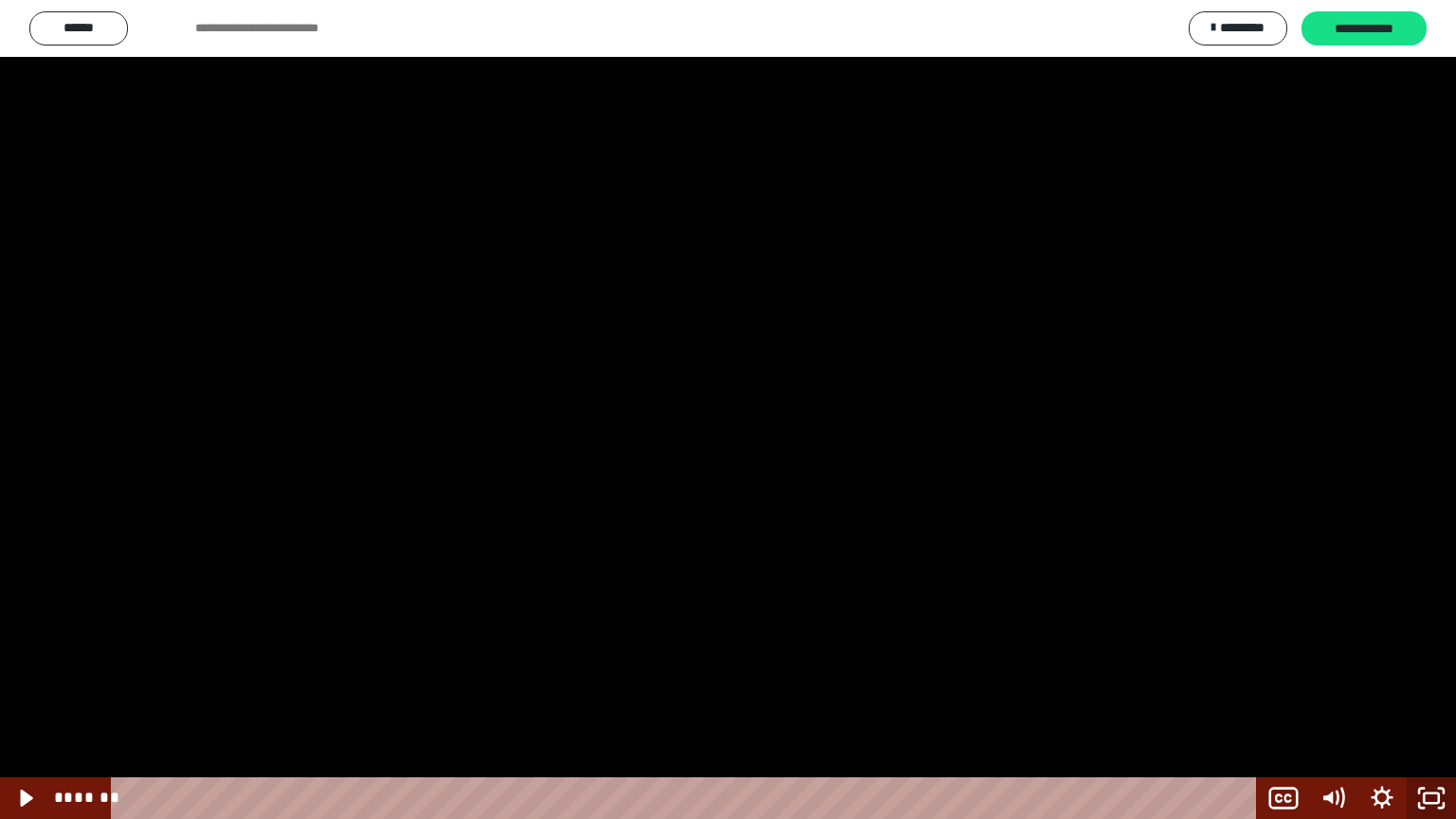click 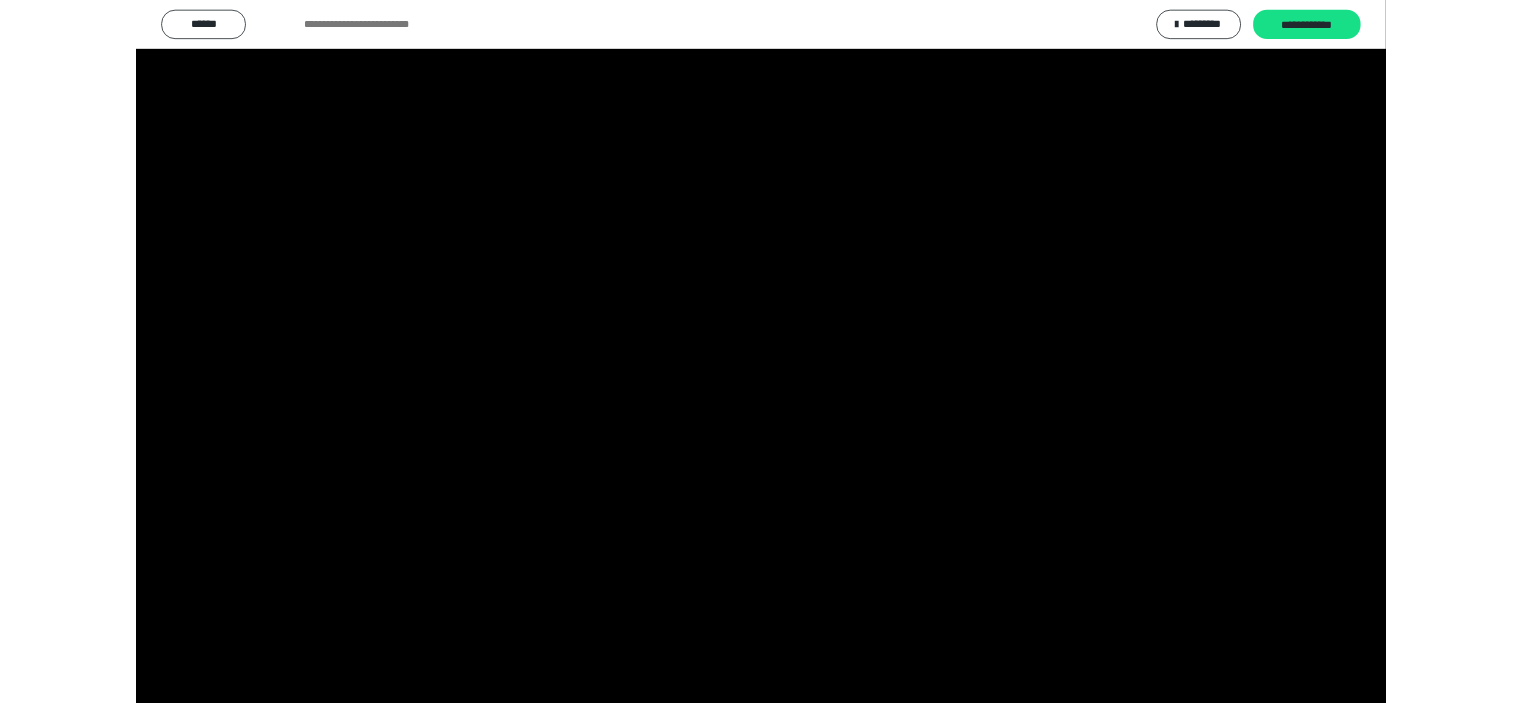 scroll, scrollTop: 2640, scrollLeft: 0, axis: vertical 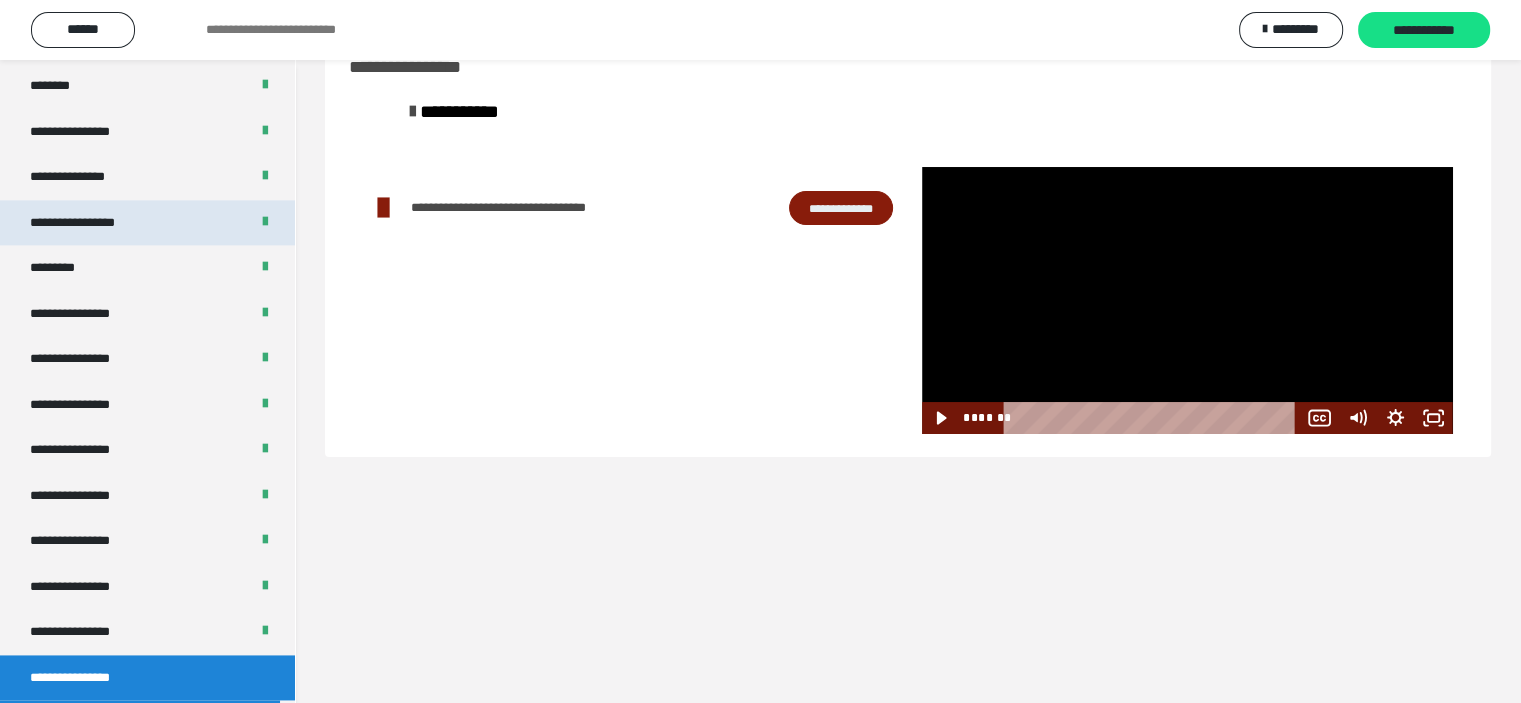 click on "**********" at bounding box center (93, 223) 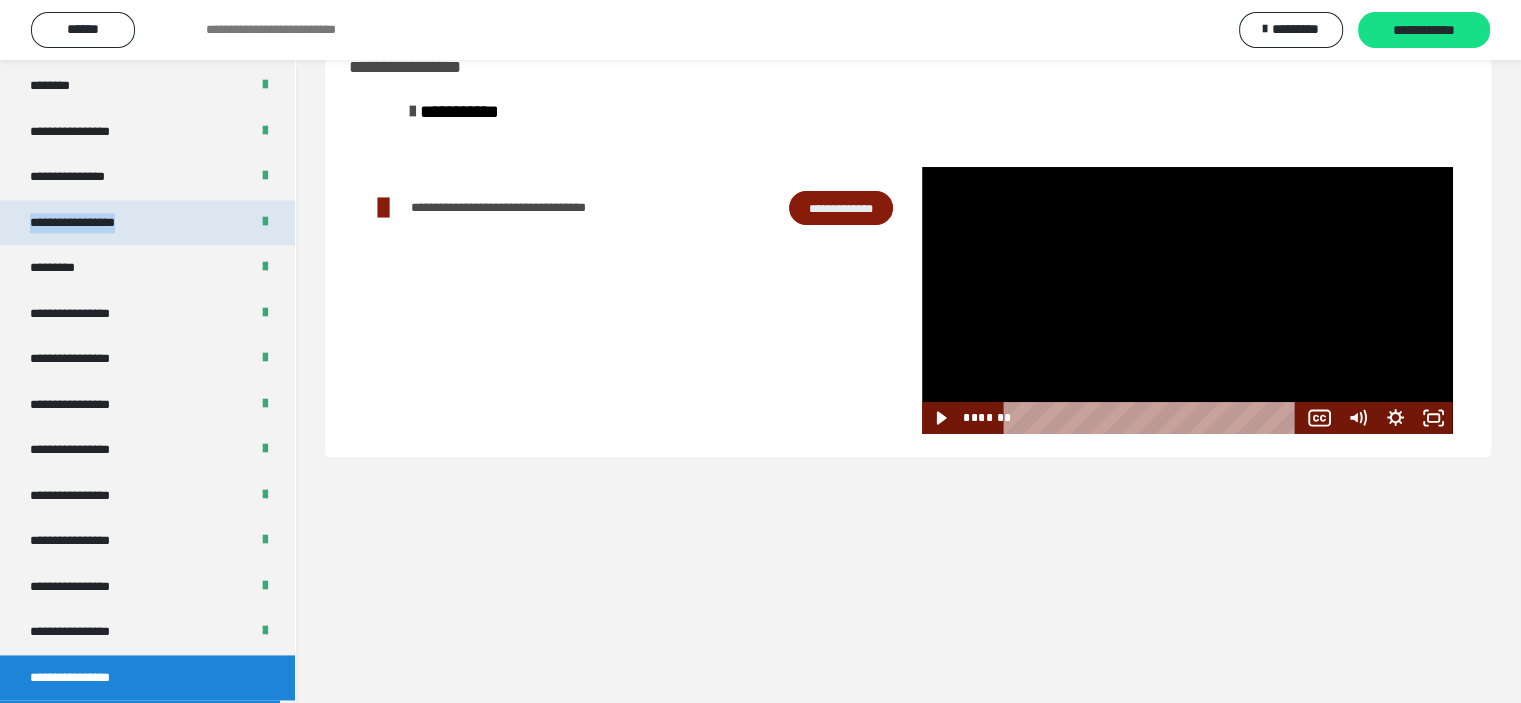 click on "**********" at bounding box center (93, 223) 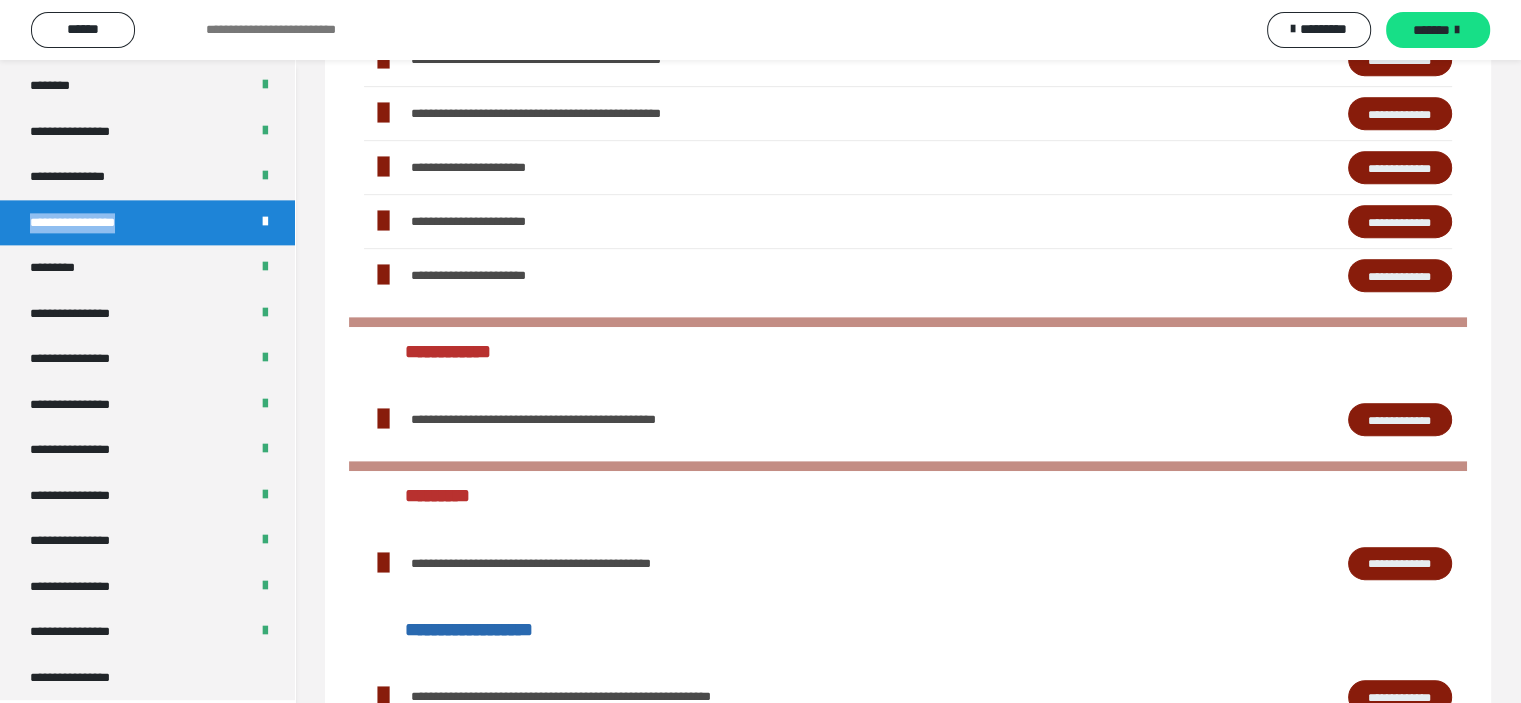 scroll, scrollTop: 952, scrollLeft: 0, axis: vertical 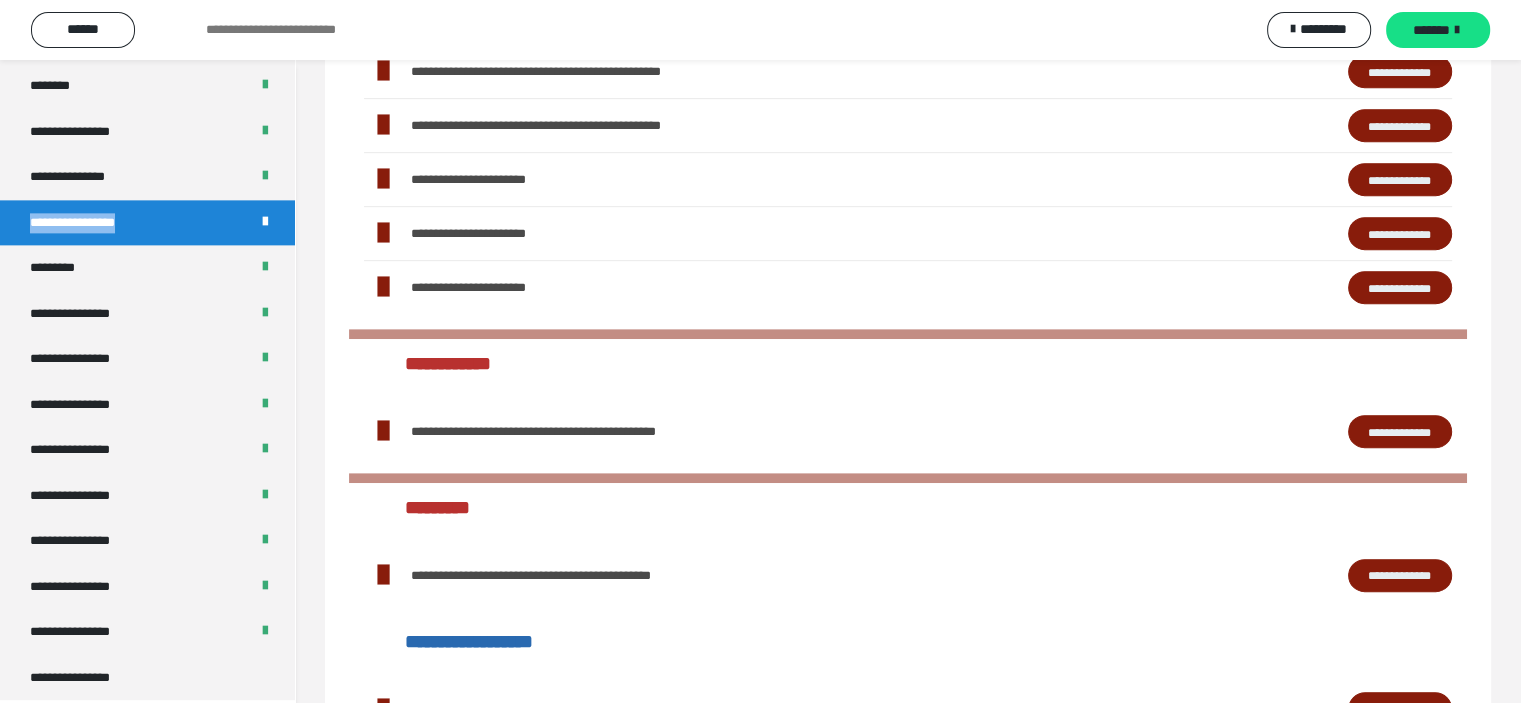 click on "**********" at bounding box center [1400, 288] 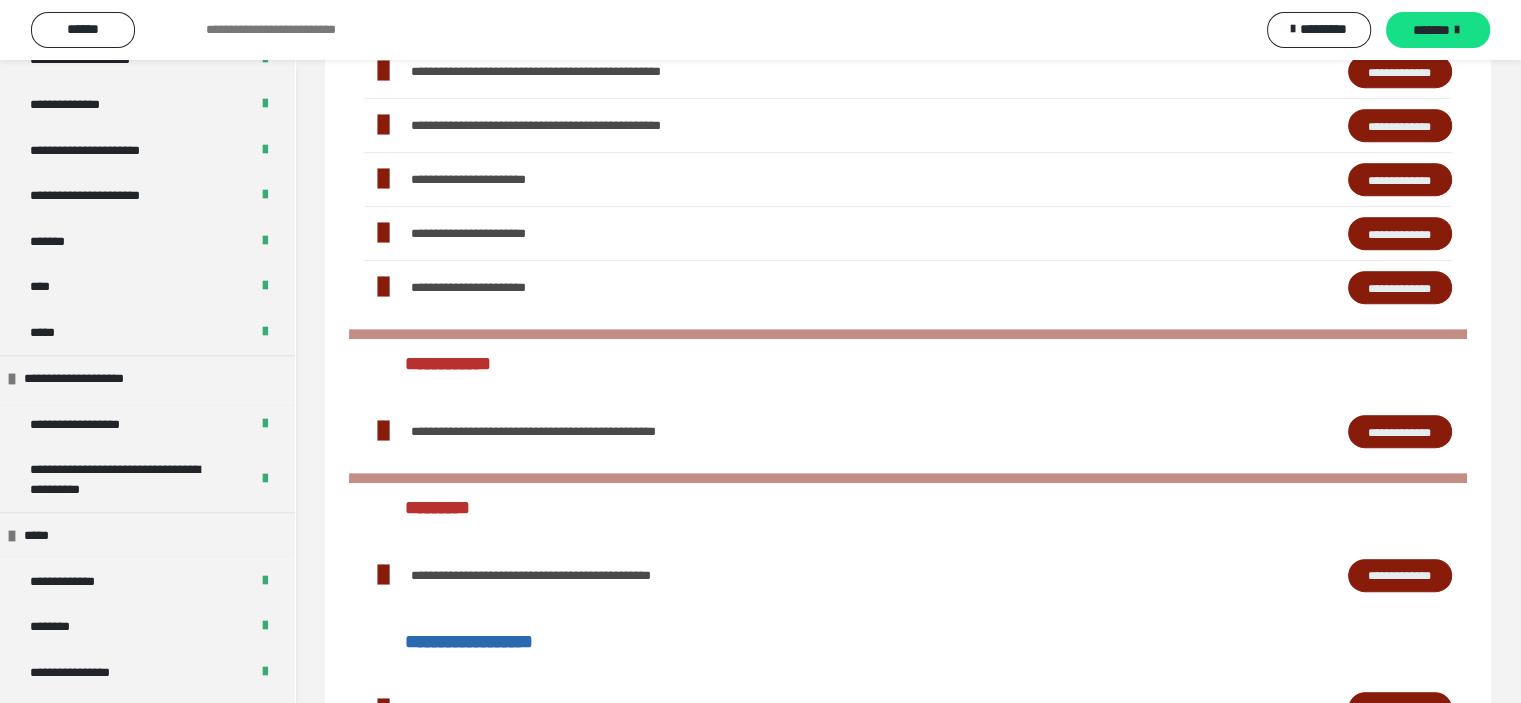 scroll, scrollTop: 2640, scrollLeft: 0, axis: vertical 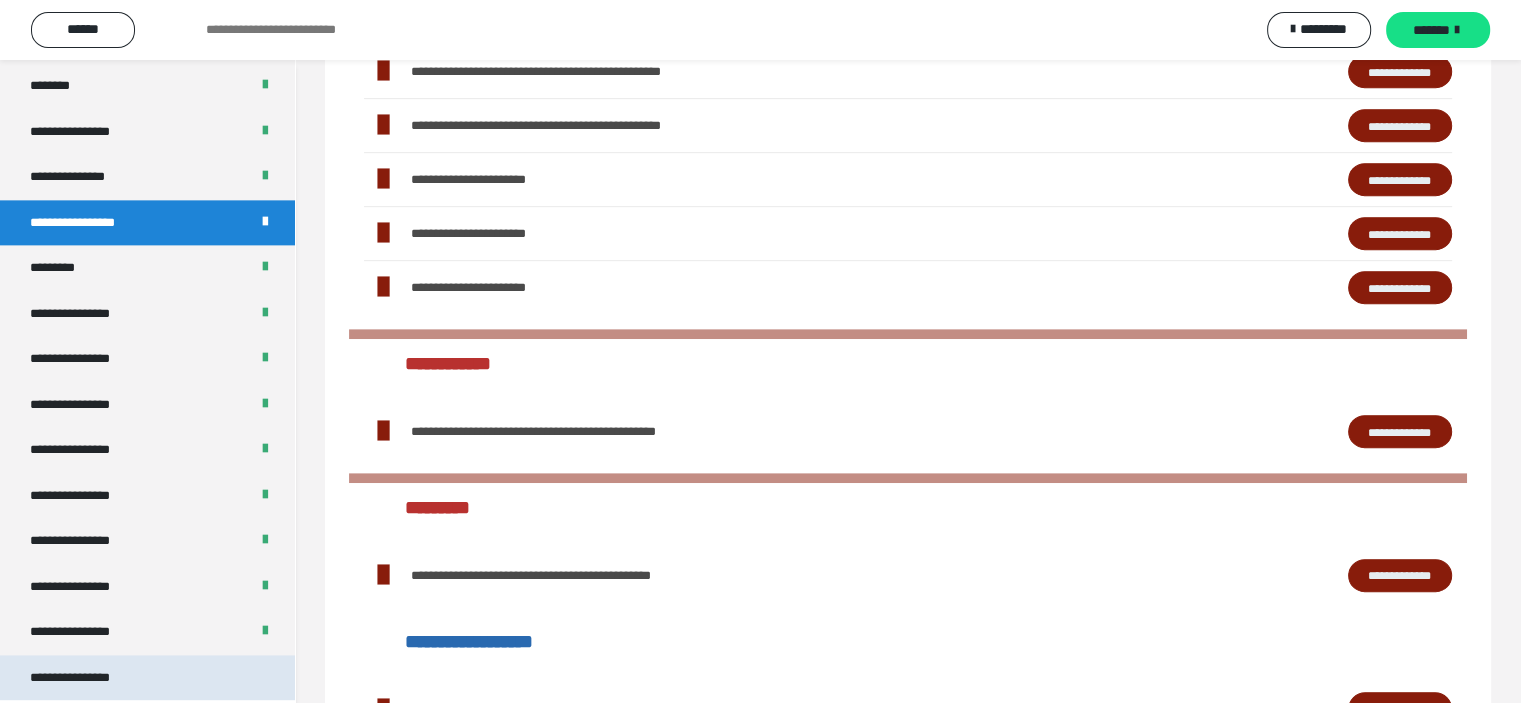 click on "**********" at bounding box center [147, 678] 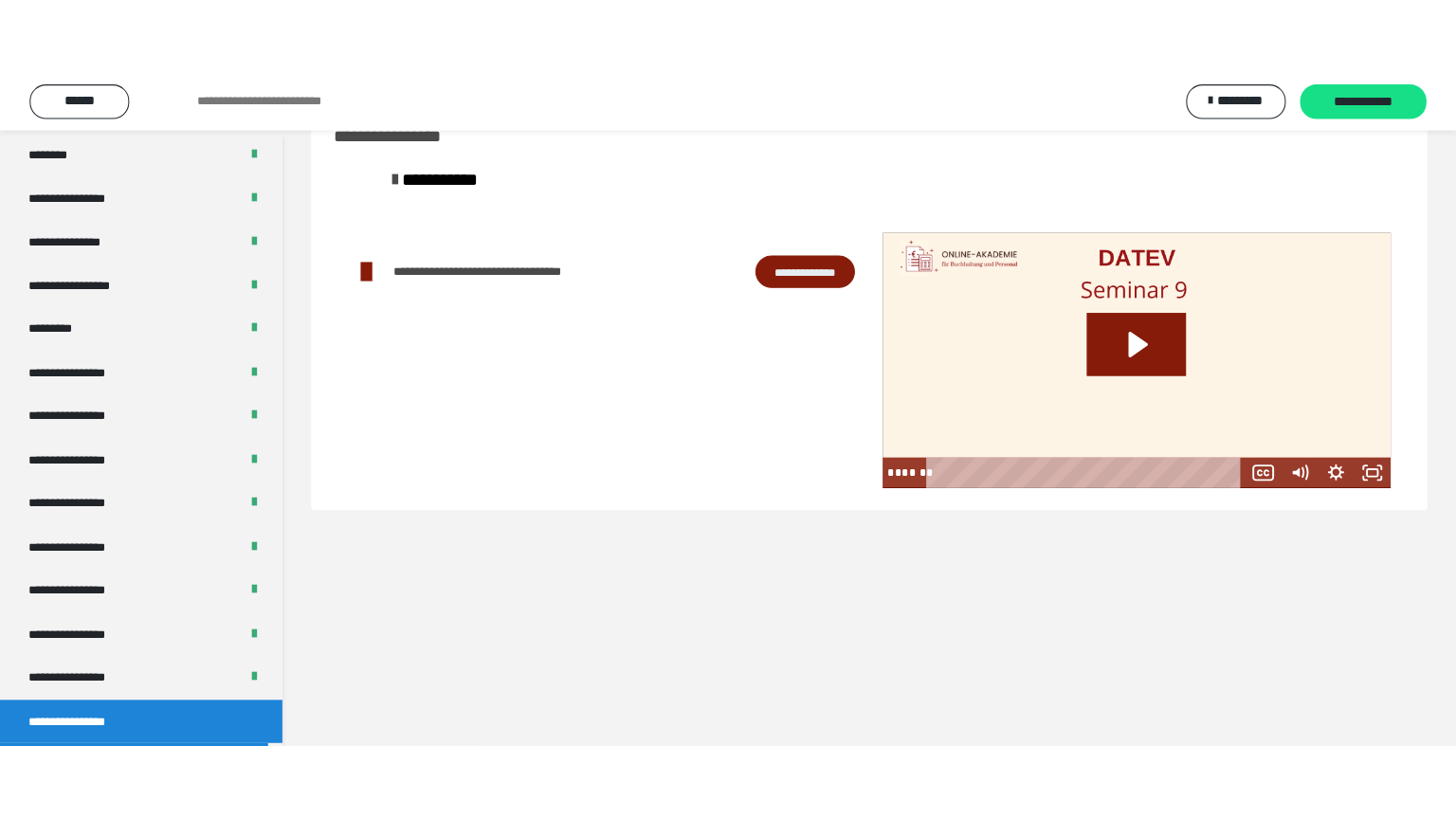 scroll, scrollTop: 57, scrollLeft: 0, axis: vertical 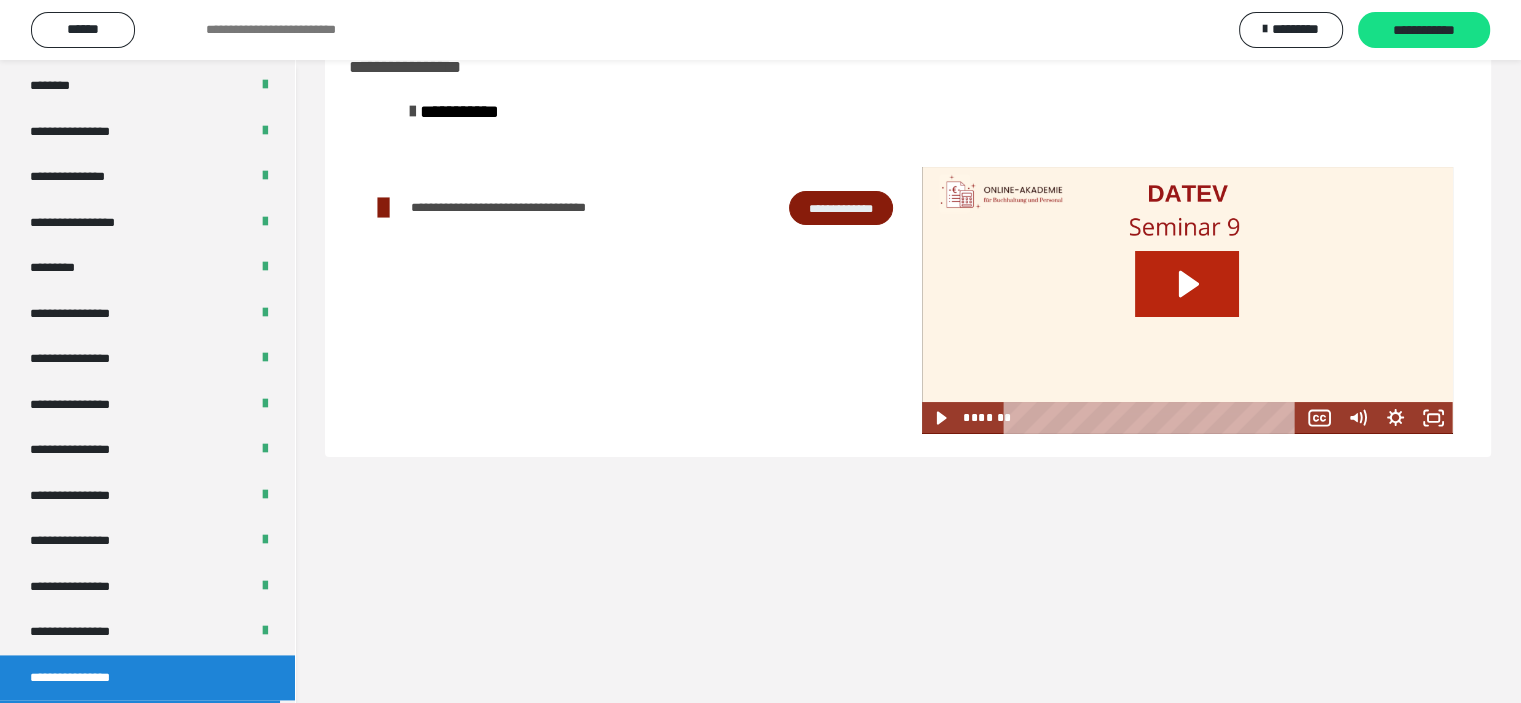 click 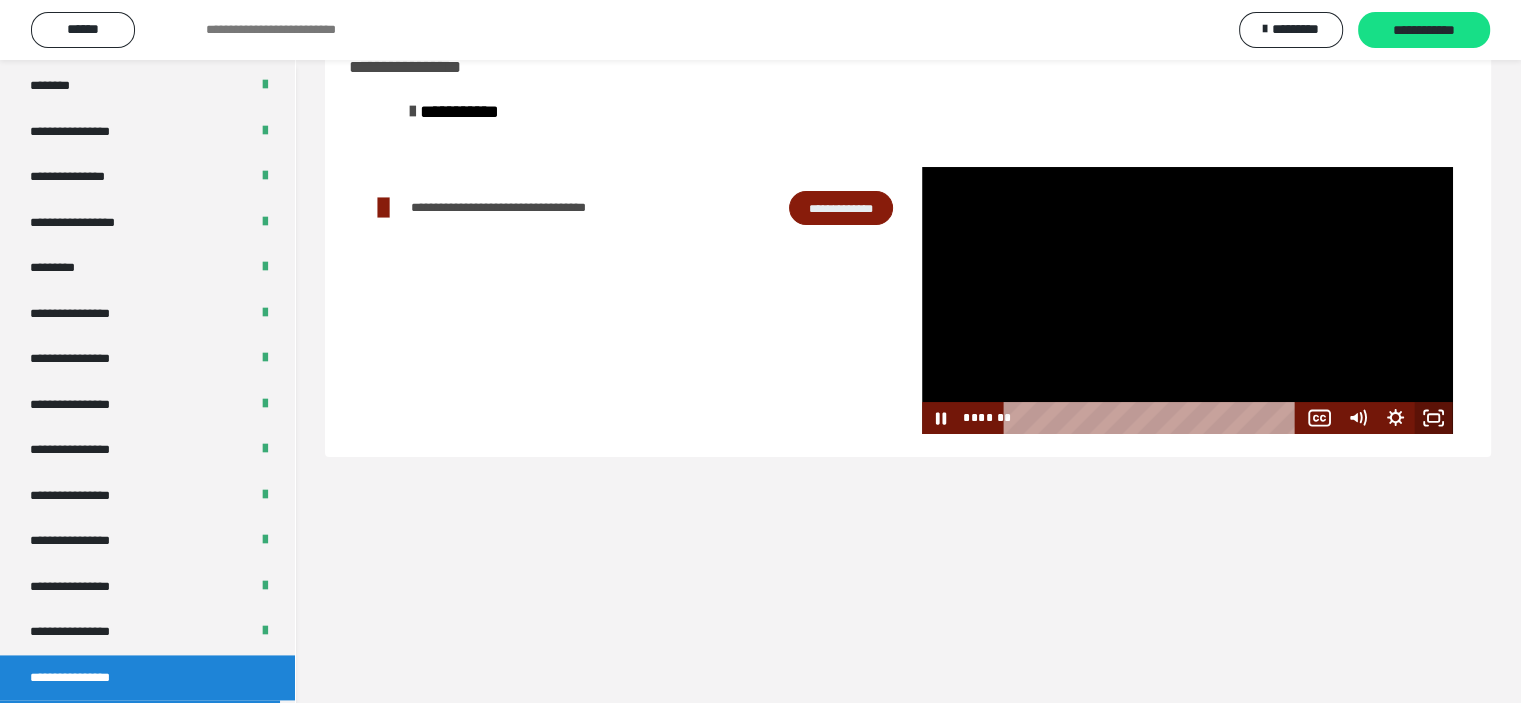 click 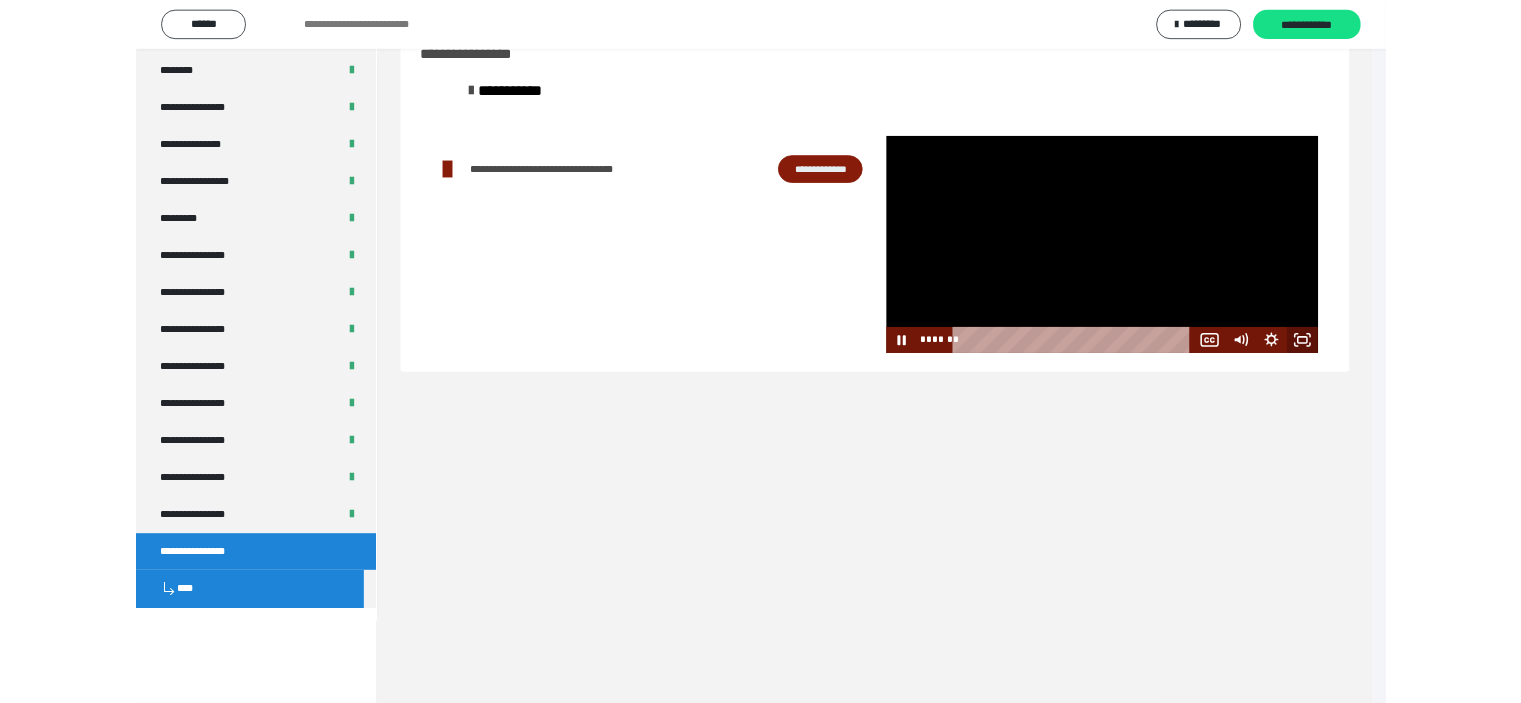 scroll, scrollTop: 2526, scrollLeft: 0, axis: vertical 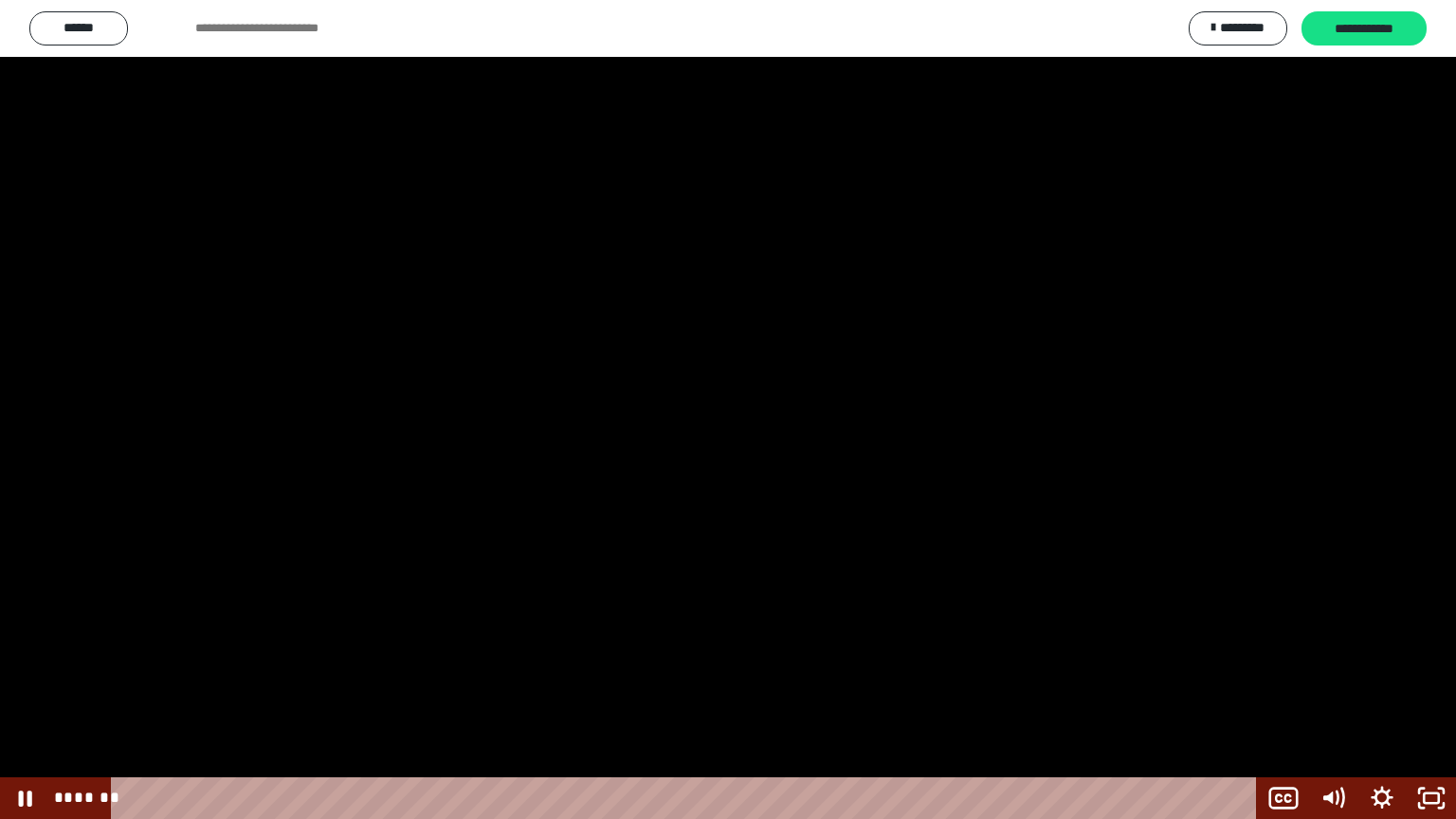 click at bounding box center [728, 410] 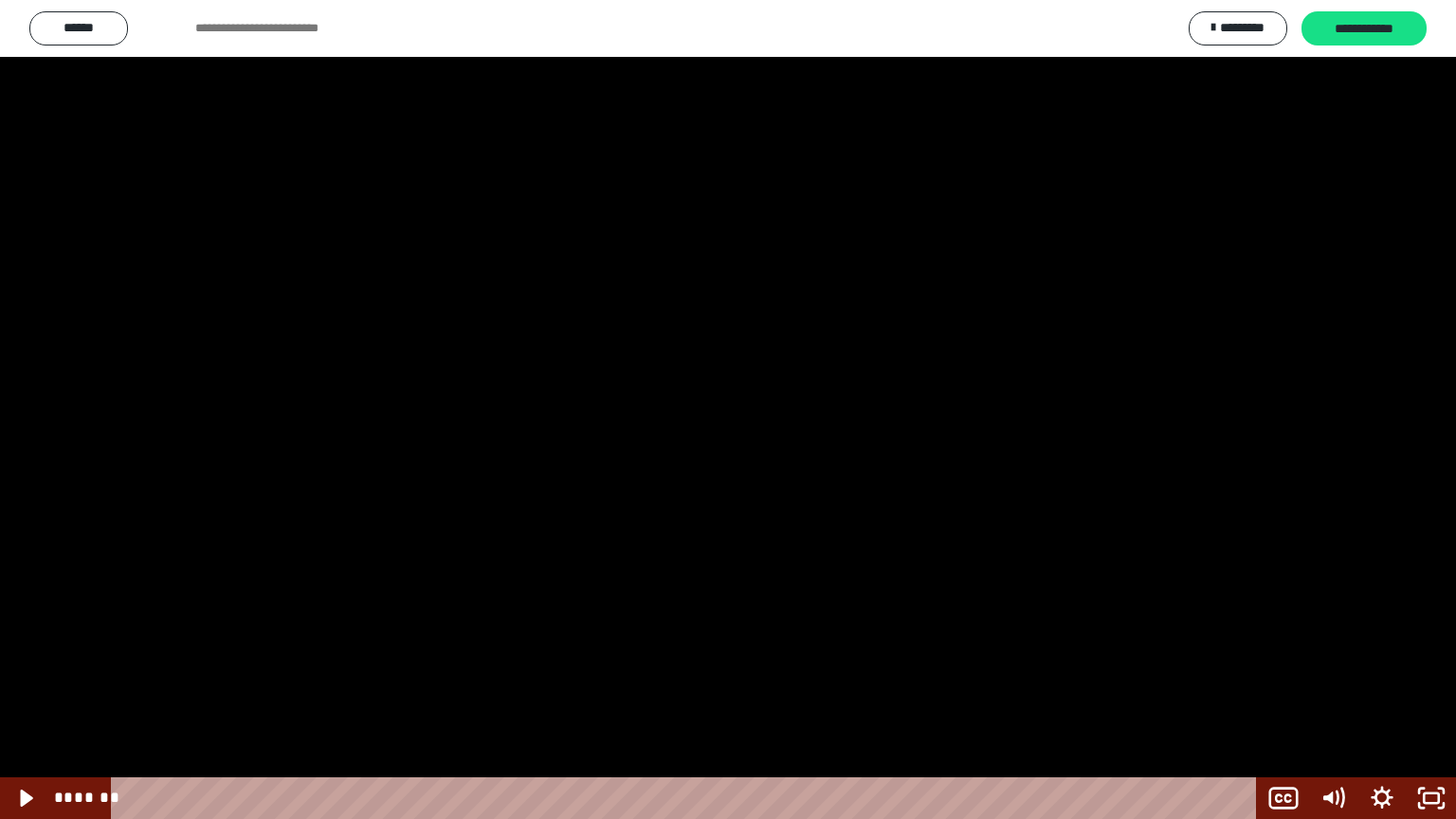 click at bounding box center (728, 410) 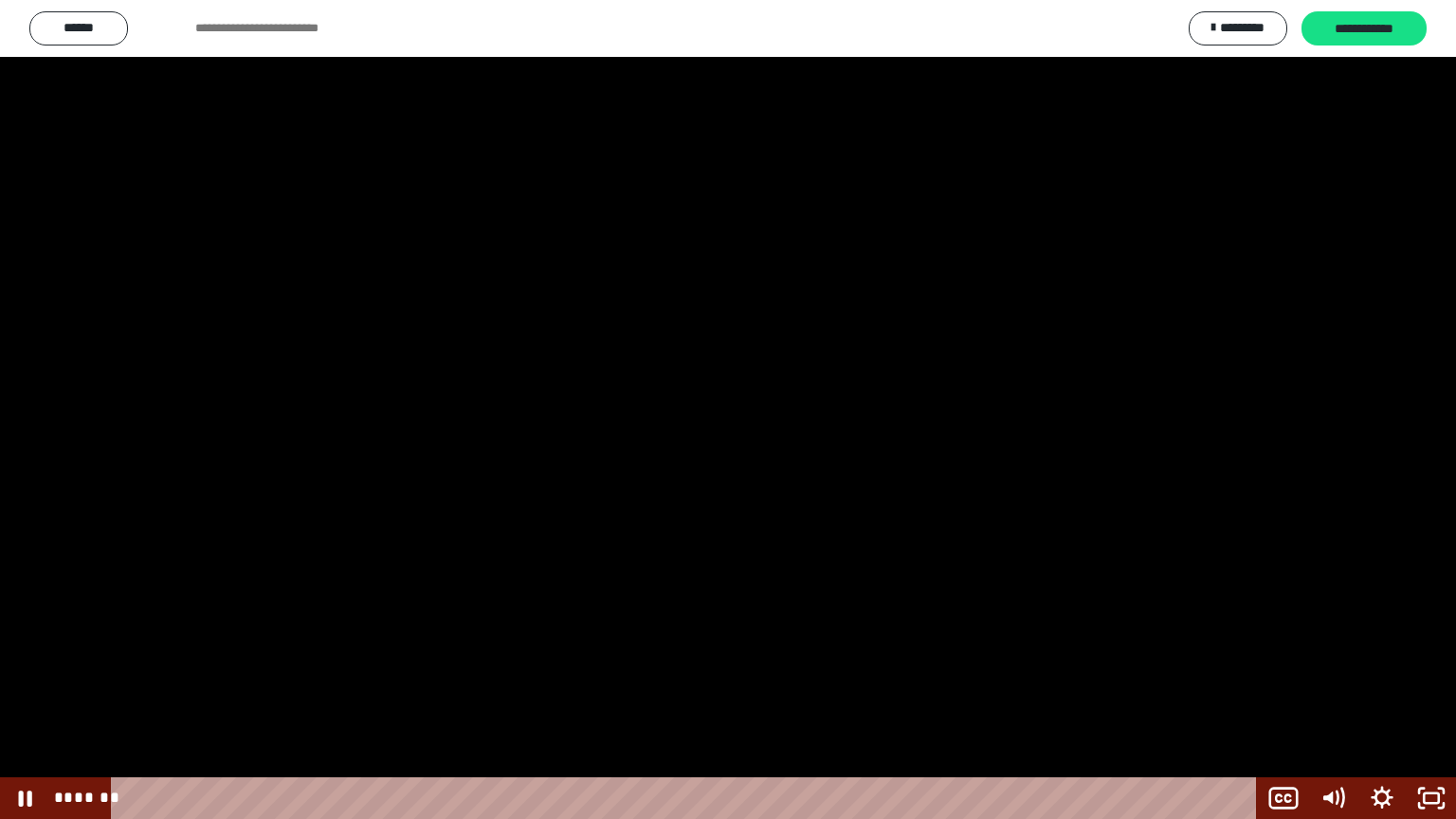 click at bounding box center (728, 410) 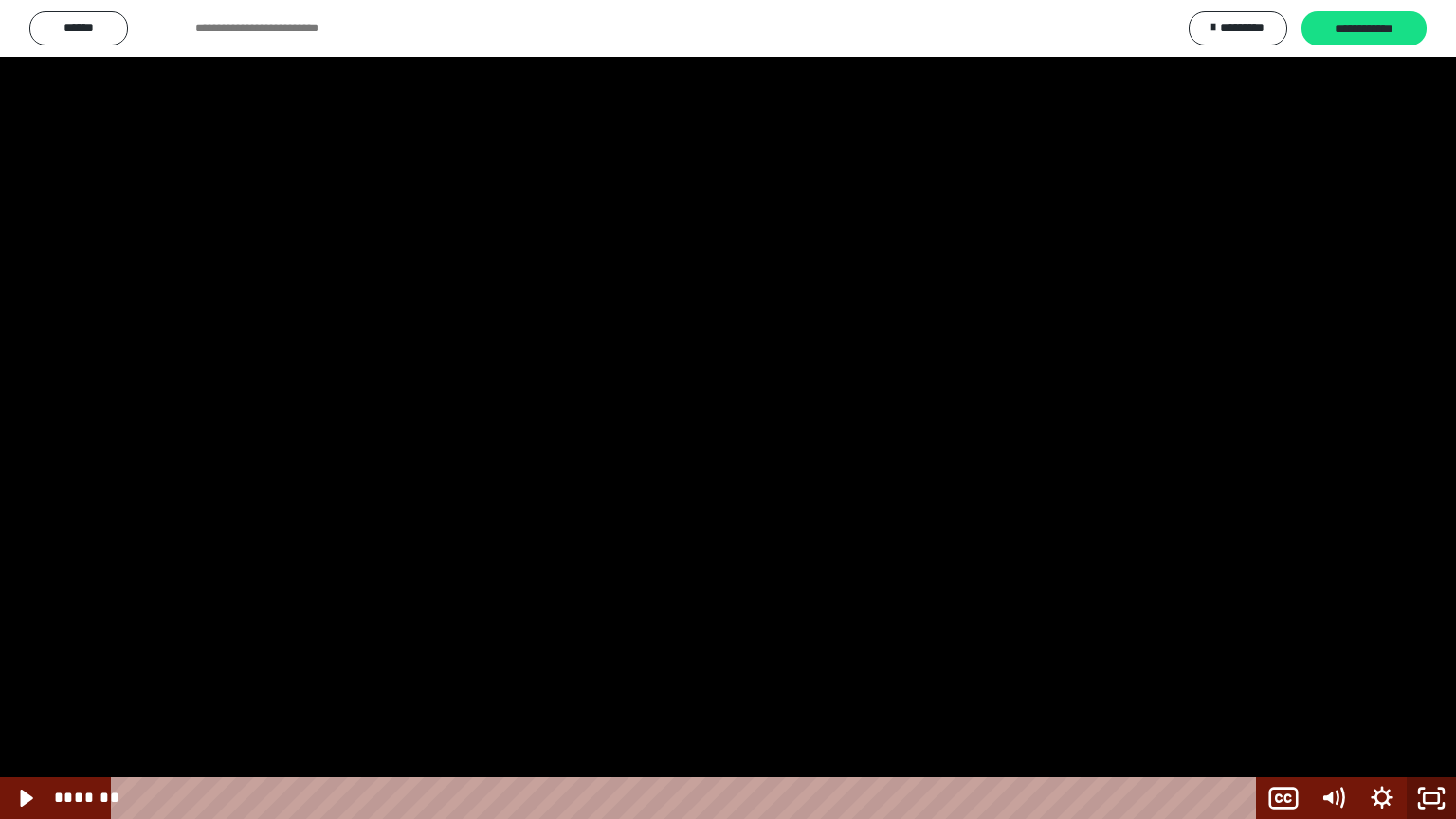 click 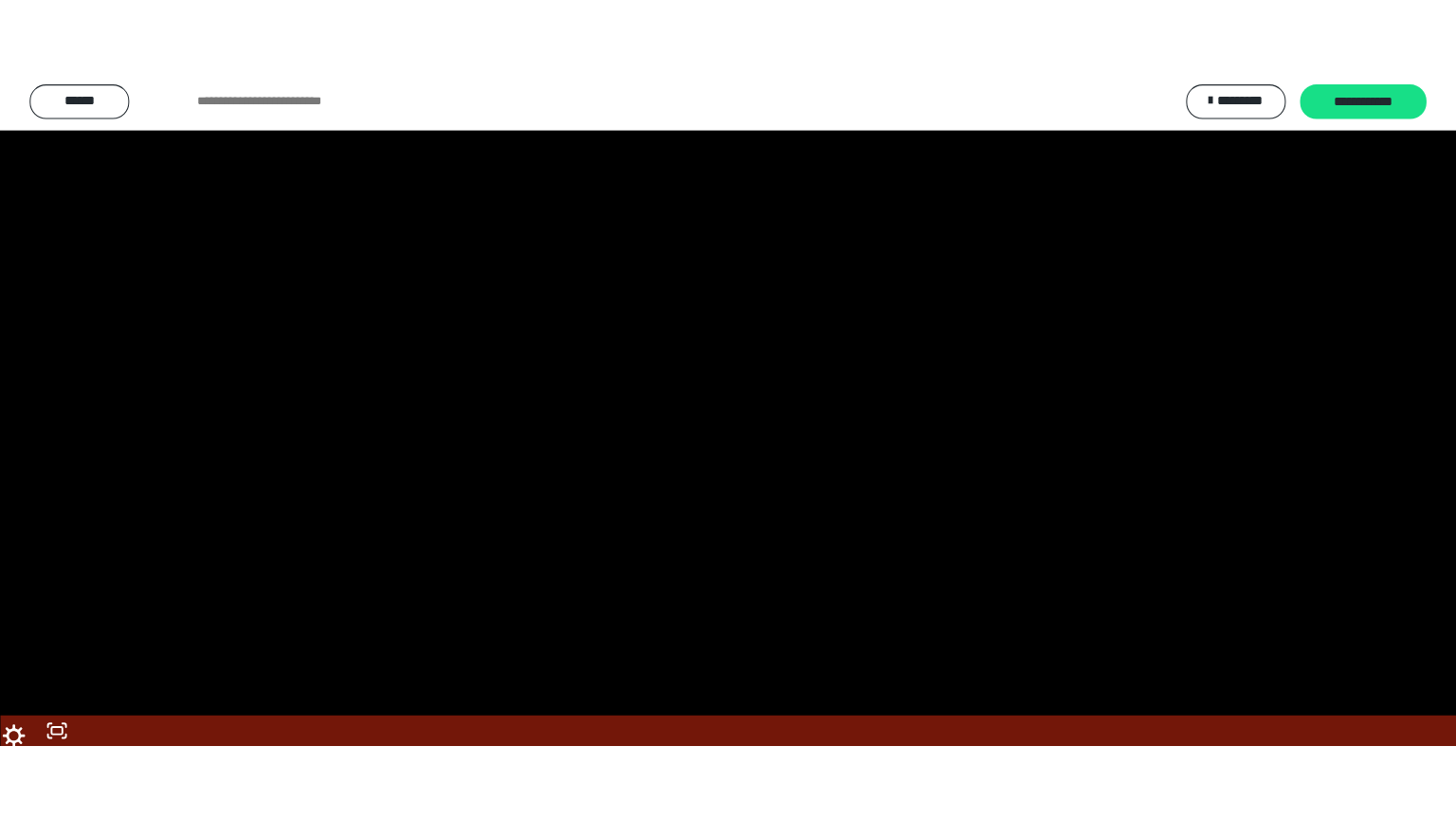 scroll, scrollTop: 2502, scrollLeft: 0, axis: vertical 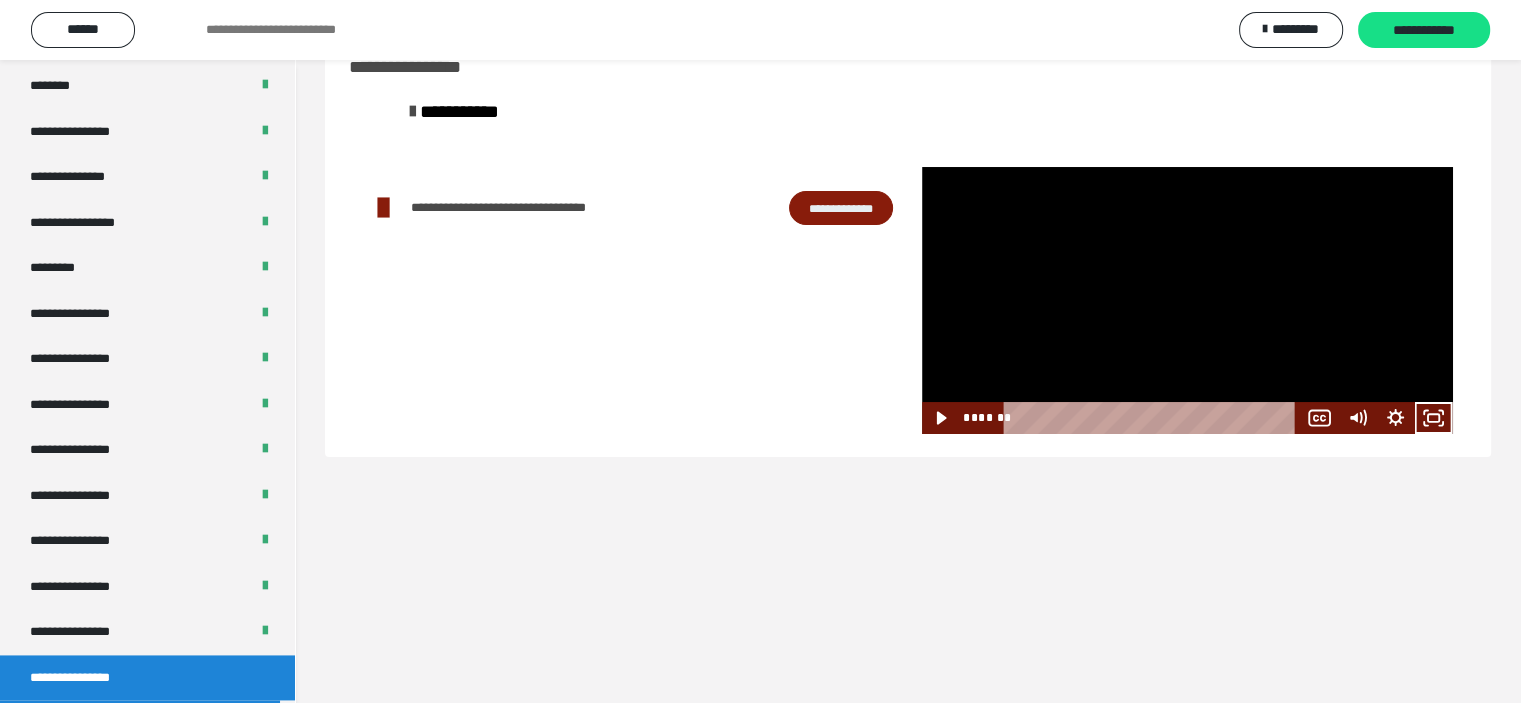 click at bounding box center [1187, 300] 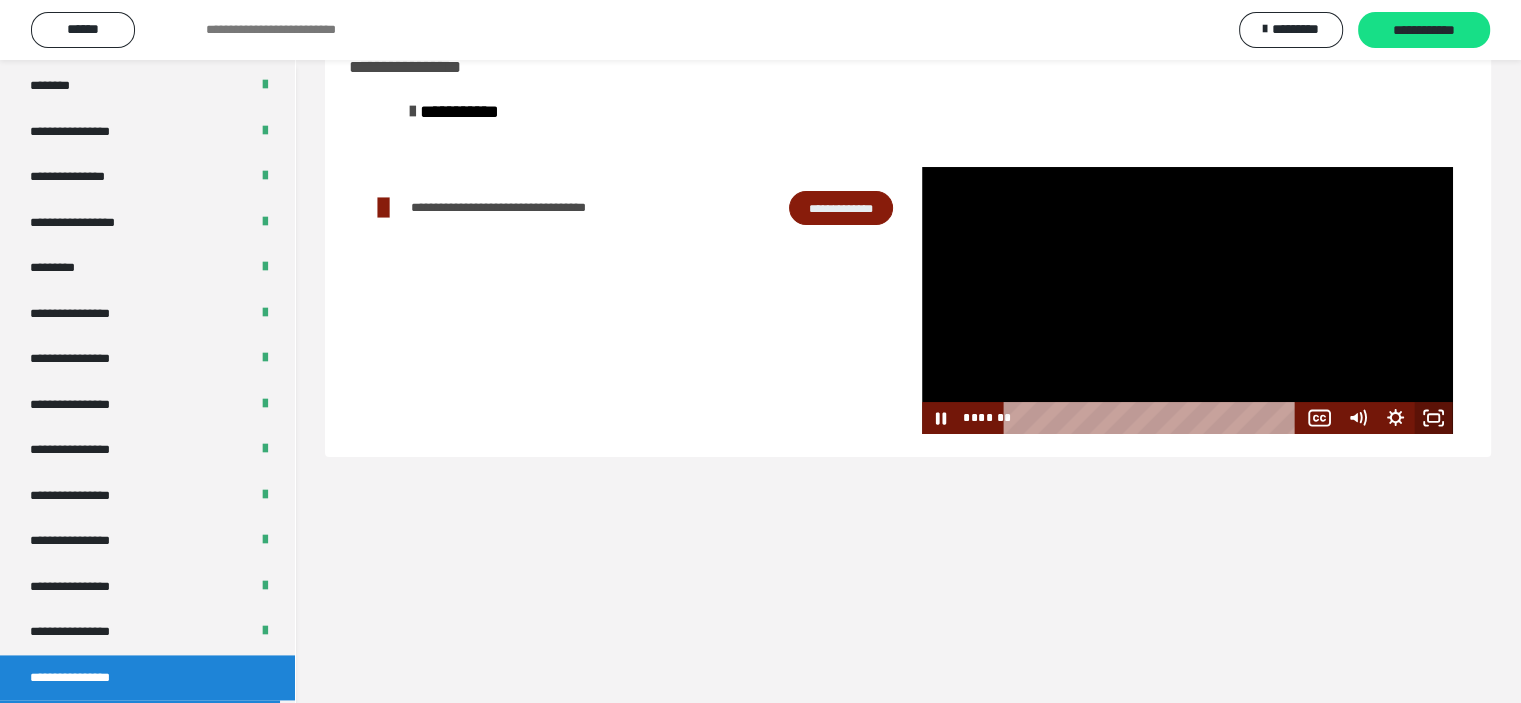click 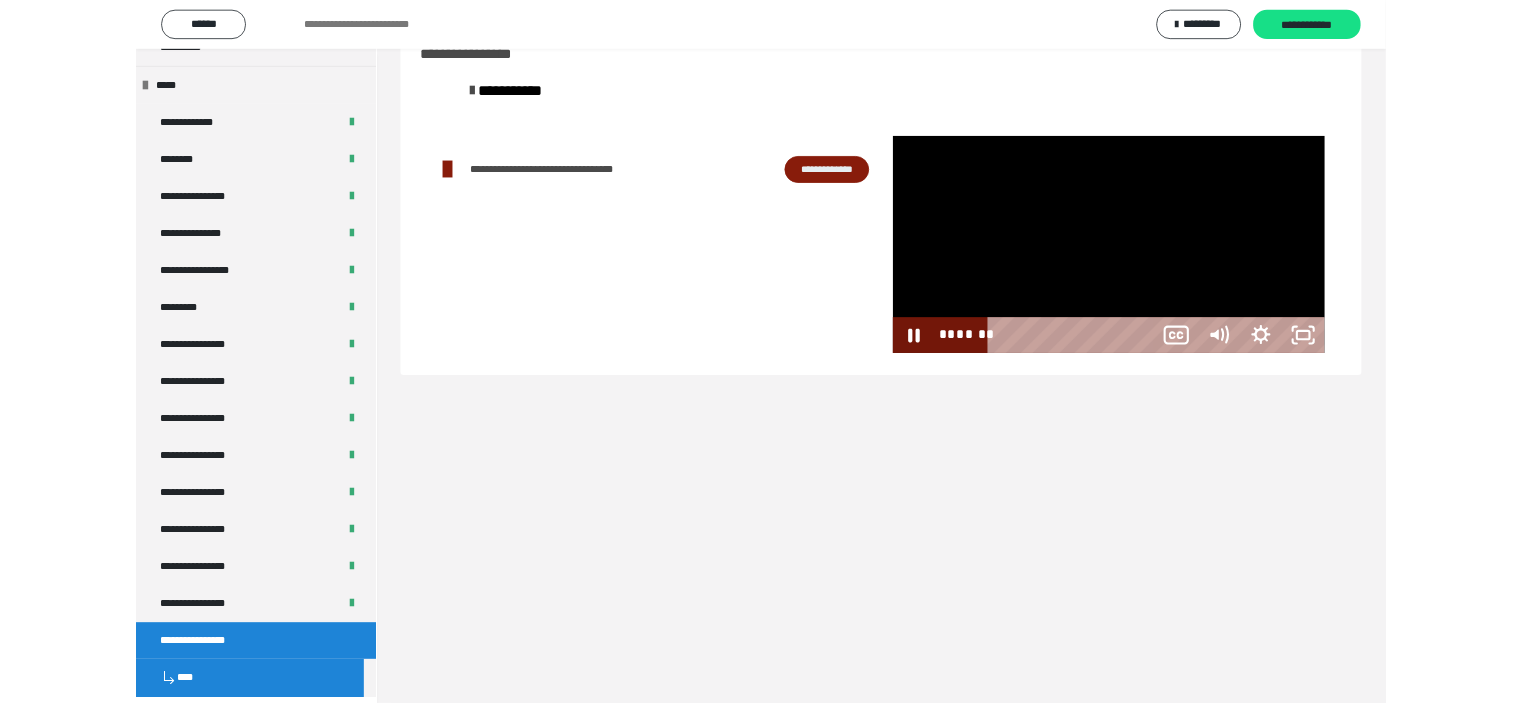 scroll, scrollTop: 2526, scrollLeft: 0, axis: vertical 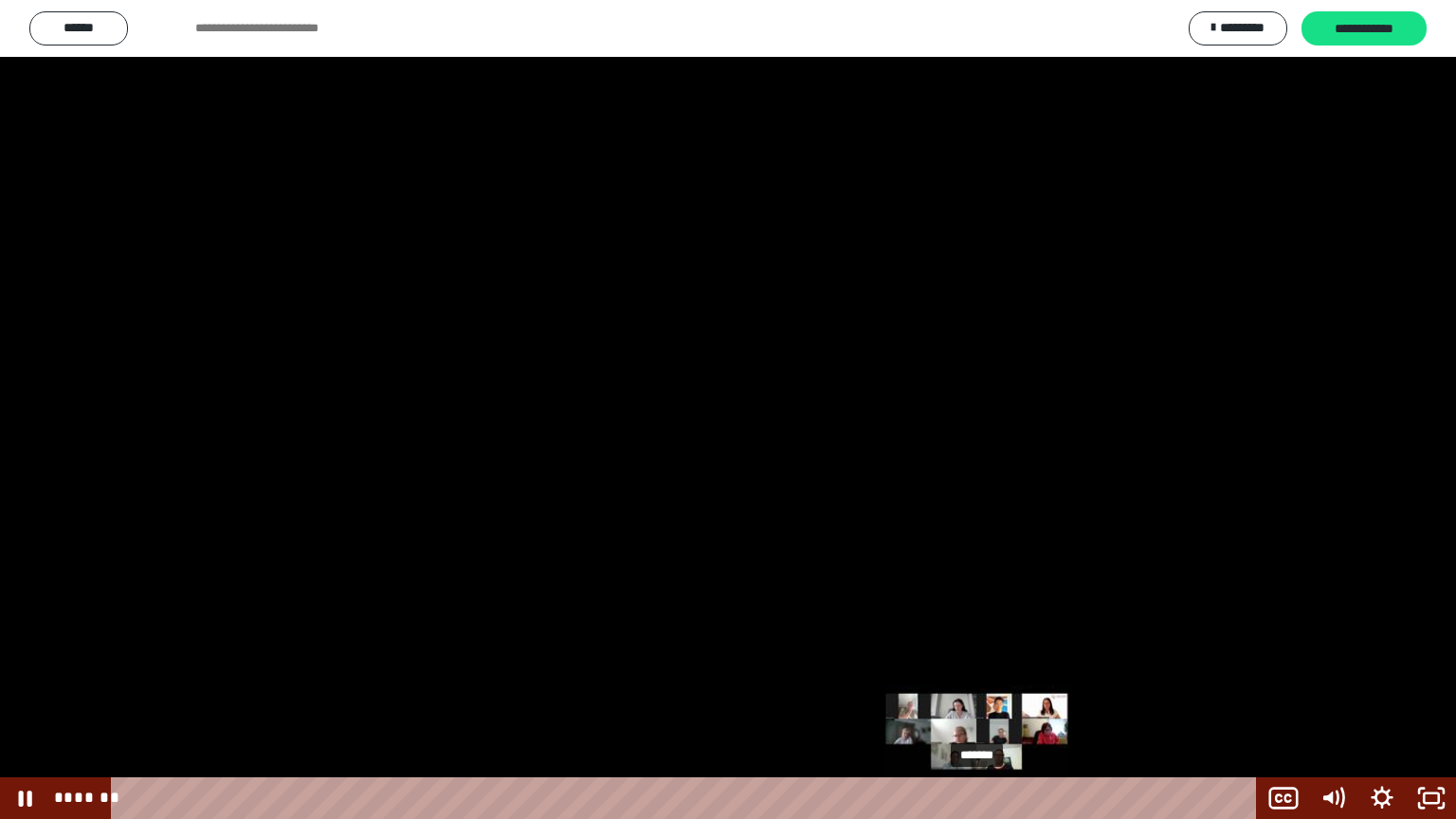click on "*******" at bounding box center [687, 798] 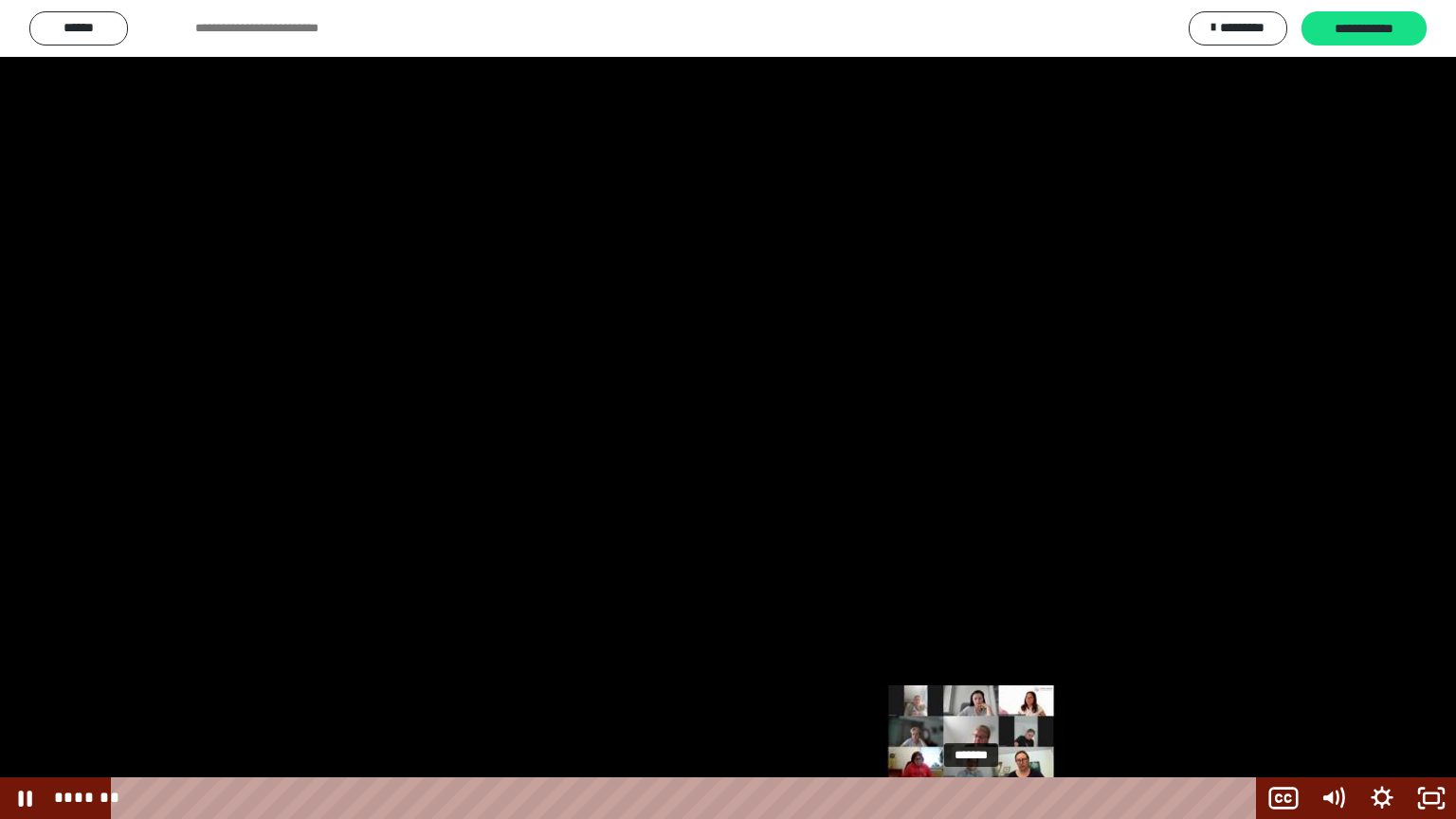 click at bounding box center (971, 798) 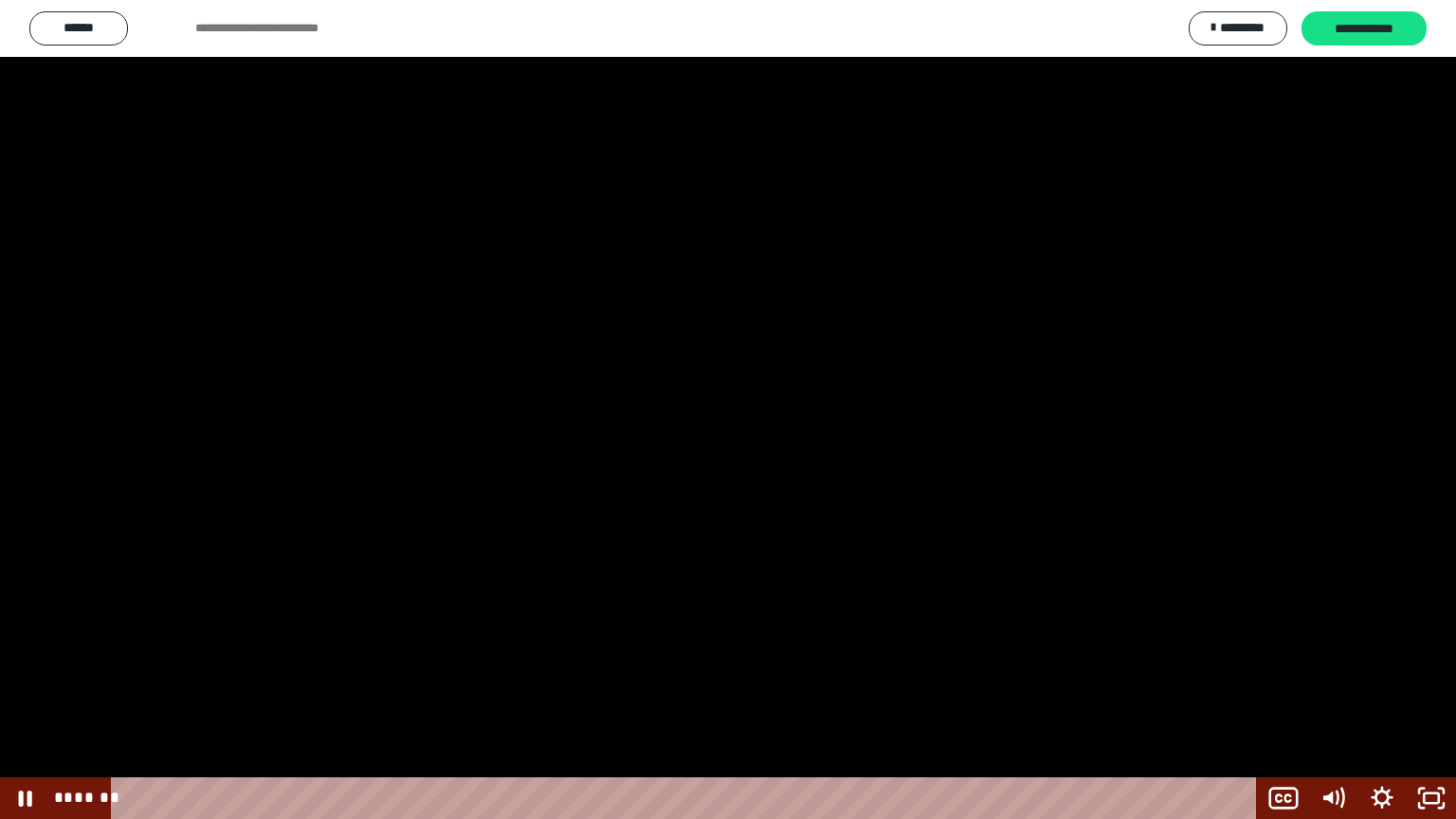 click at bounding box center (728, 410) 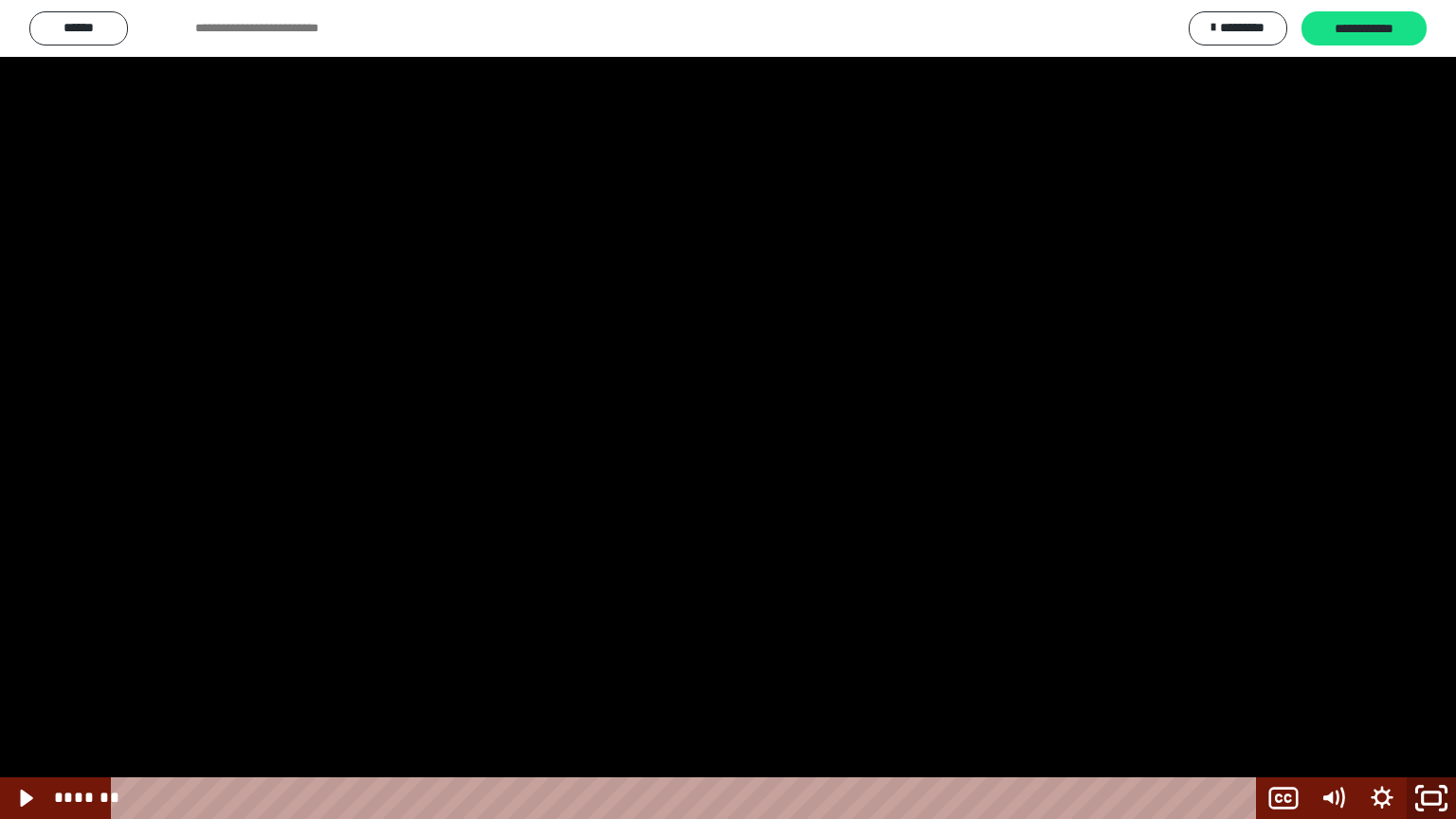 click 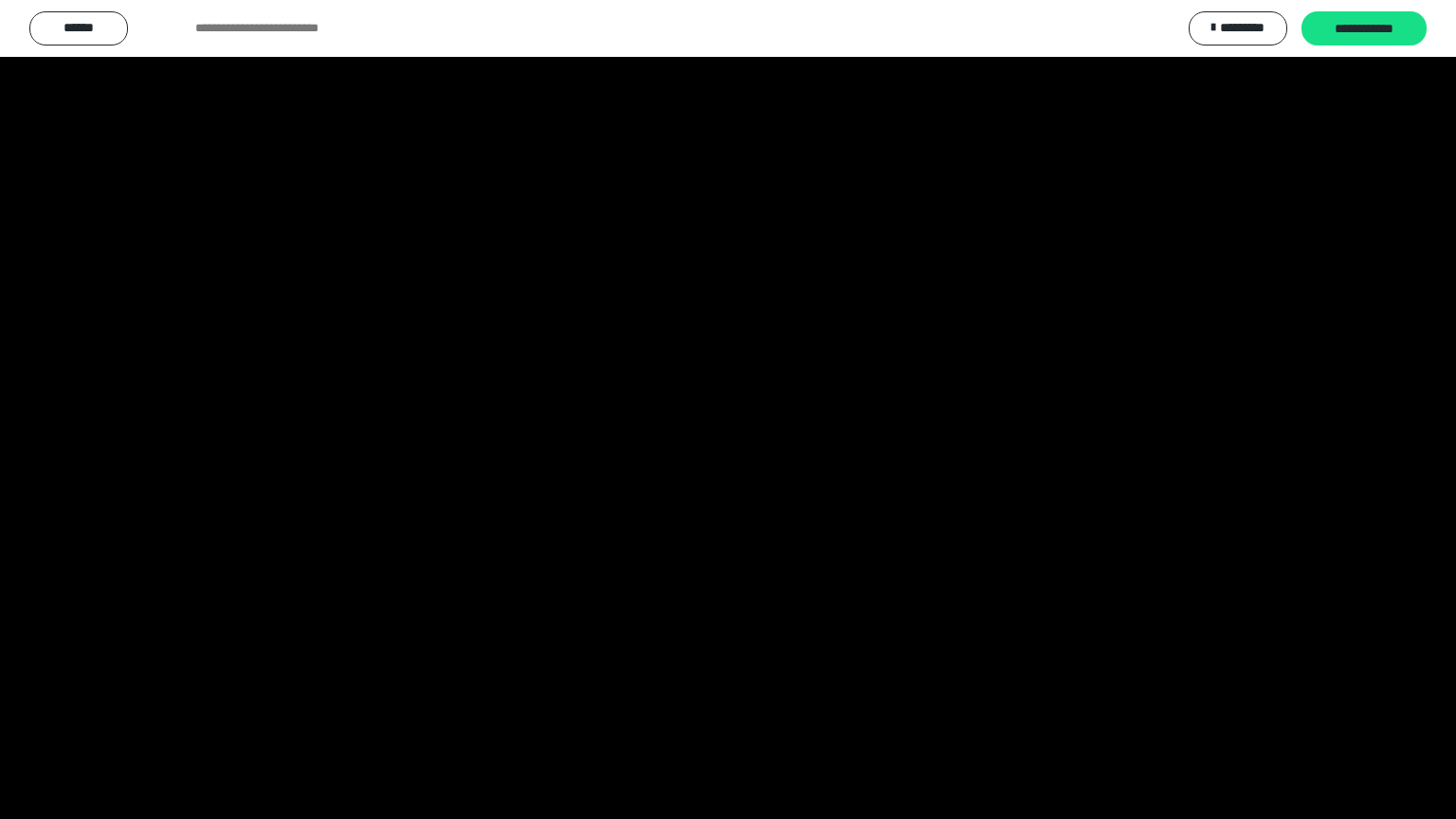 scroll, scrollTop: 2502, scrollLeft: 0, axis: vertical 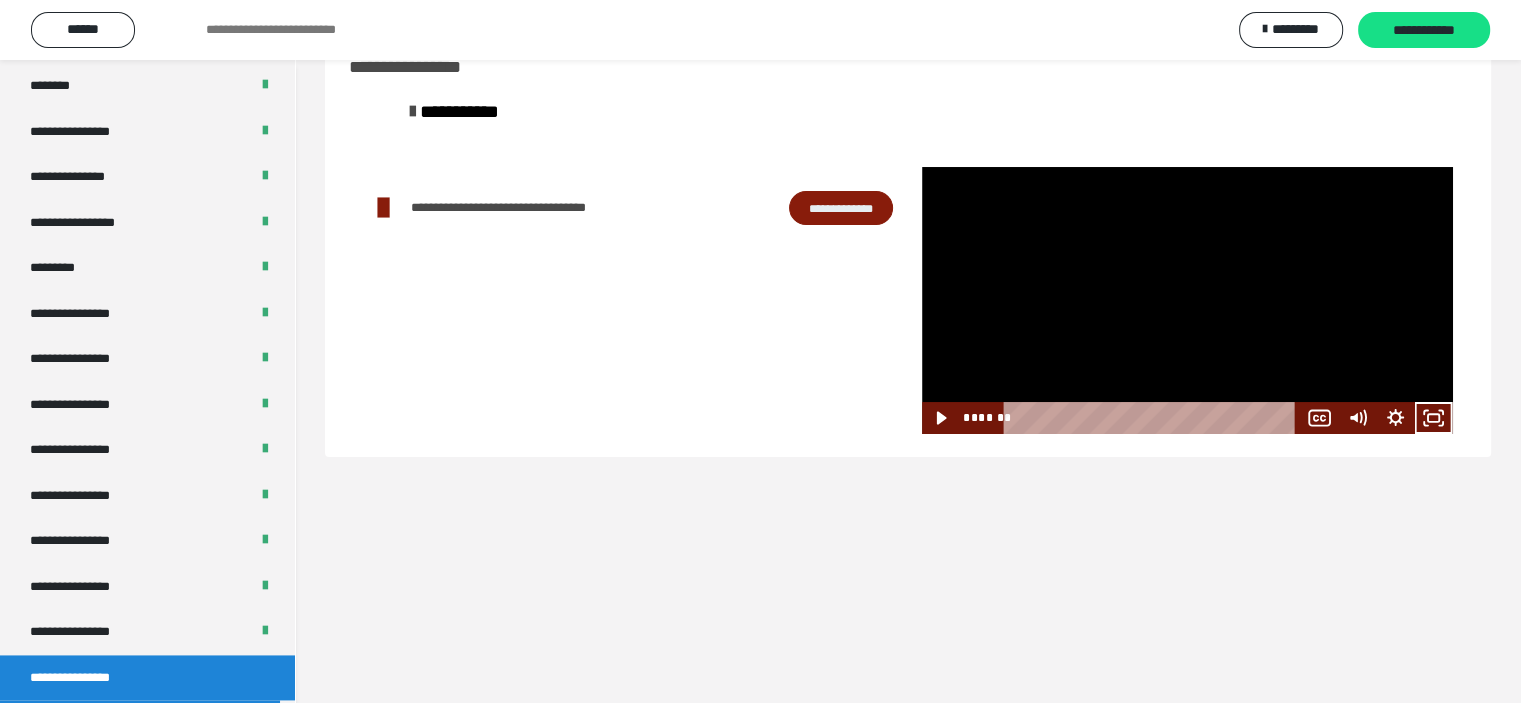 click at bounding box center (1187, 300) 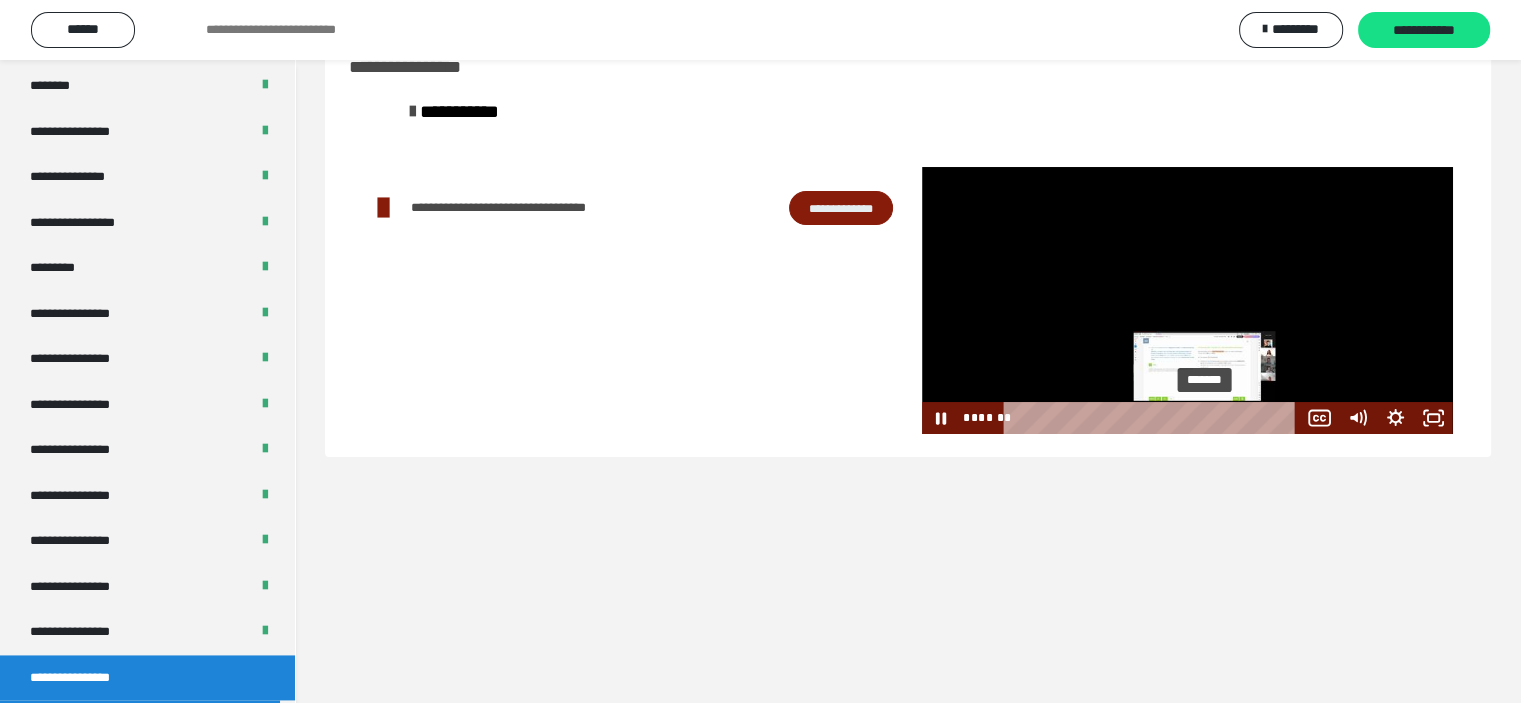 click on "*******" at bounding box center [1154, 418] 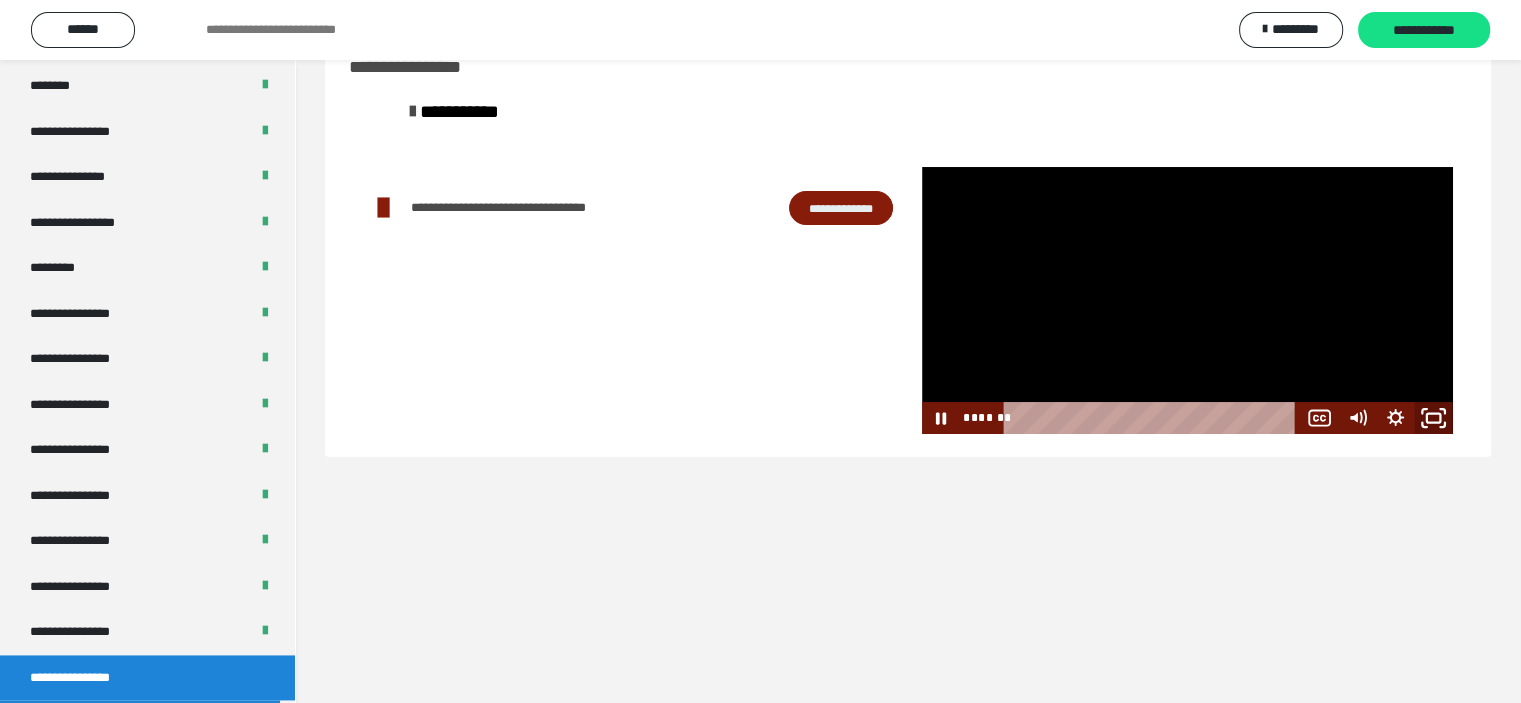 click 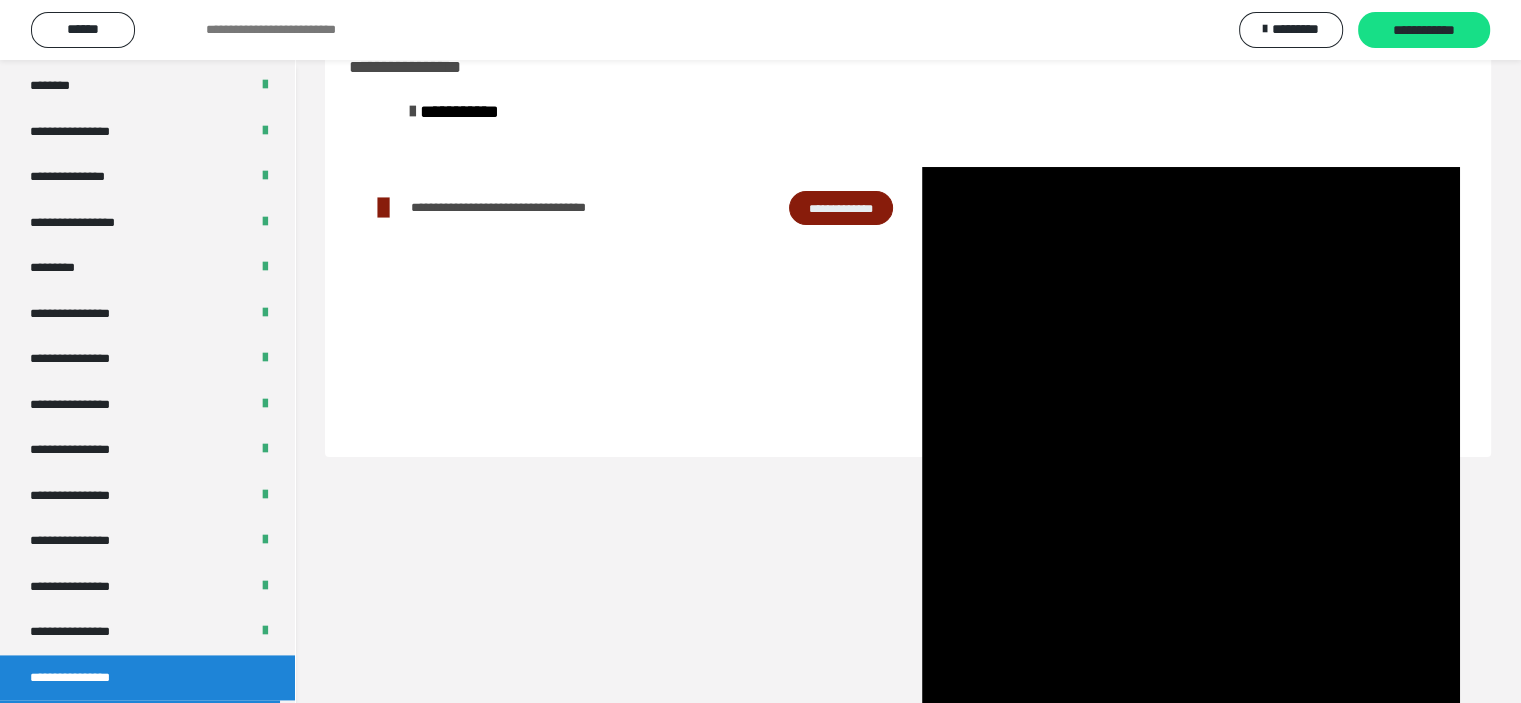 scroll, scrollTop: 2526, scrollLeft: 0, axis: vertical 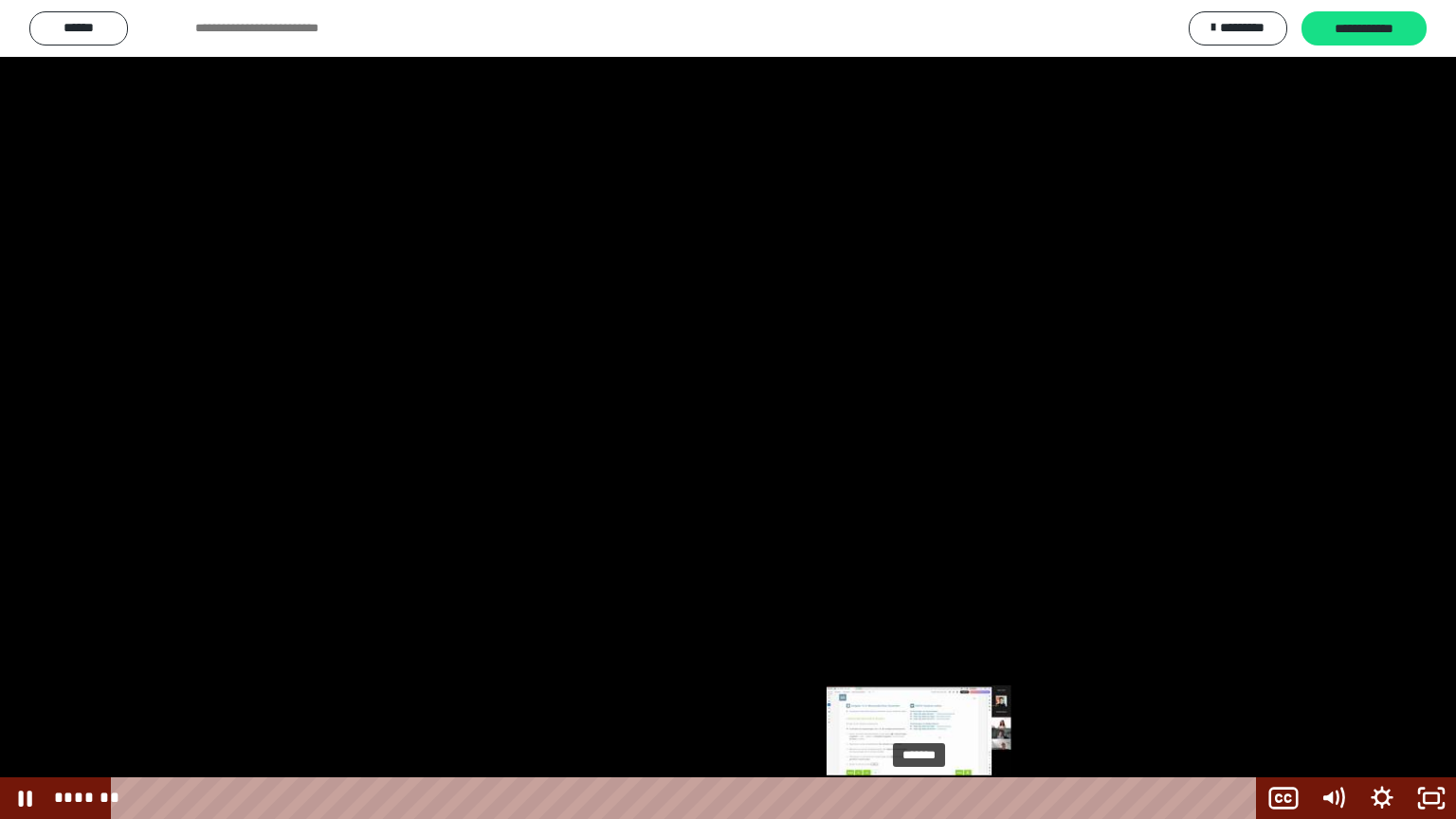 click on "*******" at bounding box center (687, 798) 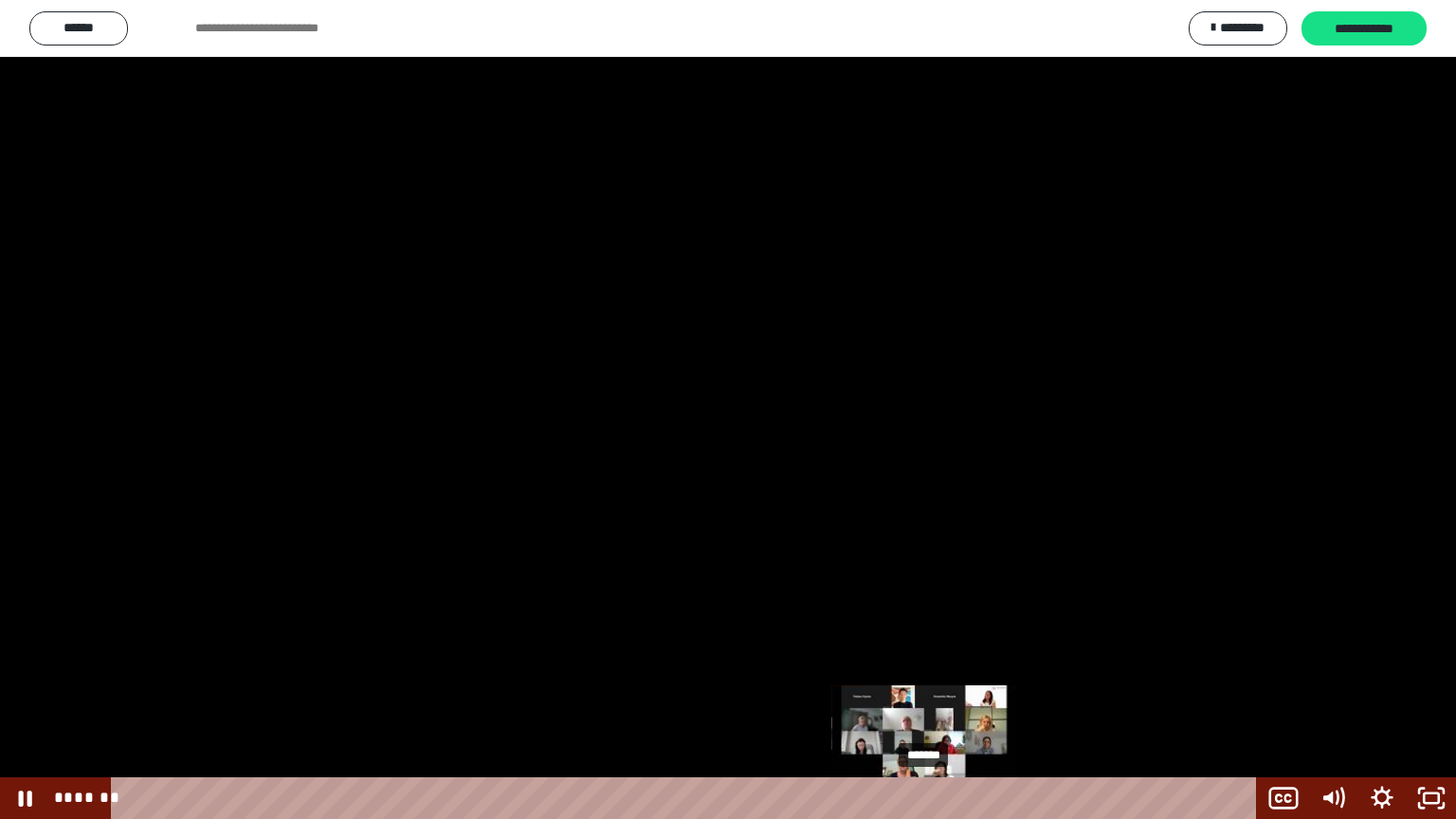 click on "*******" at bounding box center [687, 798] 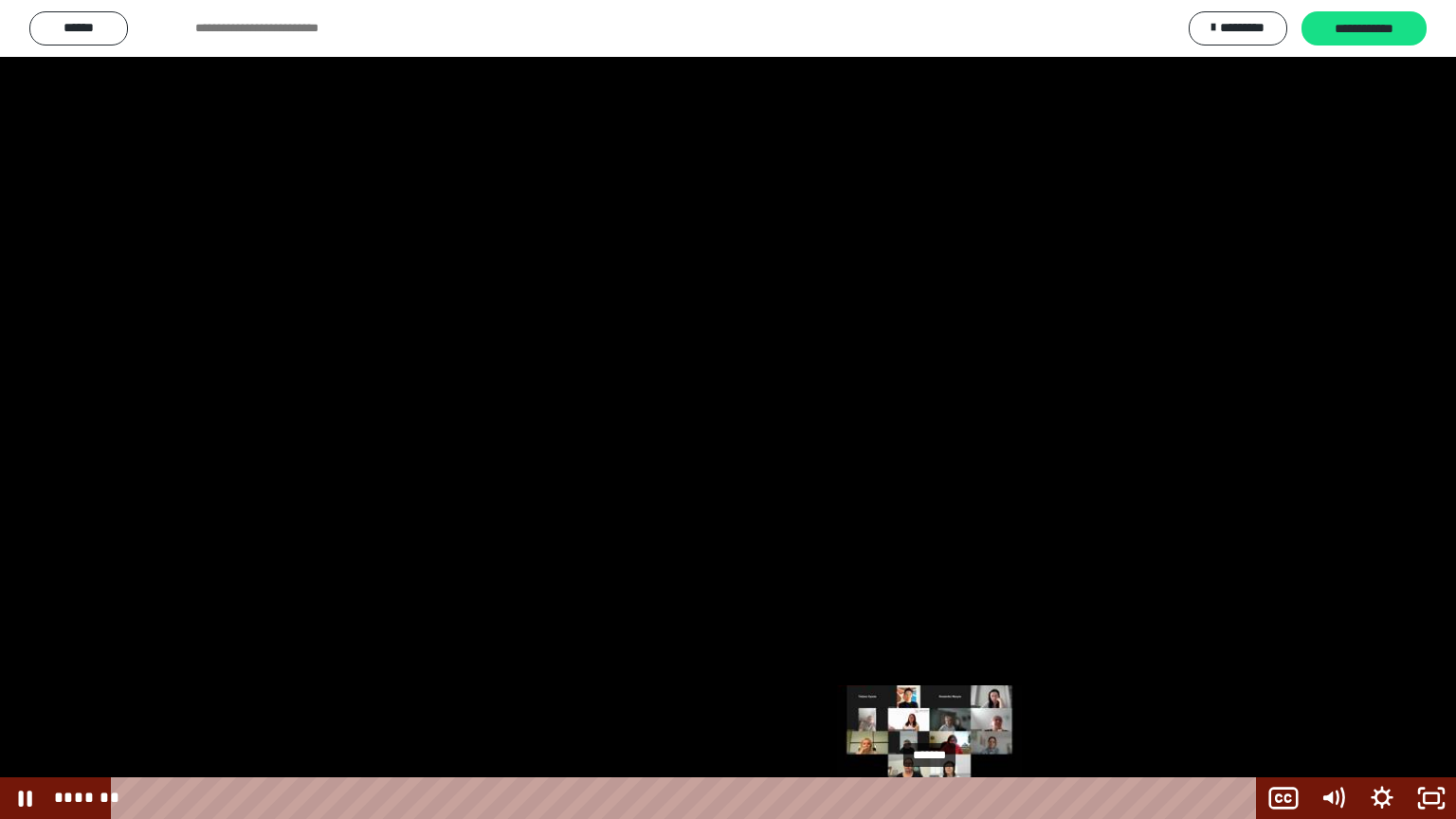 click on "*******" at bounding box center (687, 798) 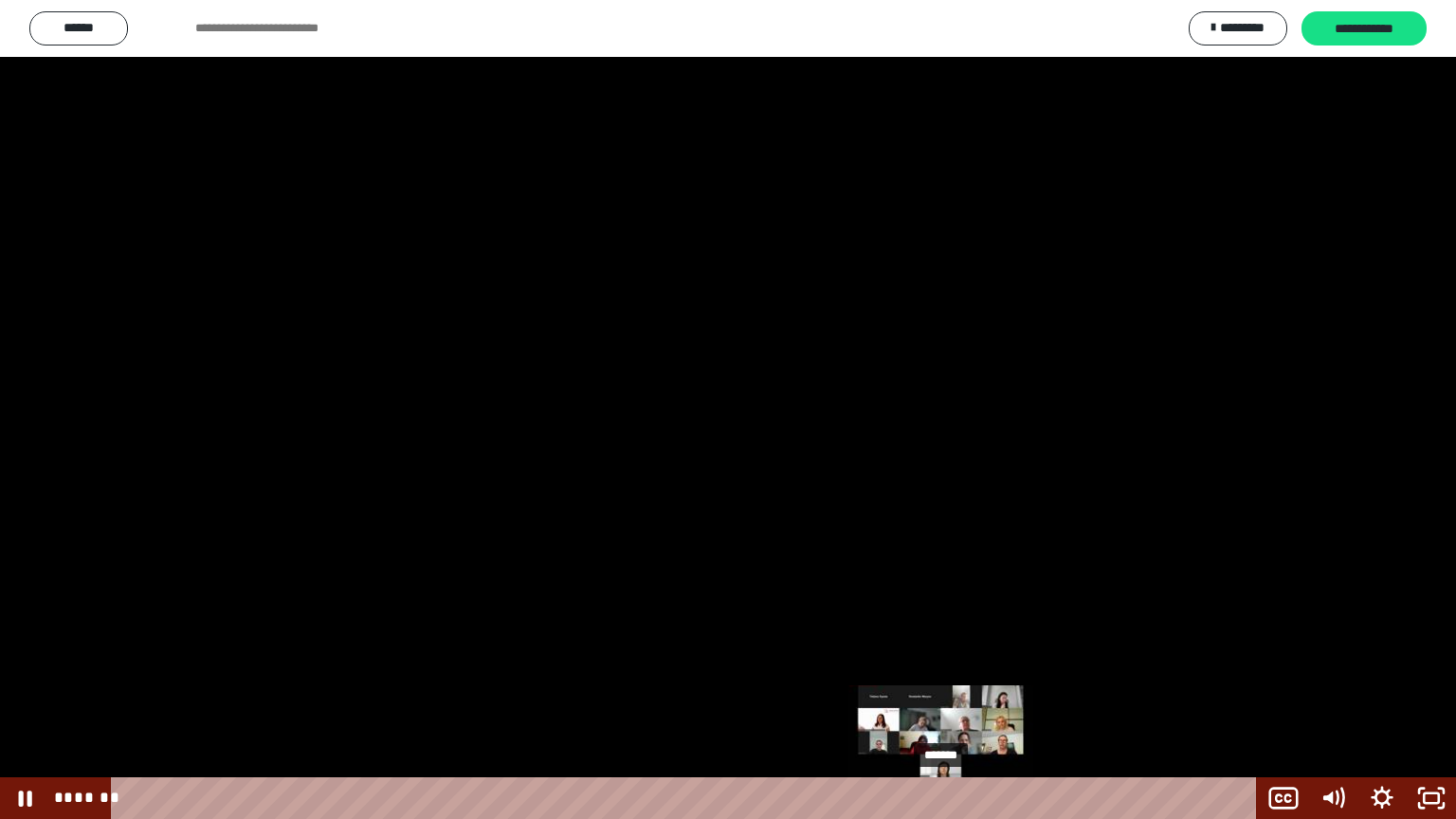 click on "*******" at bounding box center [687, 798] 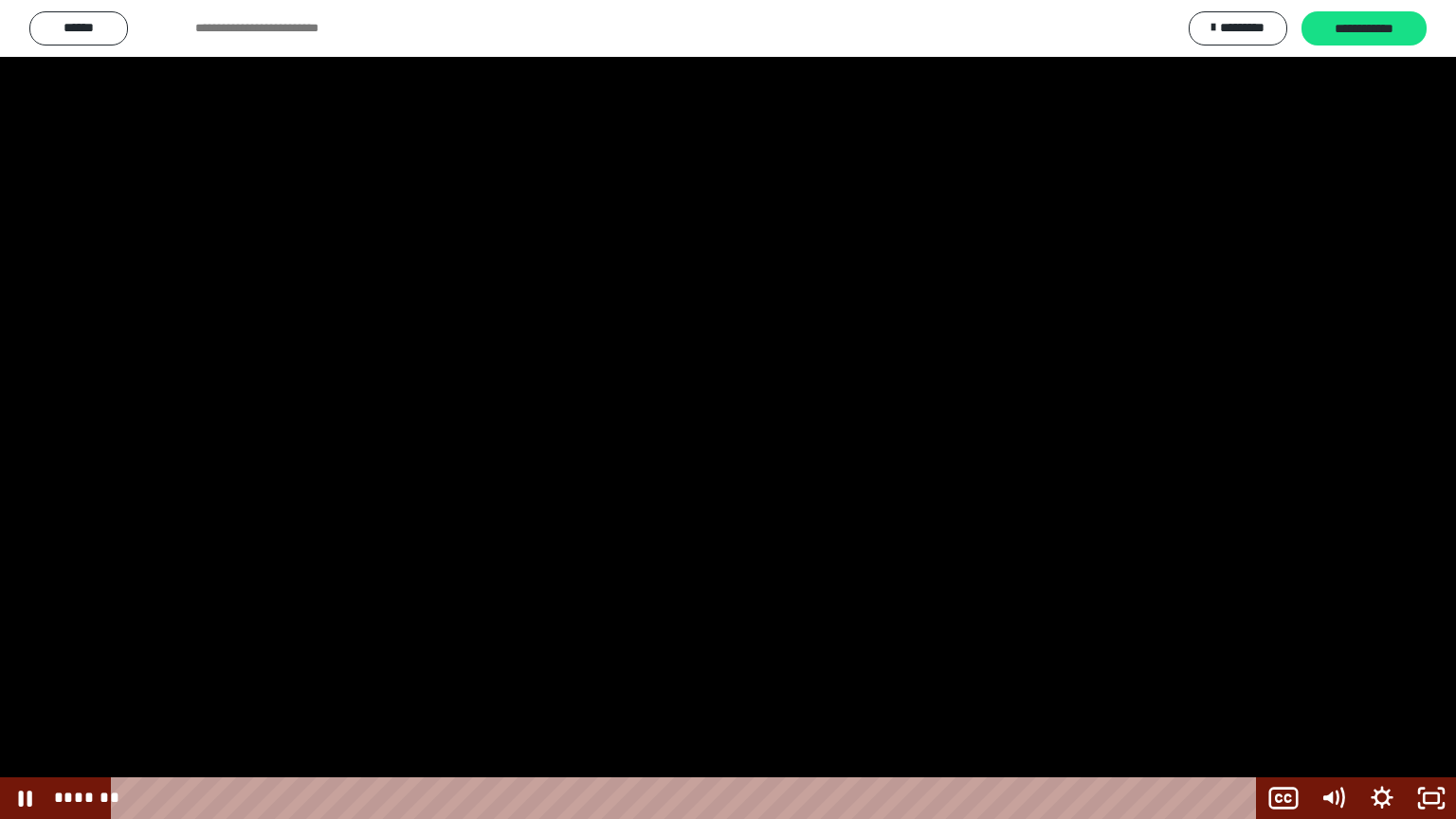 click at bounding box center [728, 410] 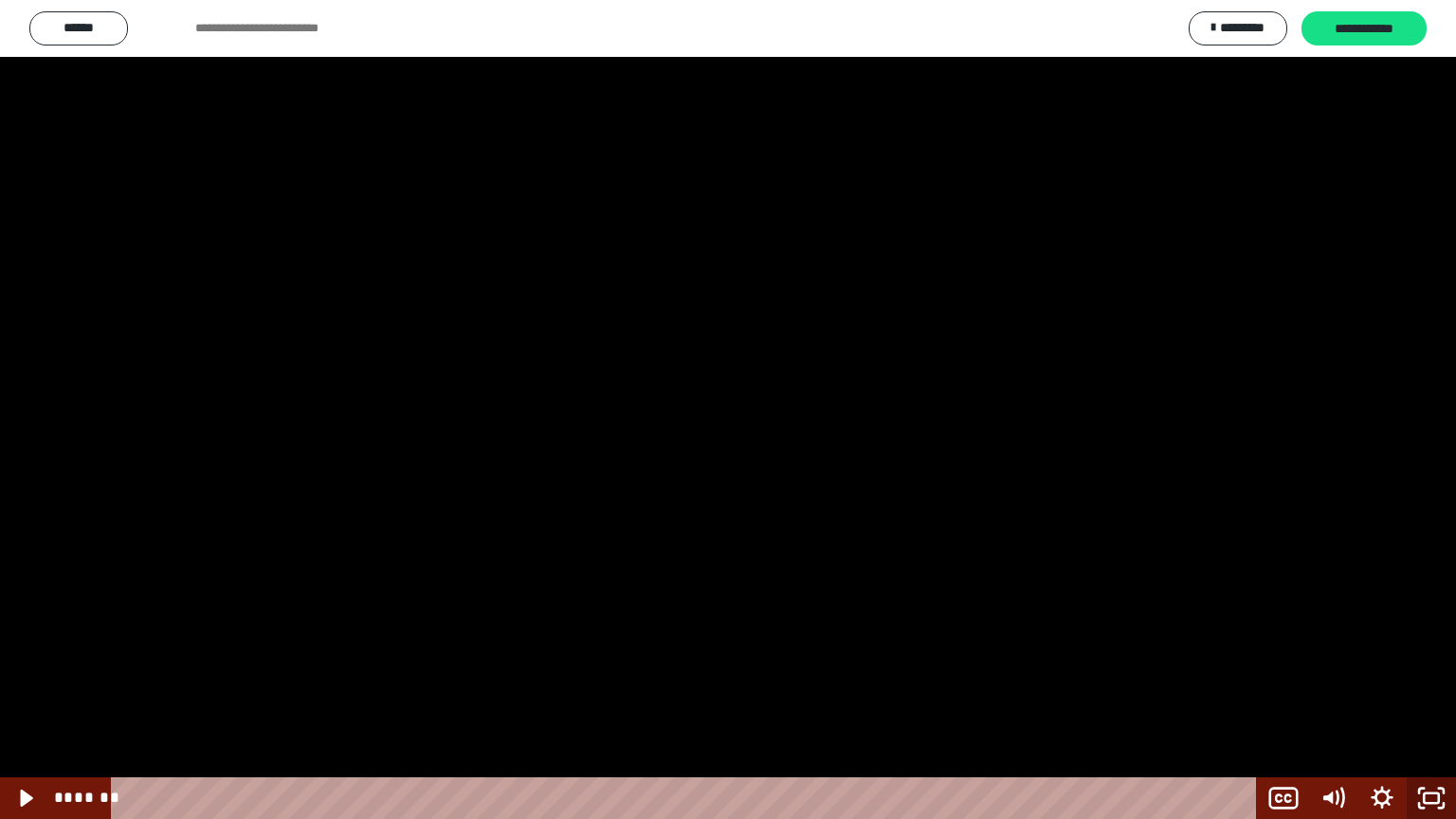 click 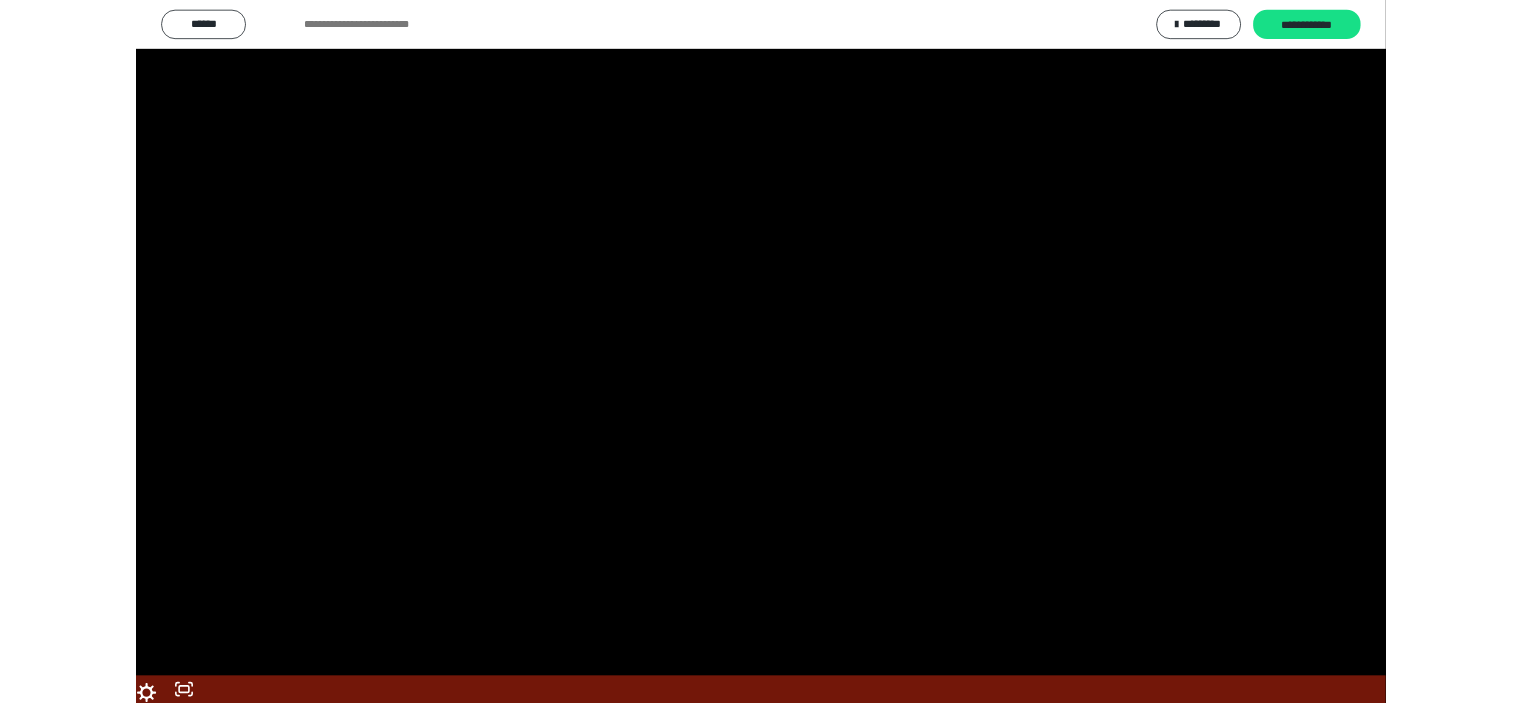 scroll, scrollTop: 2640, scrollLeft: 0, axis: vertical 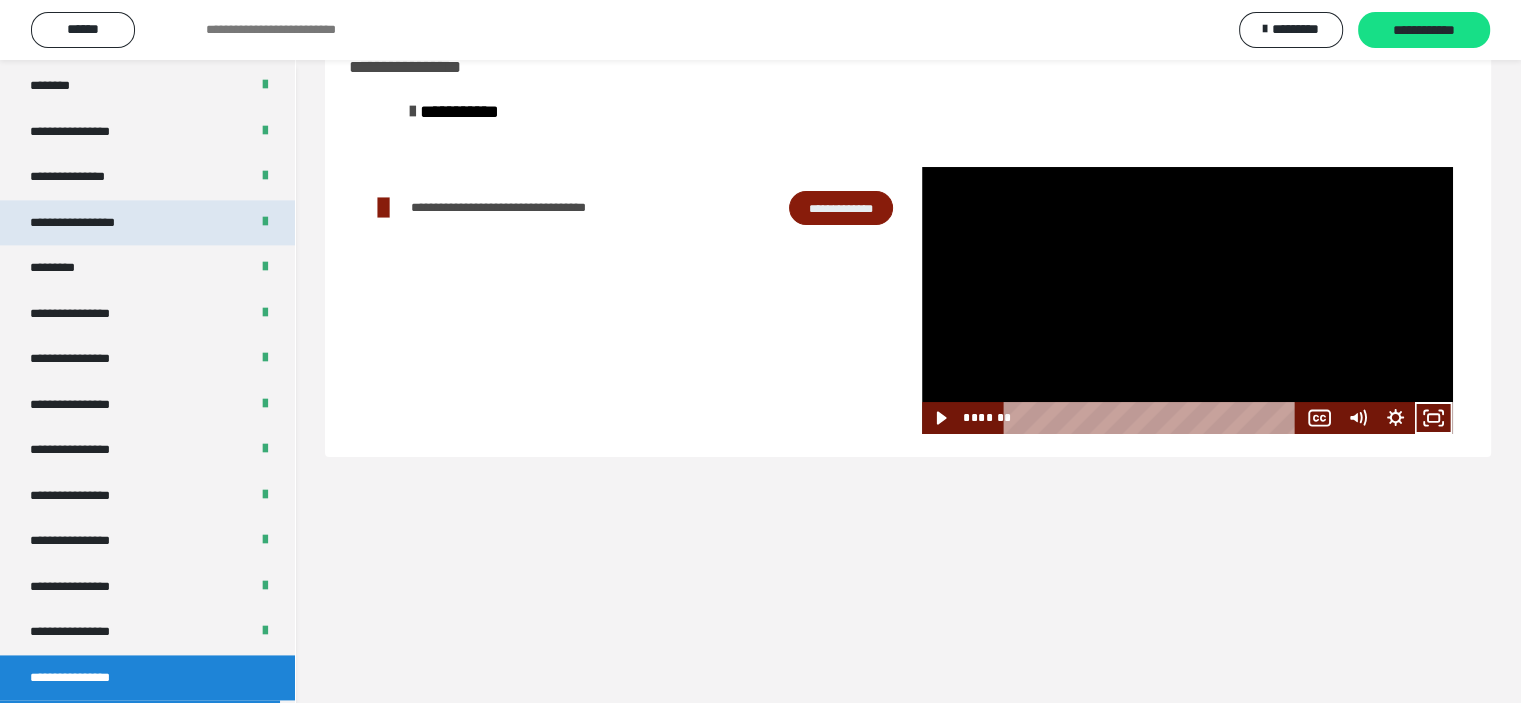 click on "**********" at bounding box center [93, 223] 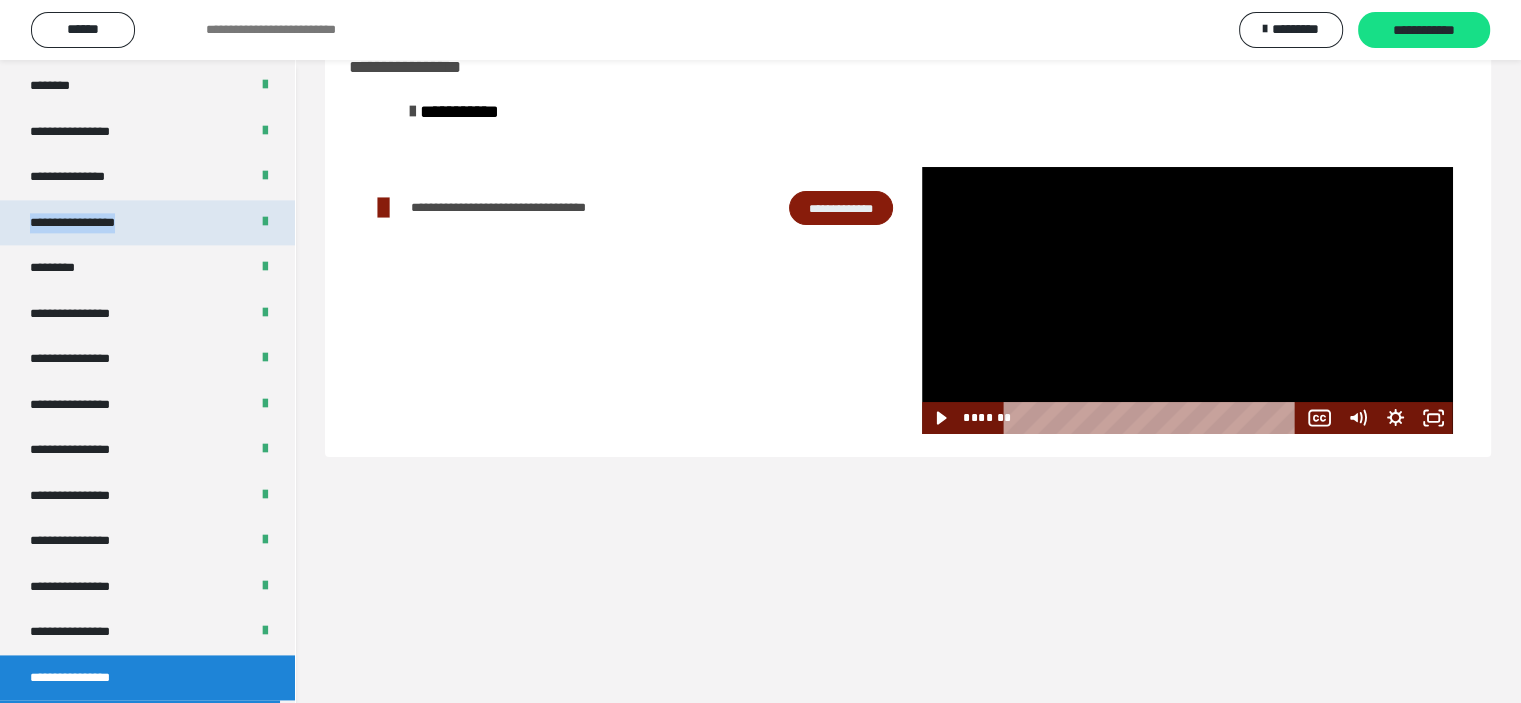 click on "**********" at bounding box center [93, 223] 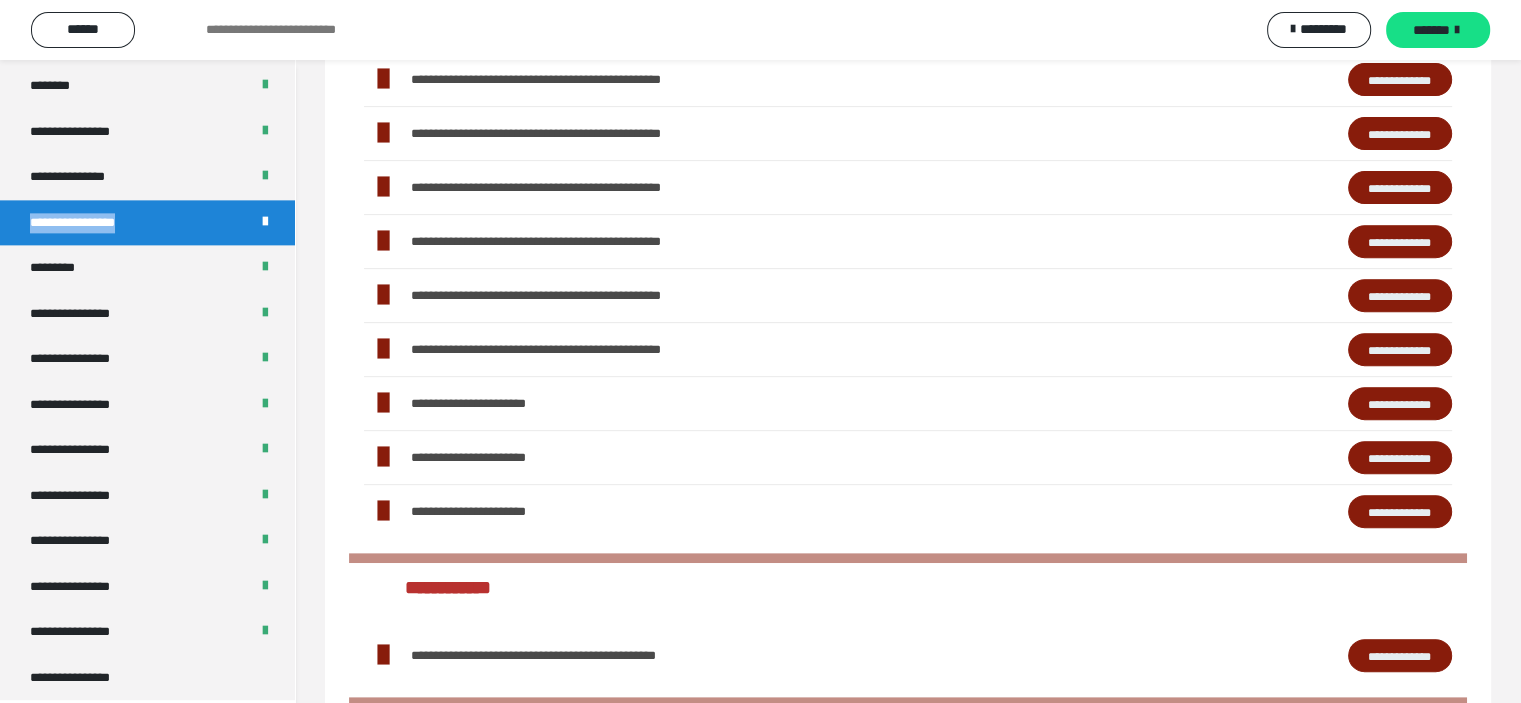 scroll, scrollTop: 717, scrollLeft: 0, axis: vertical 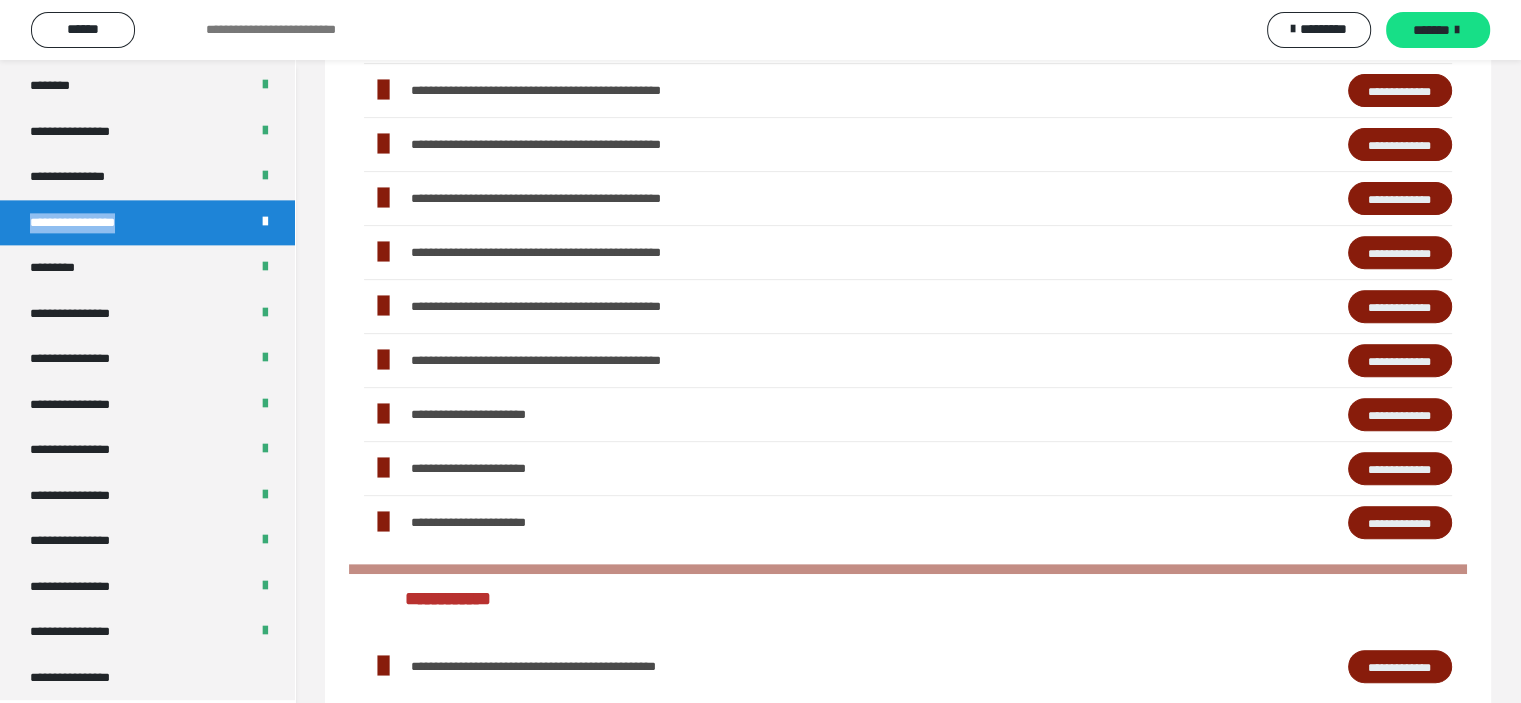 click on "**********" at bounding box center (1400, 361) 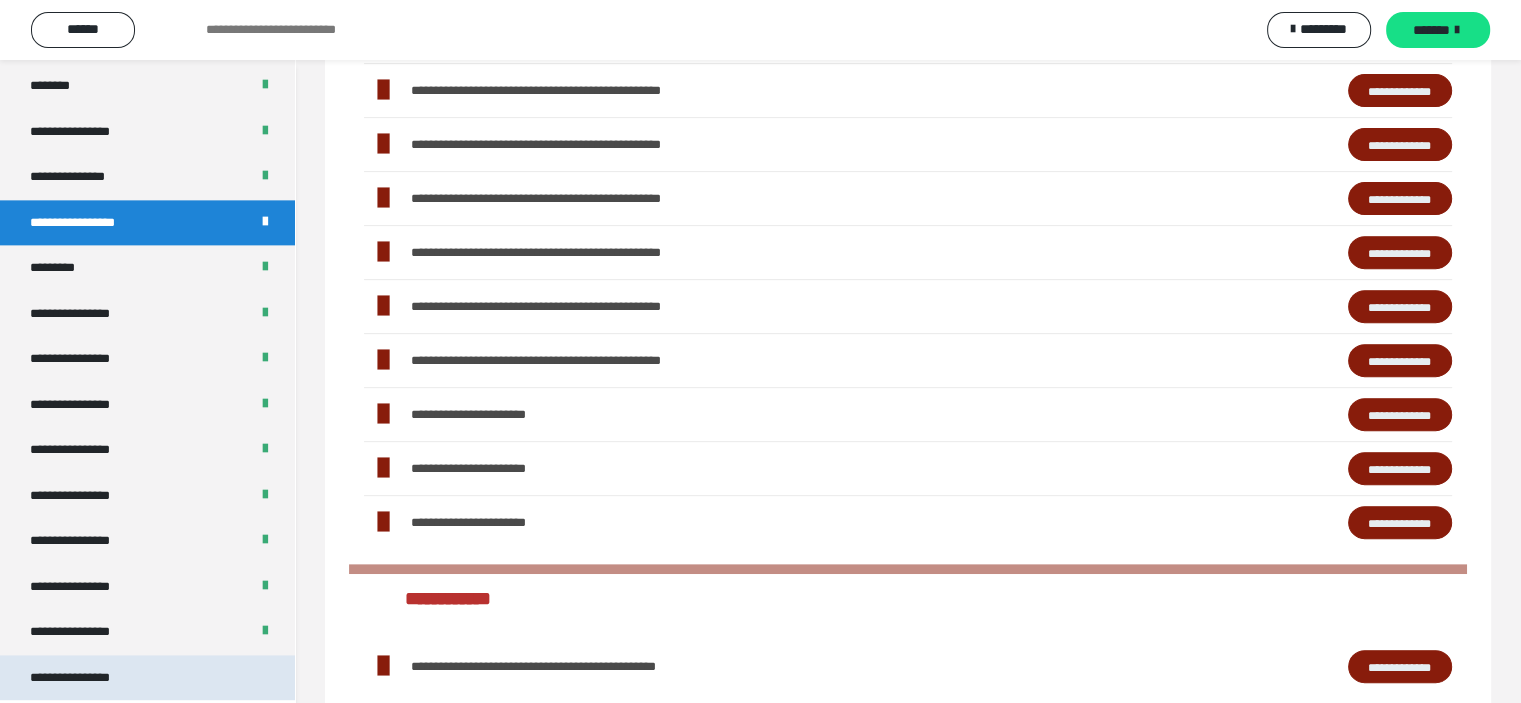 click on "**********" at bounding box center [147, 678] 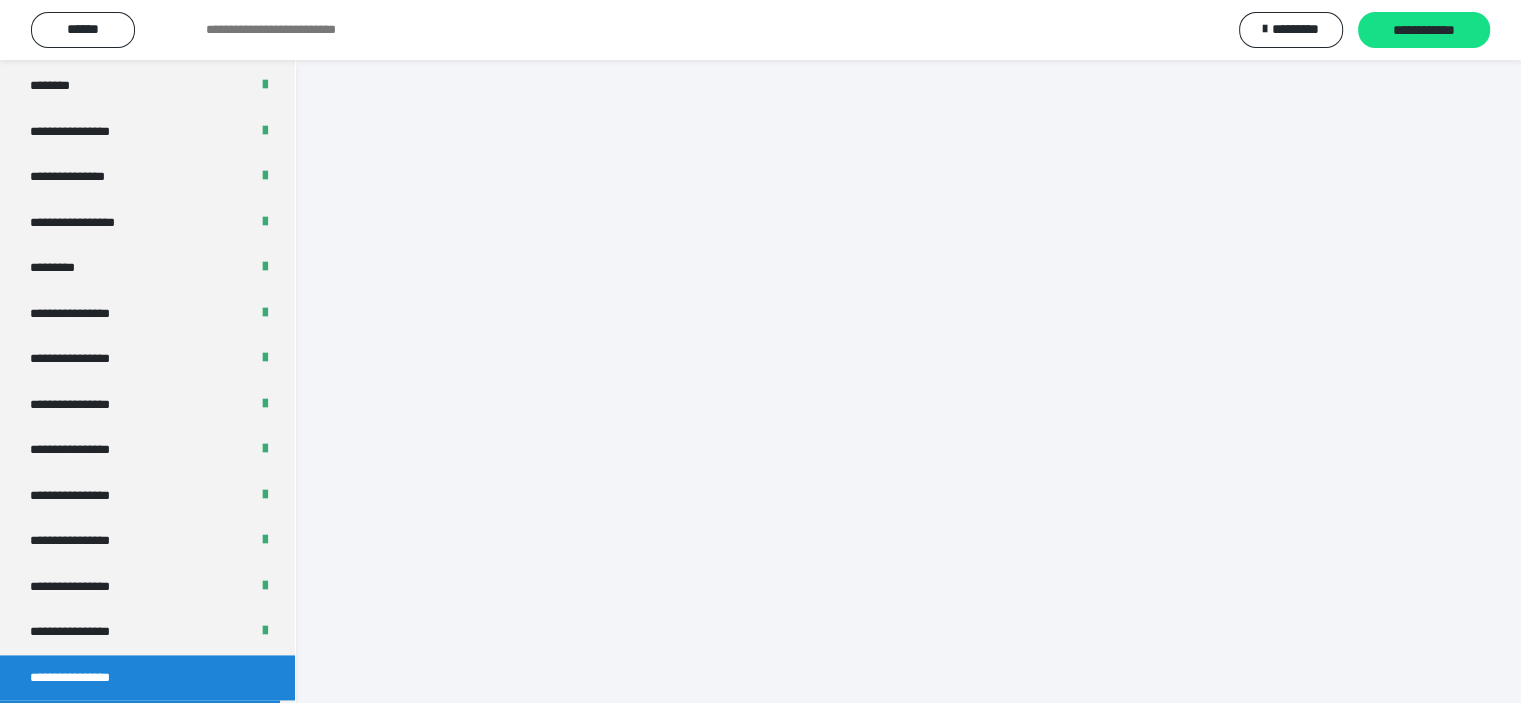 scroll, scrollTop: 60, scrollLeft: 0, axis: vertical 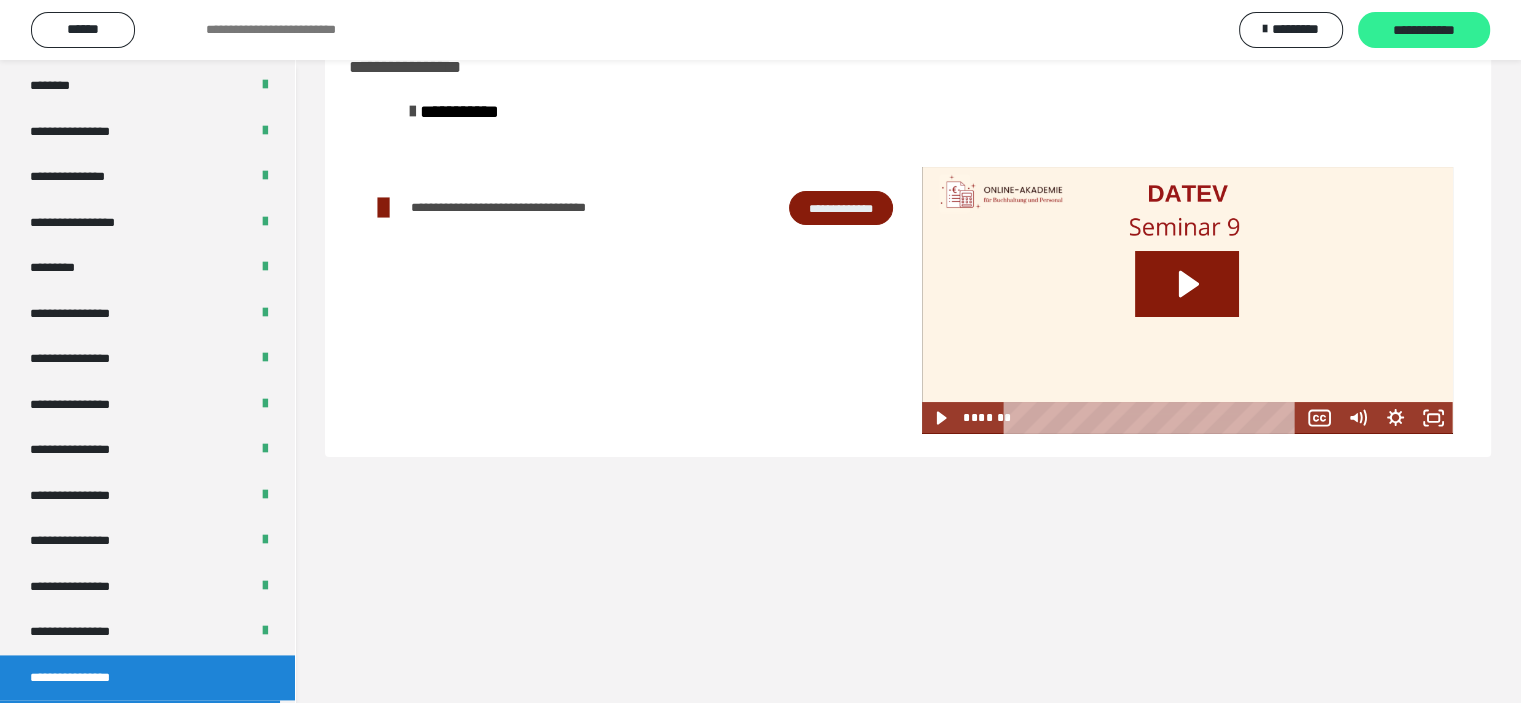 click on "**********" at bounding box center [1424, 31] 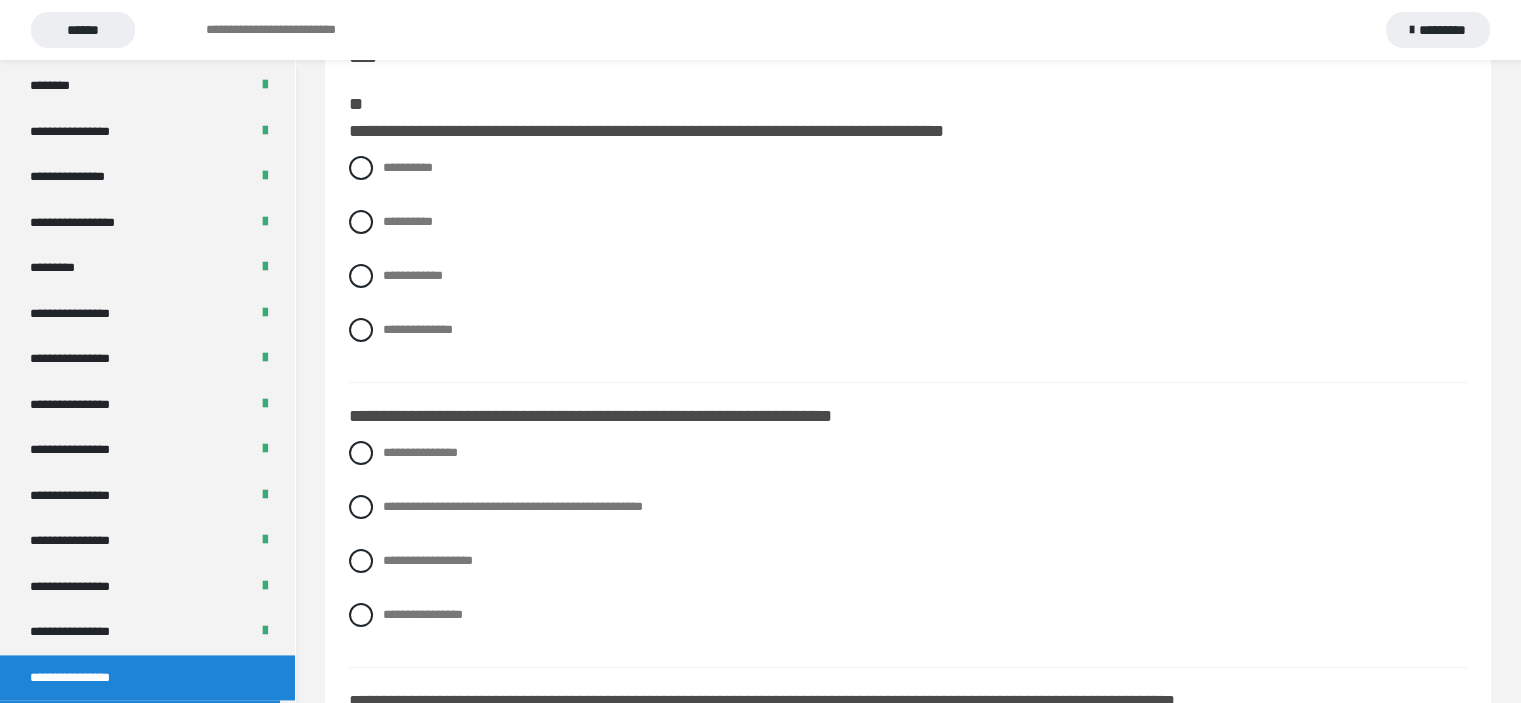scroll, scrollTop: 0, scrollLeft: 0, axis: both 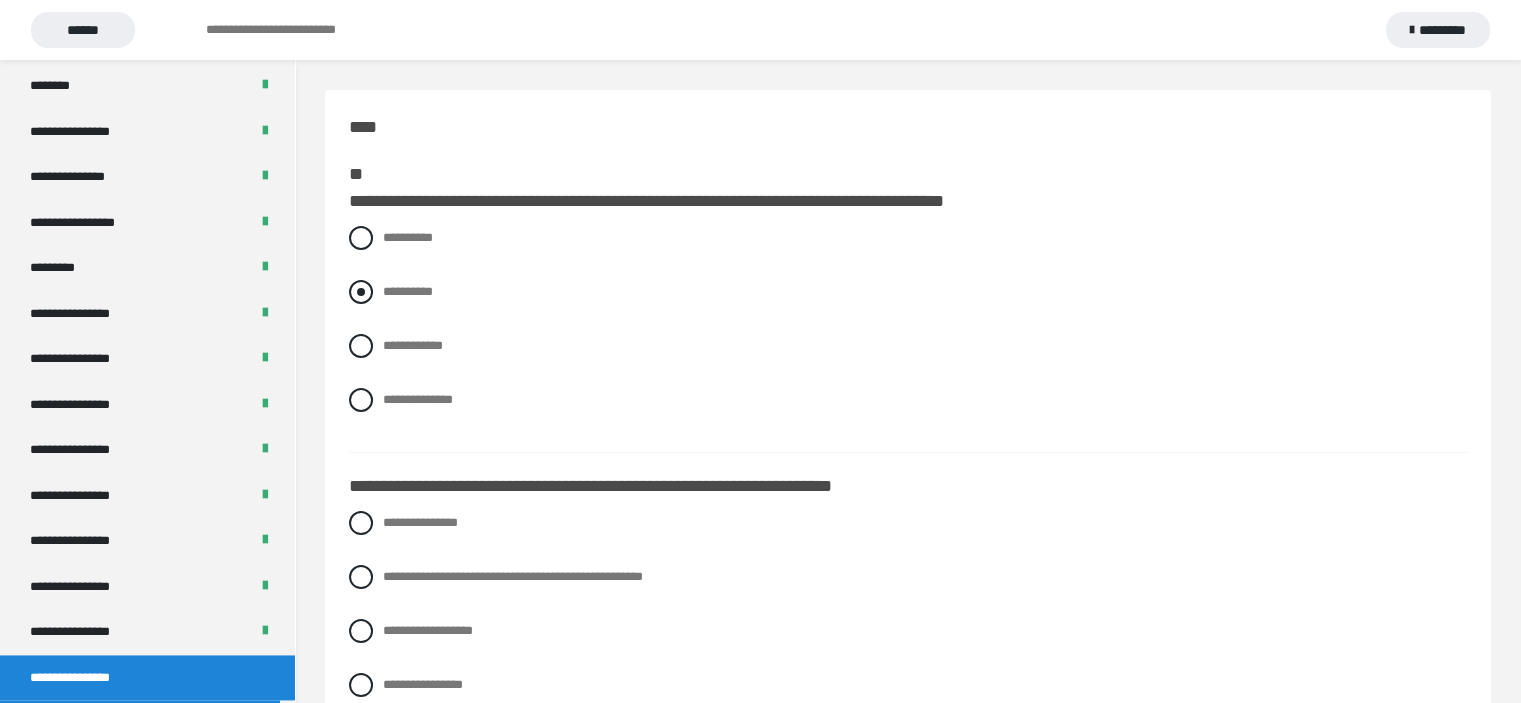 click at bounding box center [361, 292] 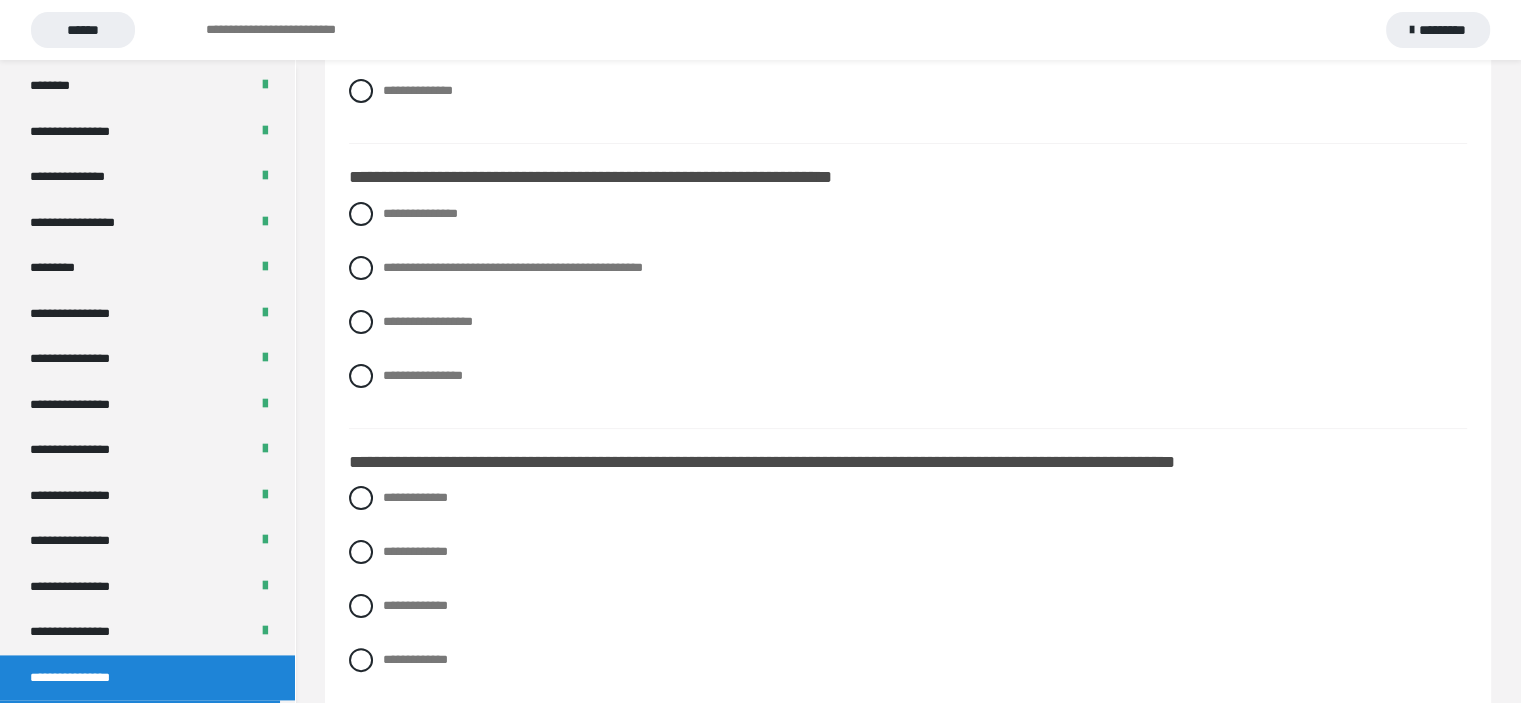 scroll, scrollTop: 363, scrollLeft: 0, axis: vertical 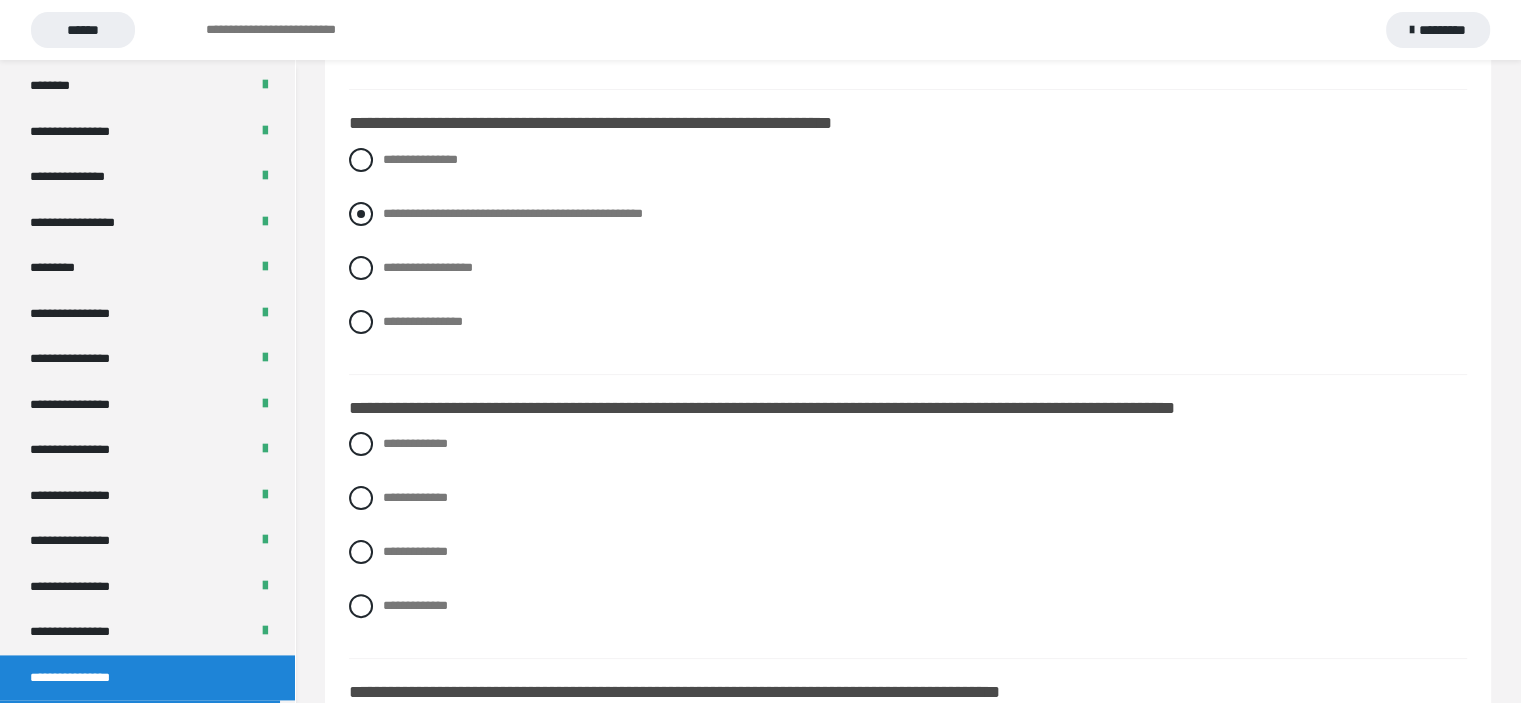 click at bounding box center [361, 214] 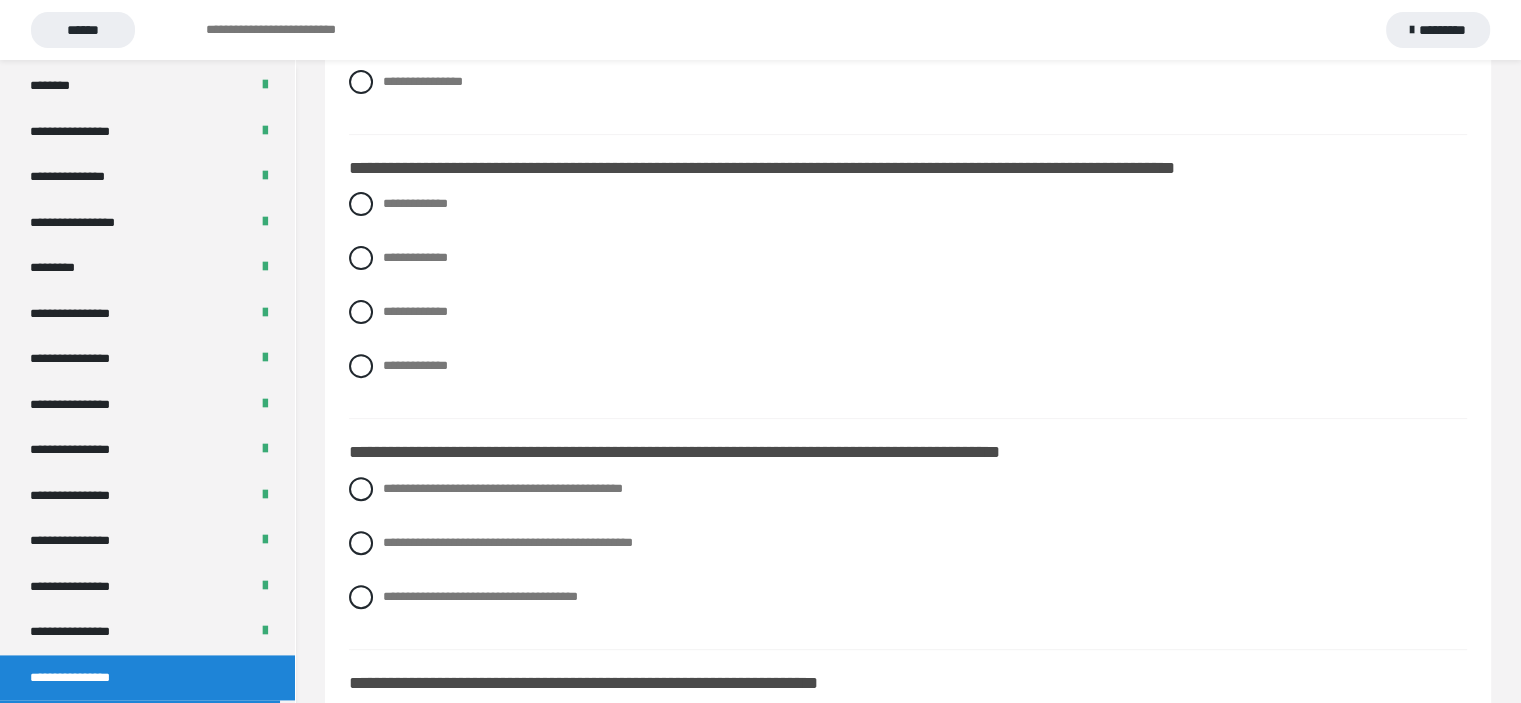 scroll, scrollTop: 643, scrollLeft: 0, axis: vertical 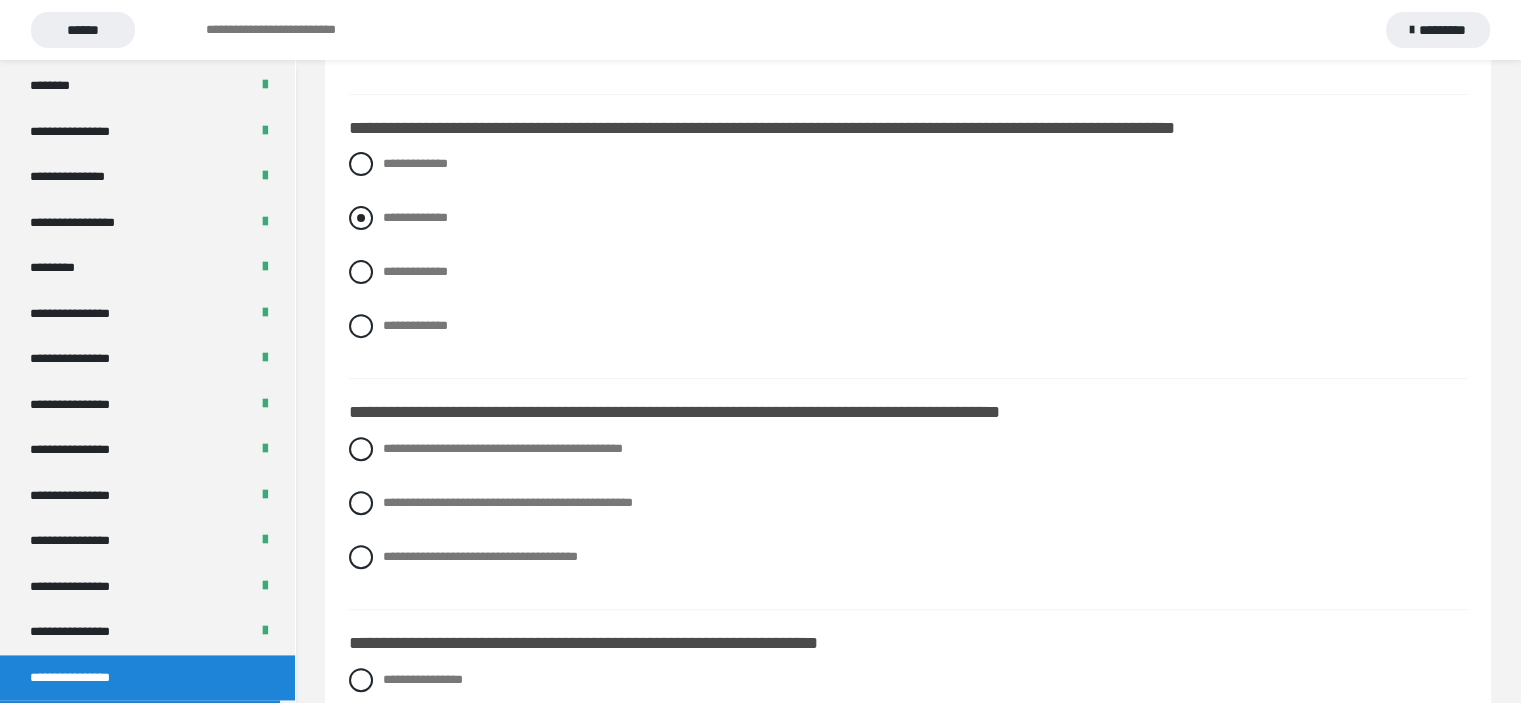 click at bounding box center [361, 218] 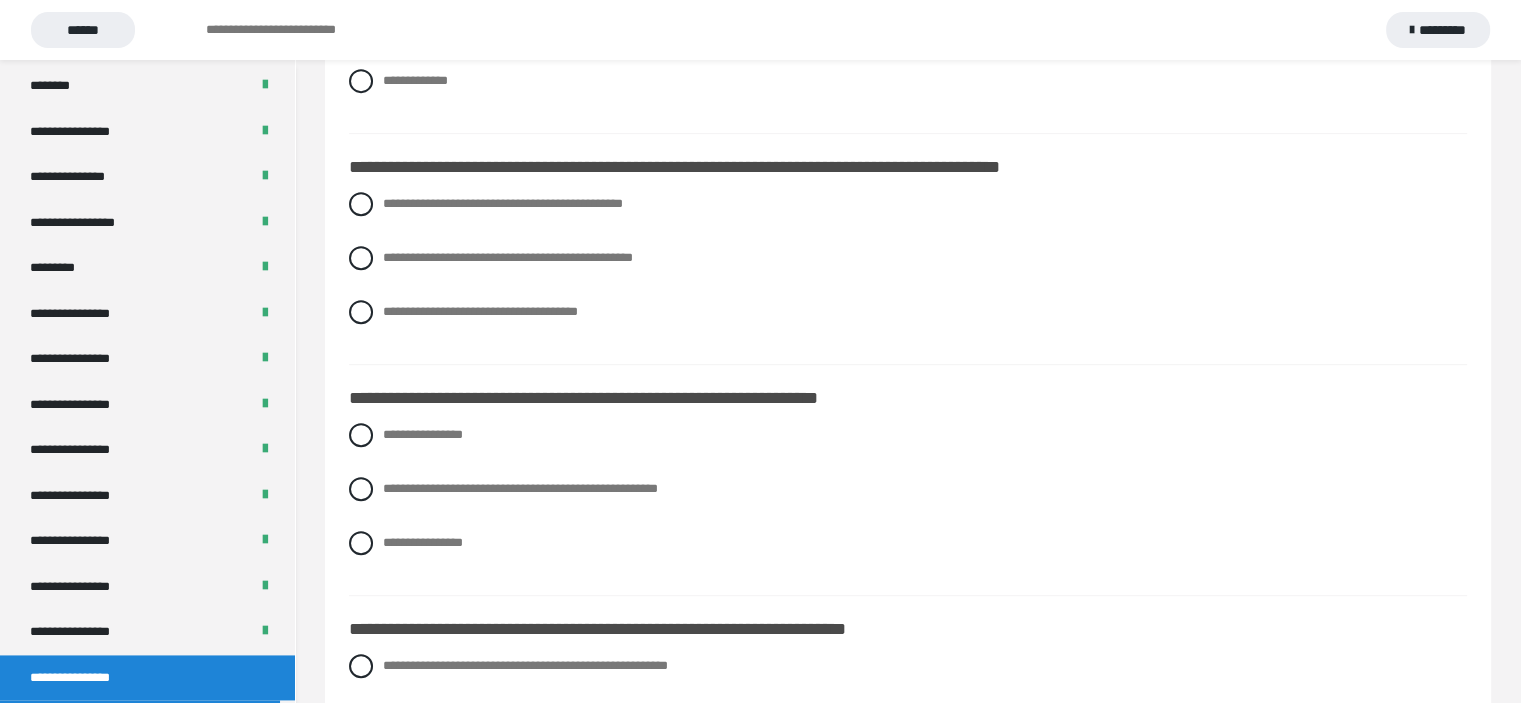 scroll, scrollTop: 923, scrollLeft: 0, axis: vertical 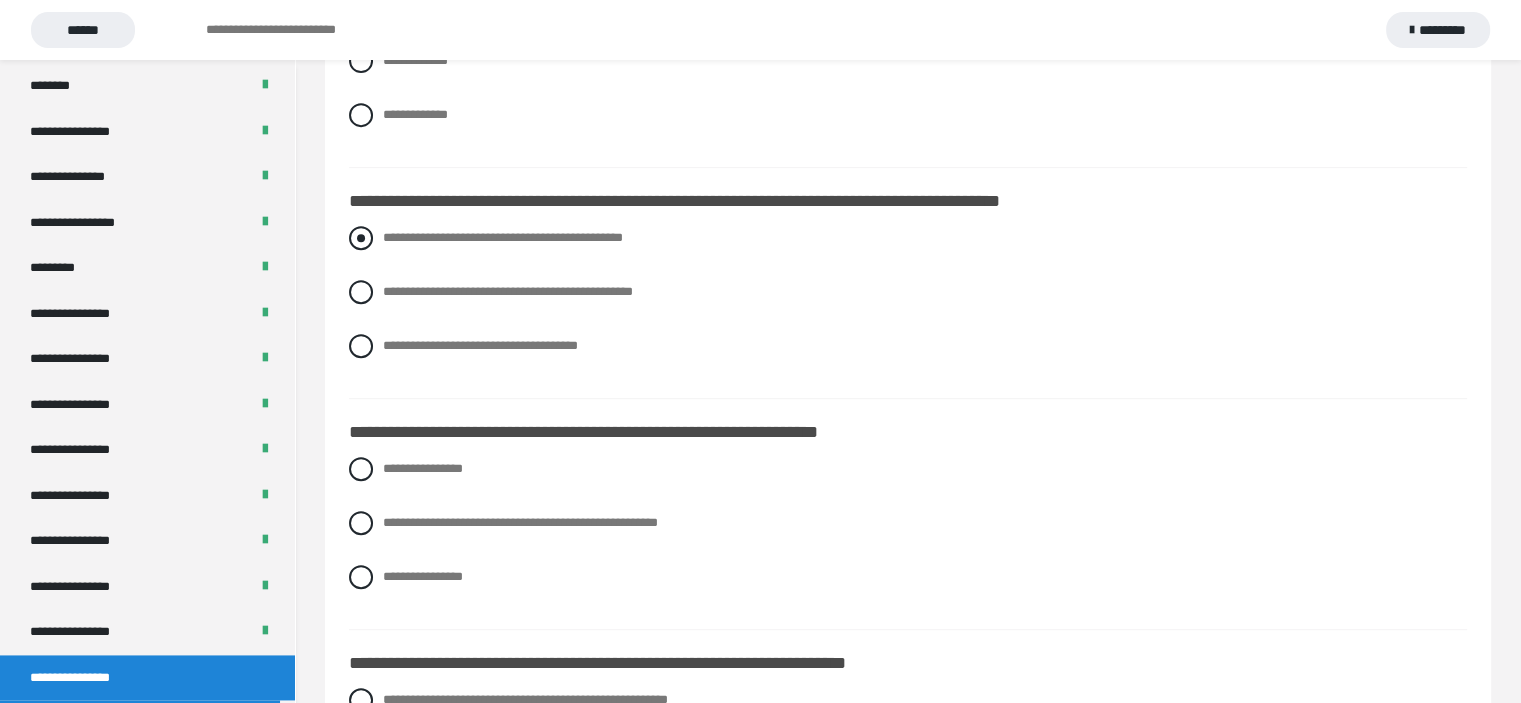 click at bounding box center (361, 238) 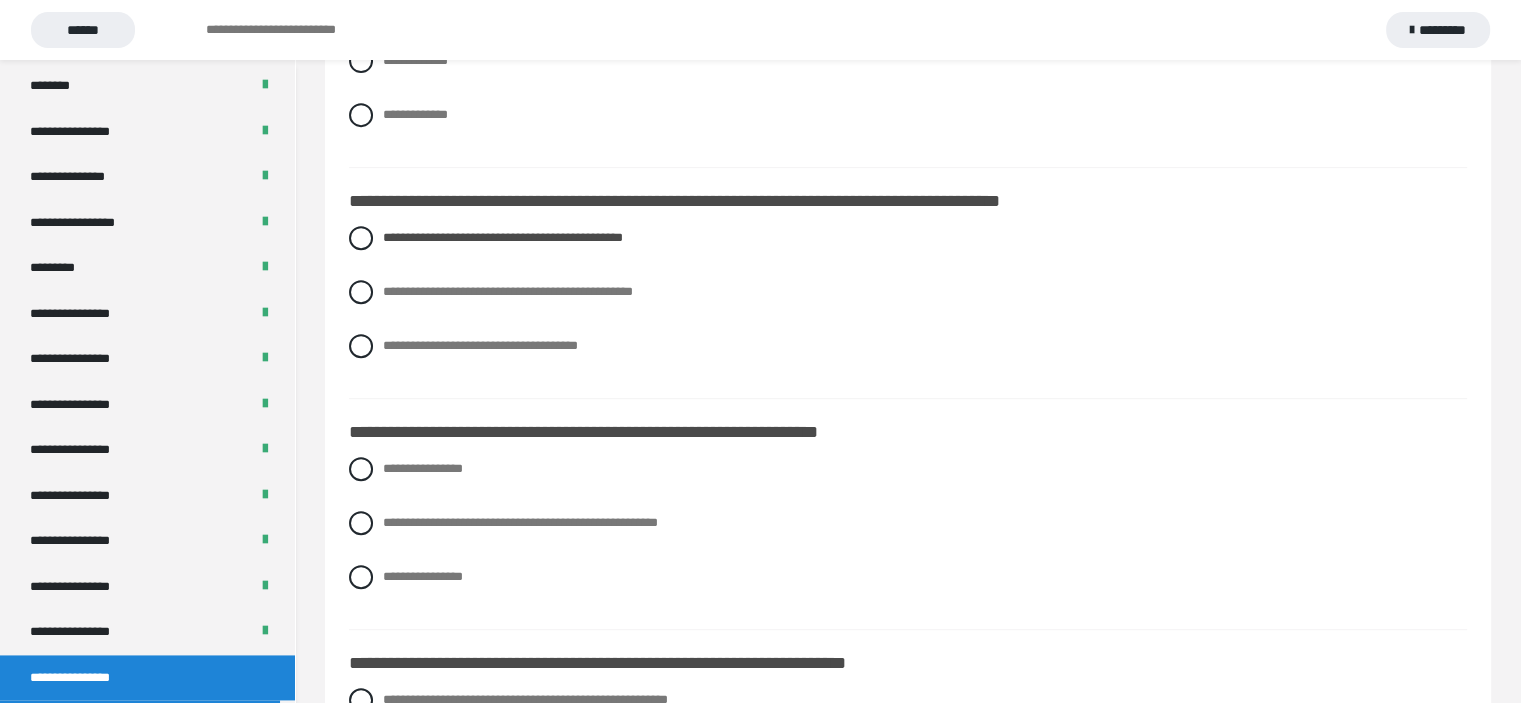 scroll, scrollTop: 894, scrollLeft: 0, axis: vertical 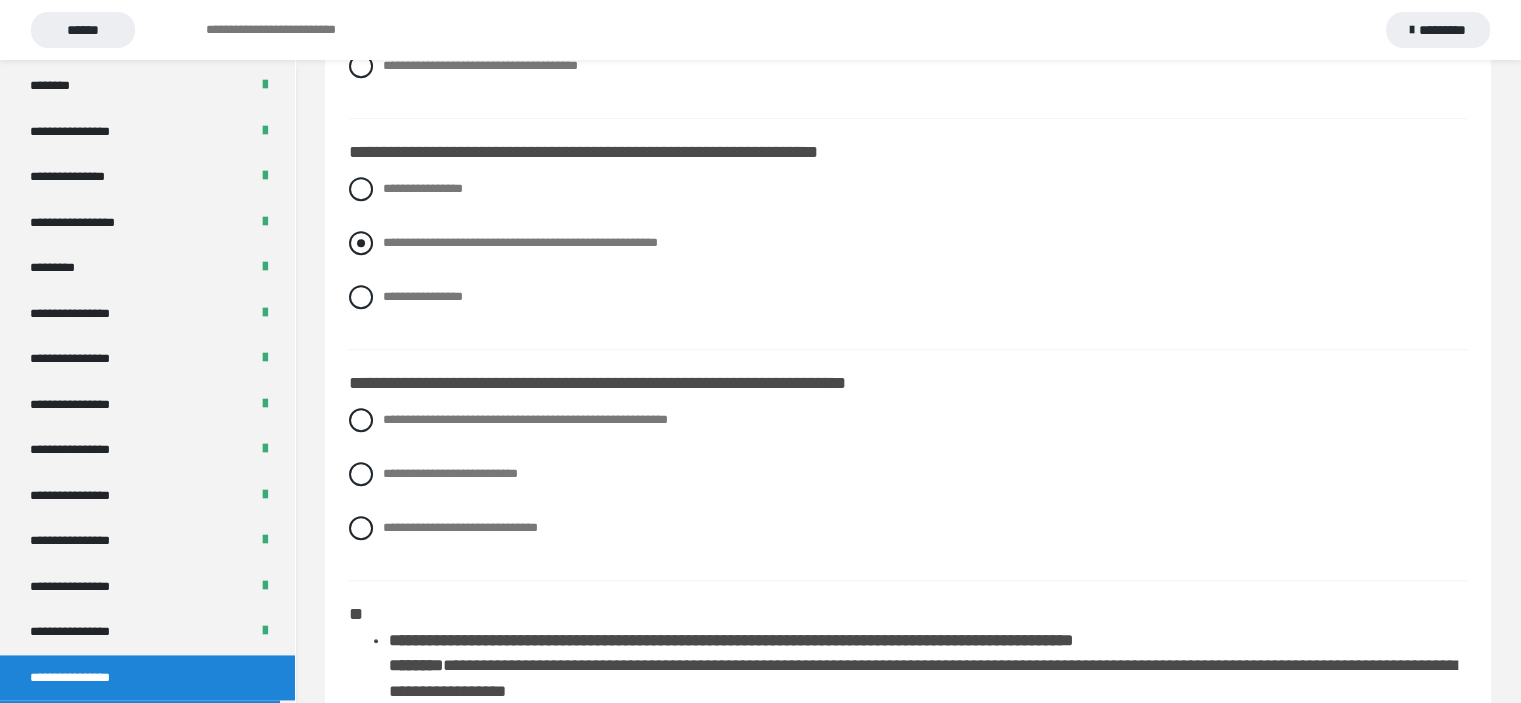 click at bounding box center [361, 243] 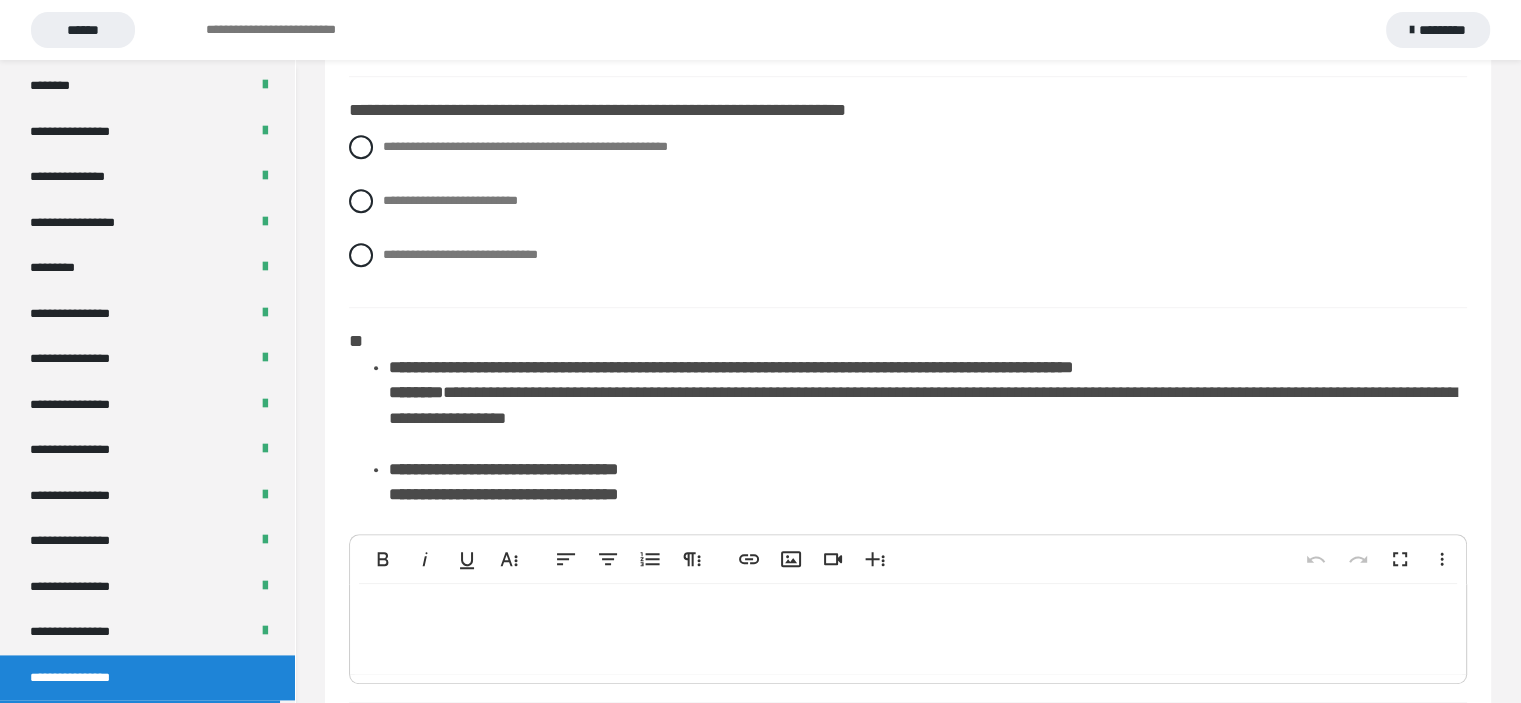 scroll, scrollTop: 1414, scrollLeft: 0, axis: vertical 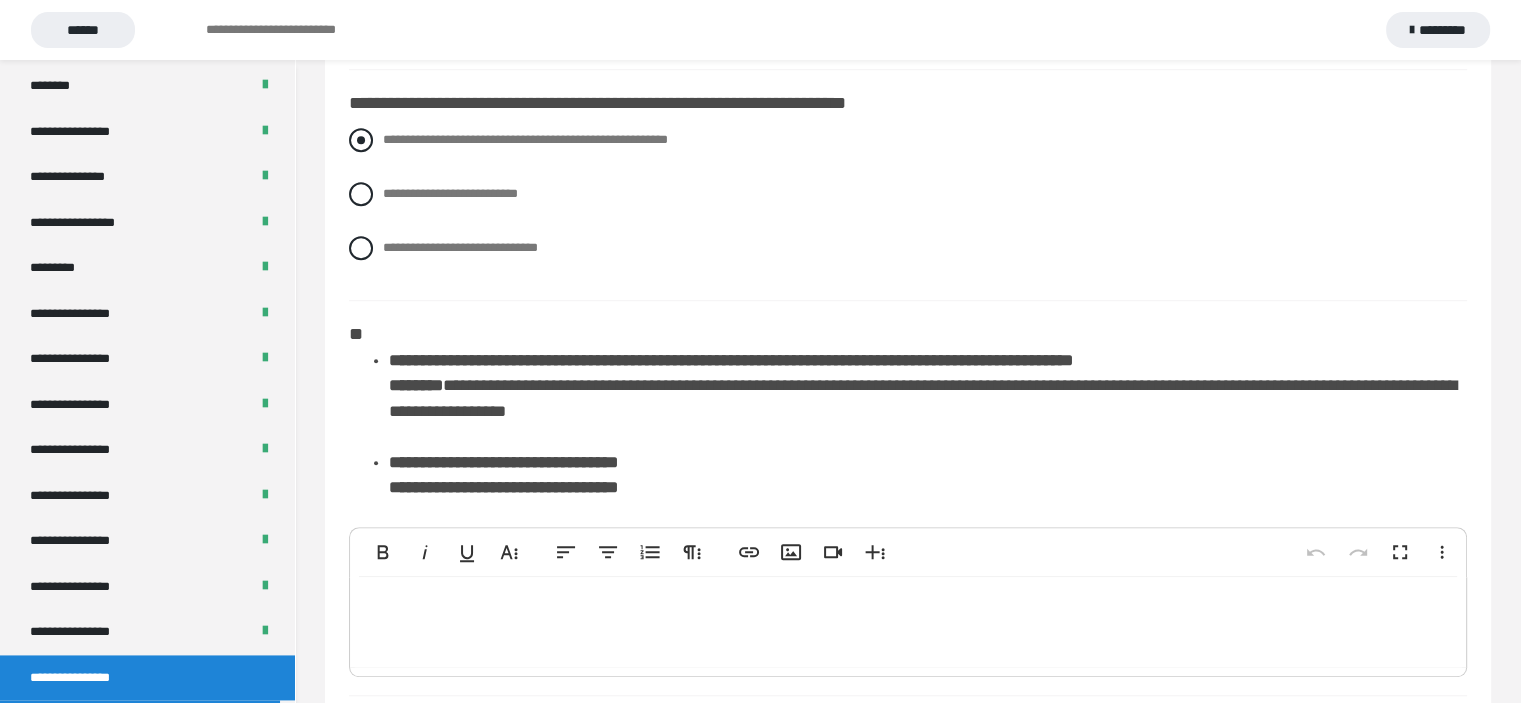 click at bounding box center [361, 140] 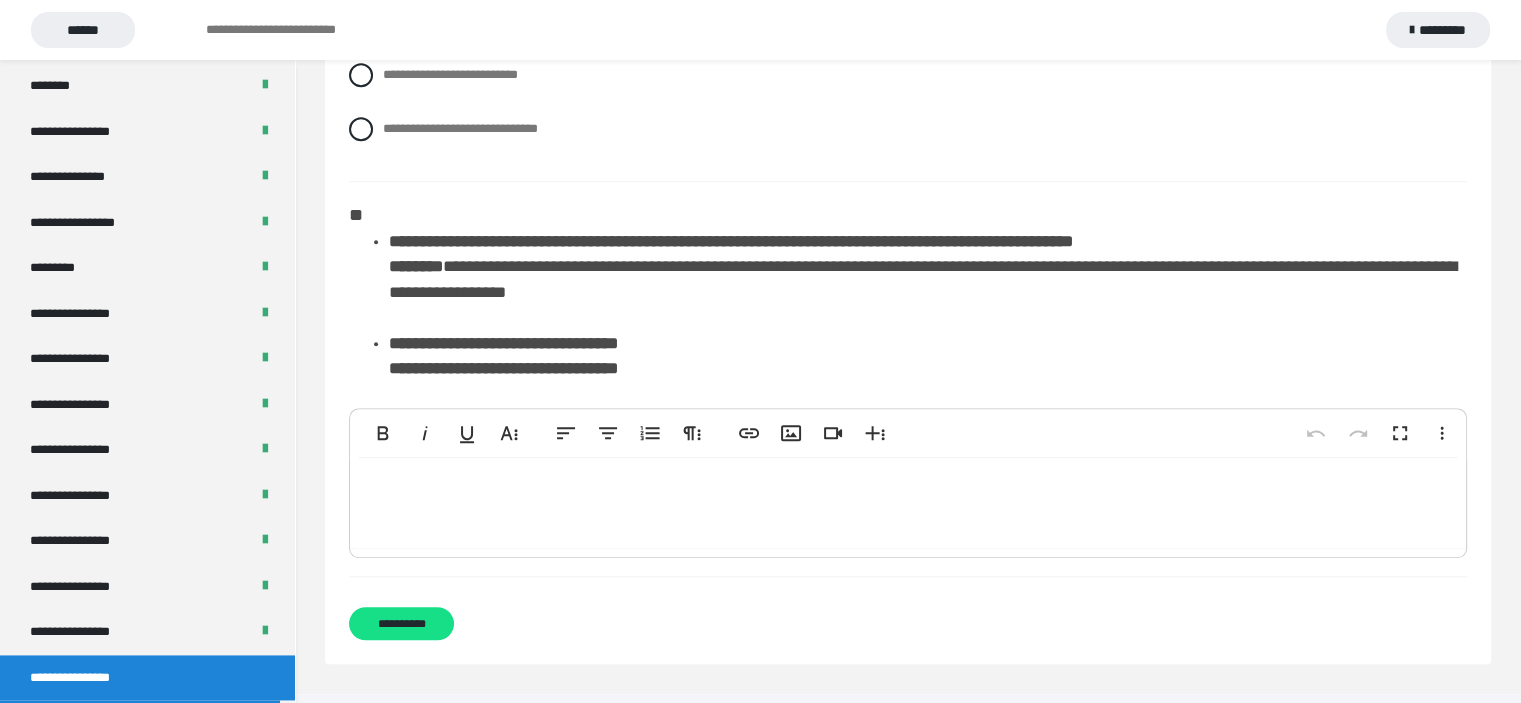 scroll, scrollTop: 1537, scrollLeft: 0, axis: vertical 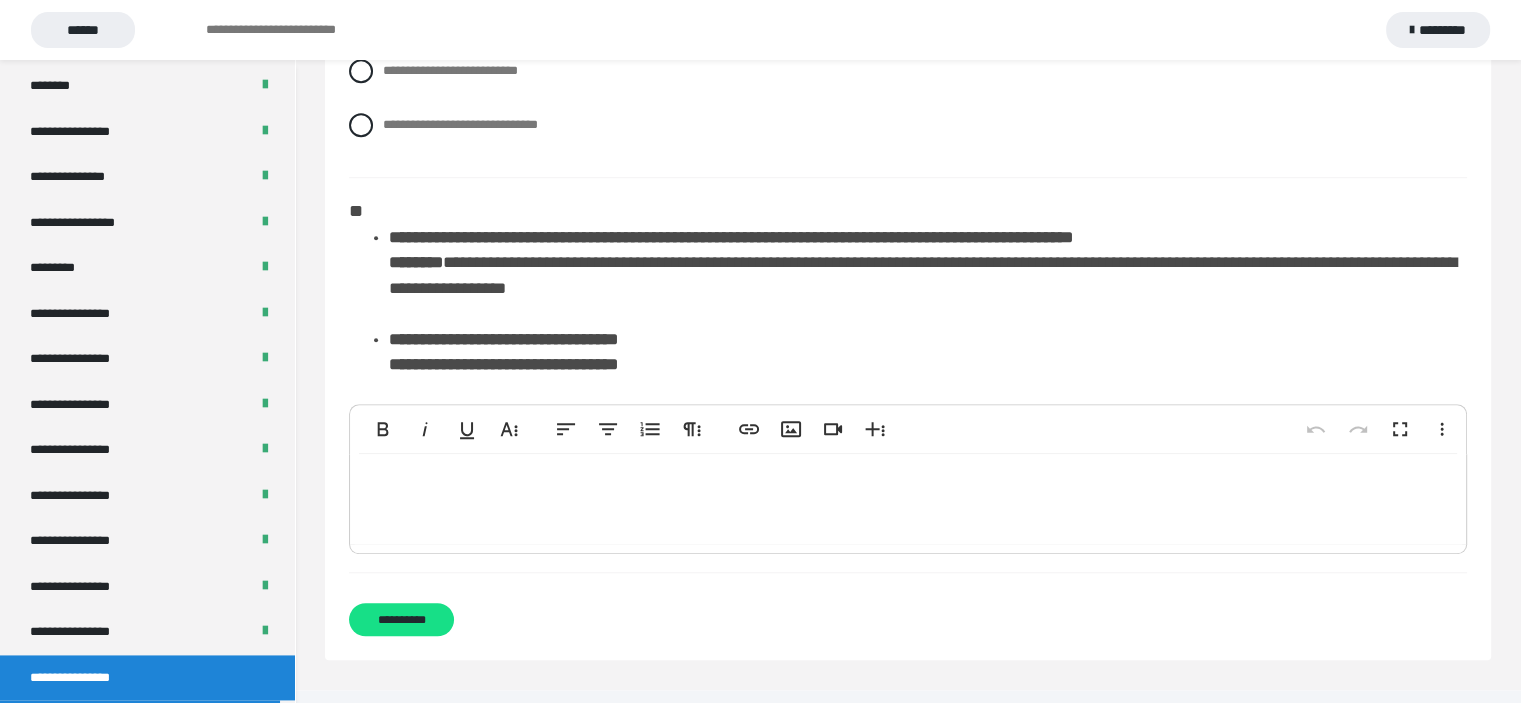 click on "**********" at bounding box center [928, 276] 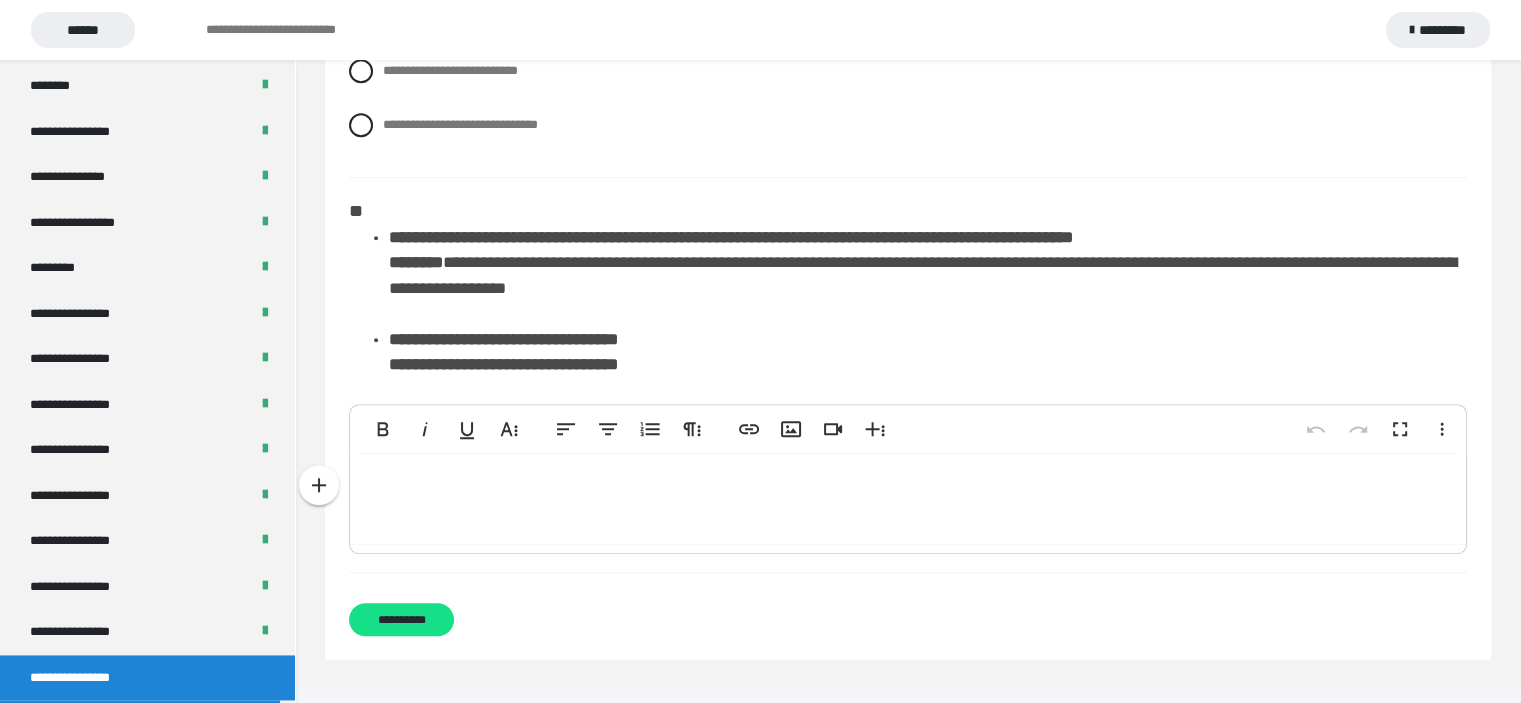 type 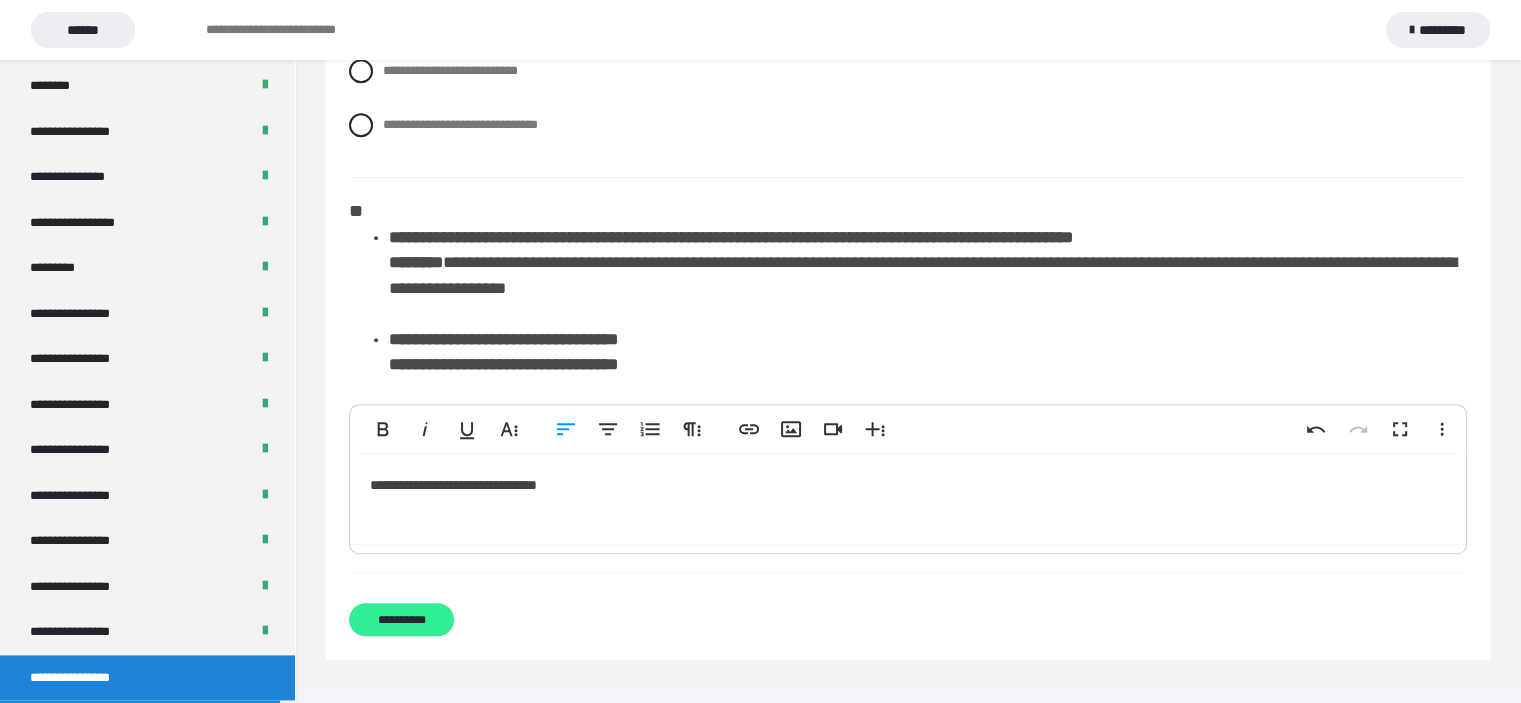click on "**********" at bounding box center (401, 619) 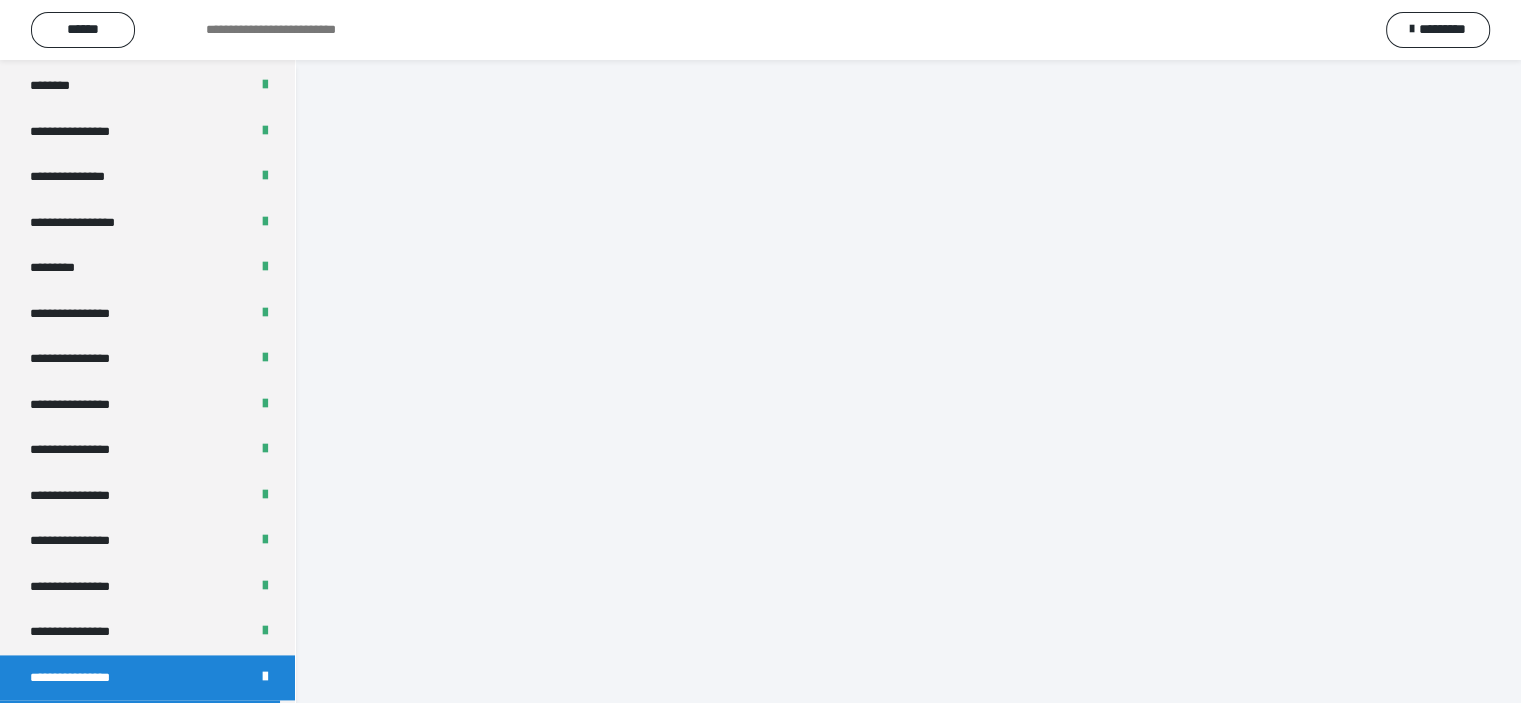 scroll, scrollTop: 60, scrollLeft: 0, axis: vertical 